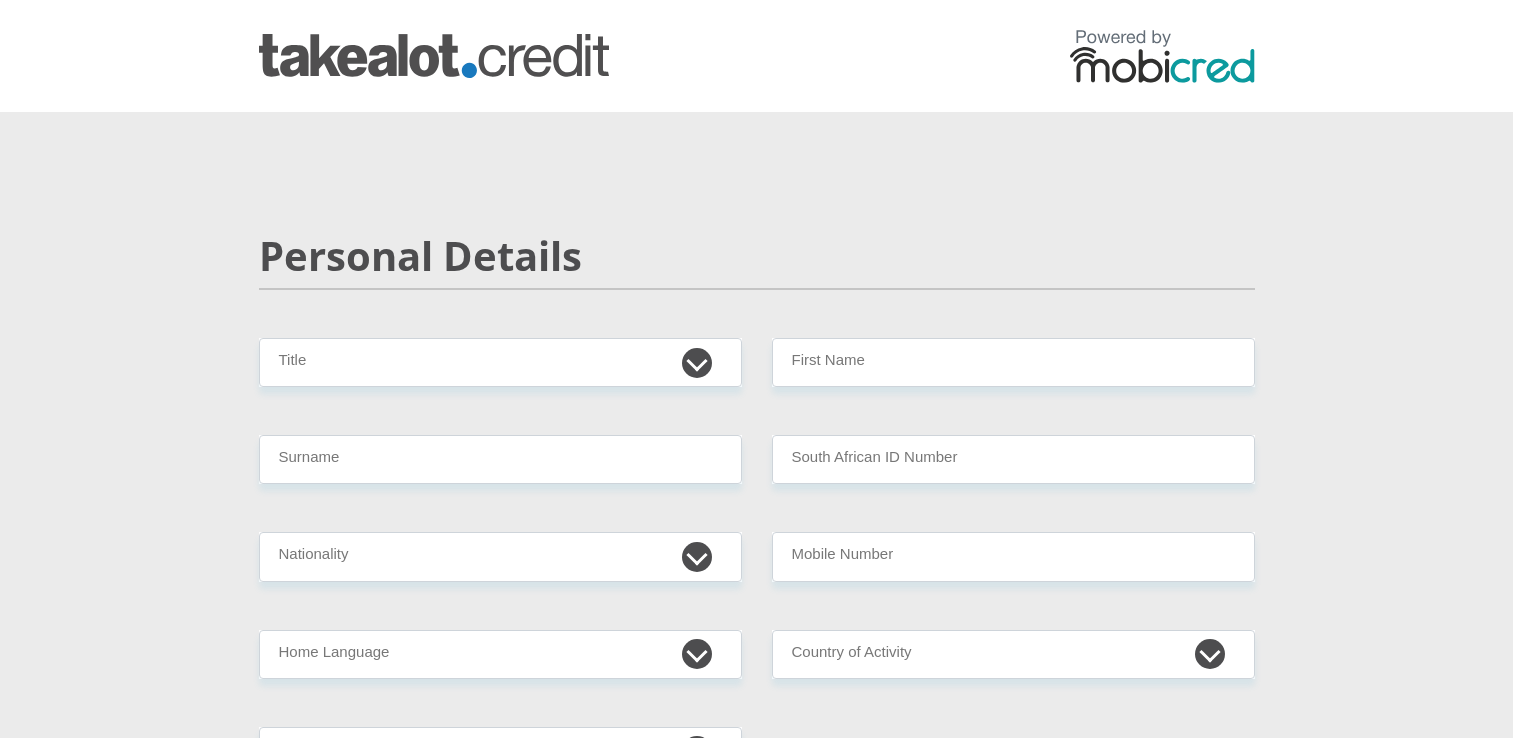 scroll, scrollTop: 0, scrollLeft: 0, axis: both 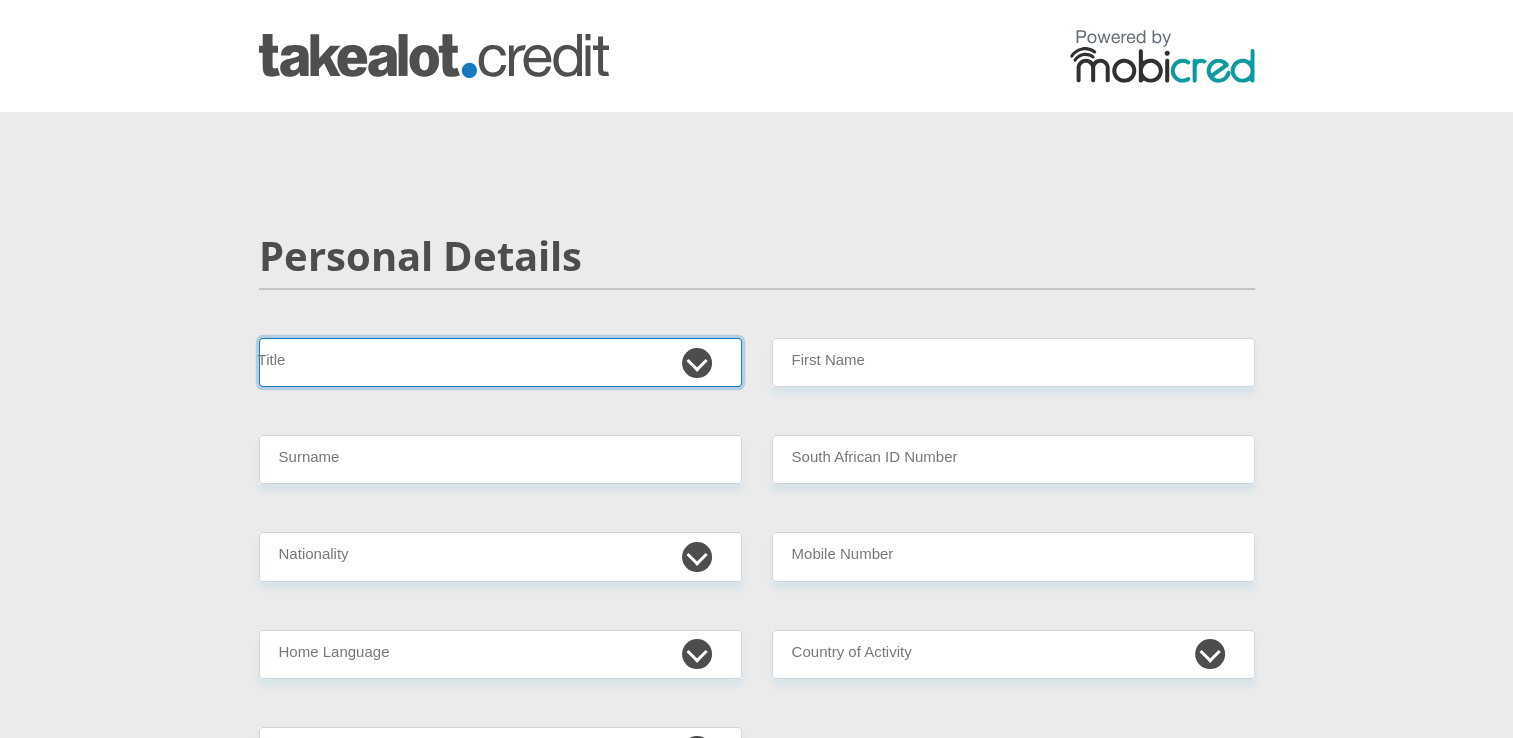 click on "Mr
Ms
Mrs
Dr
Other" at bounding box center (500, 362) 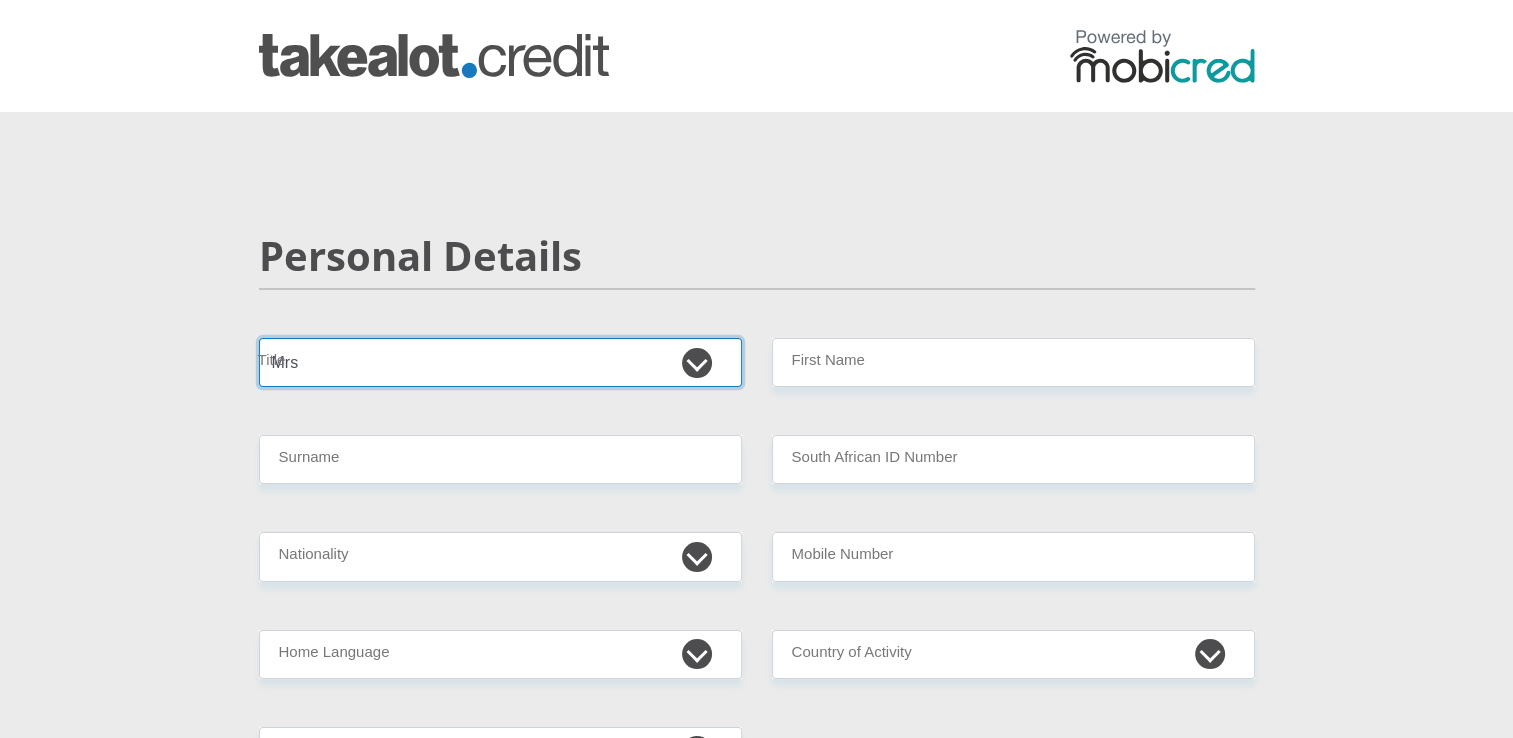 click on "Mr
Ms
Mrs
Dr
Other" at bounding box center [500, 362] 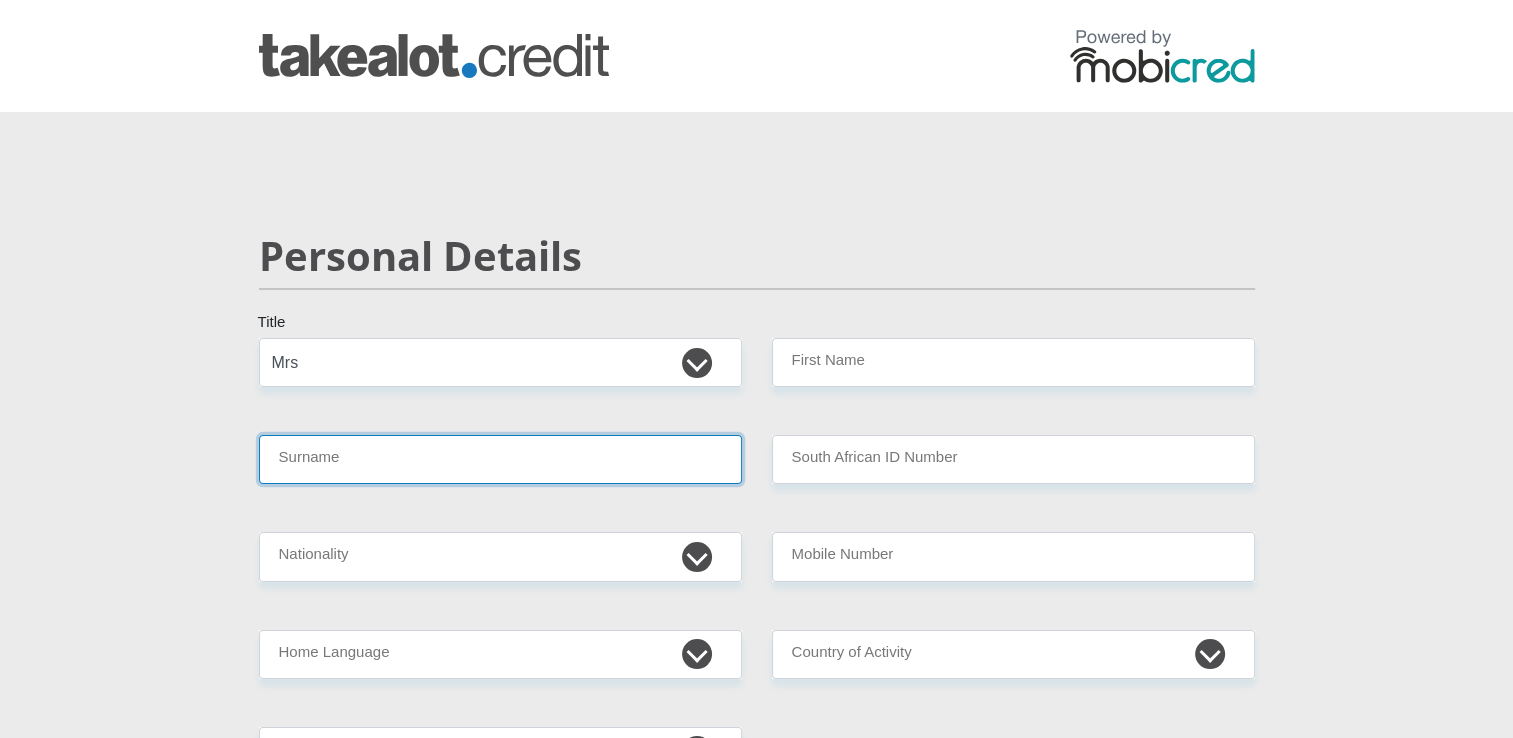 click on "Surname" at bounding box center (500, 459) 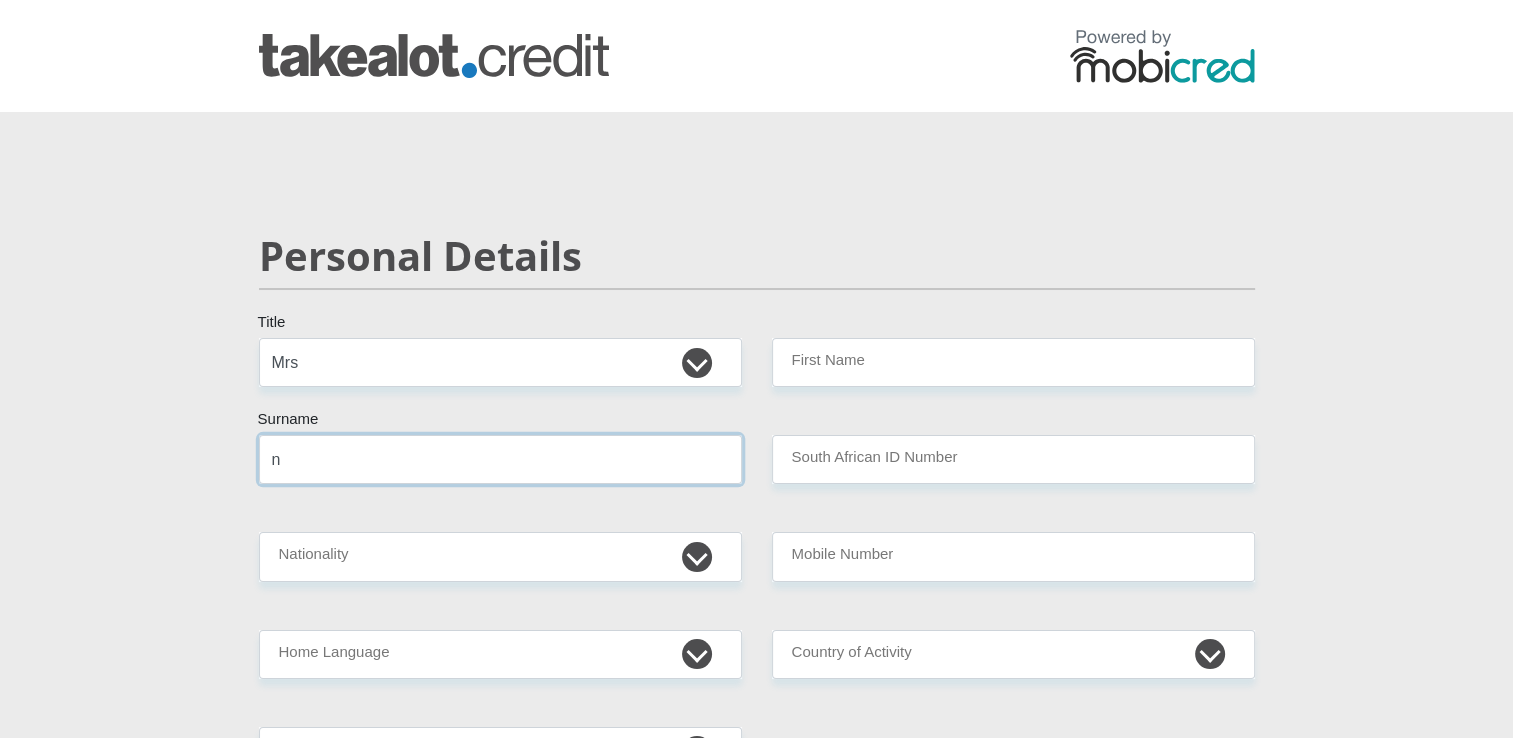 type on "[LAST]" 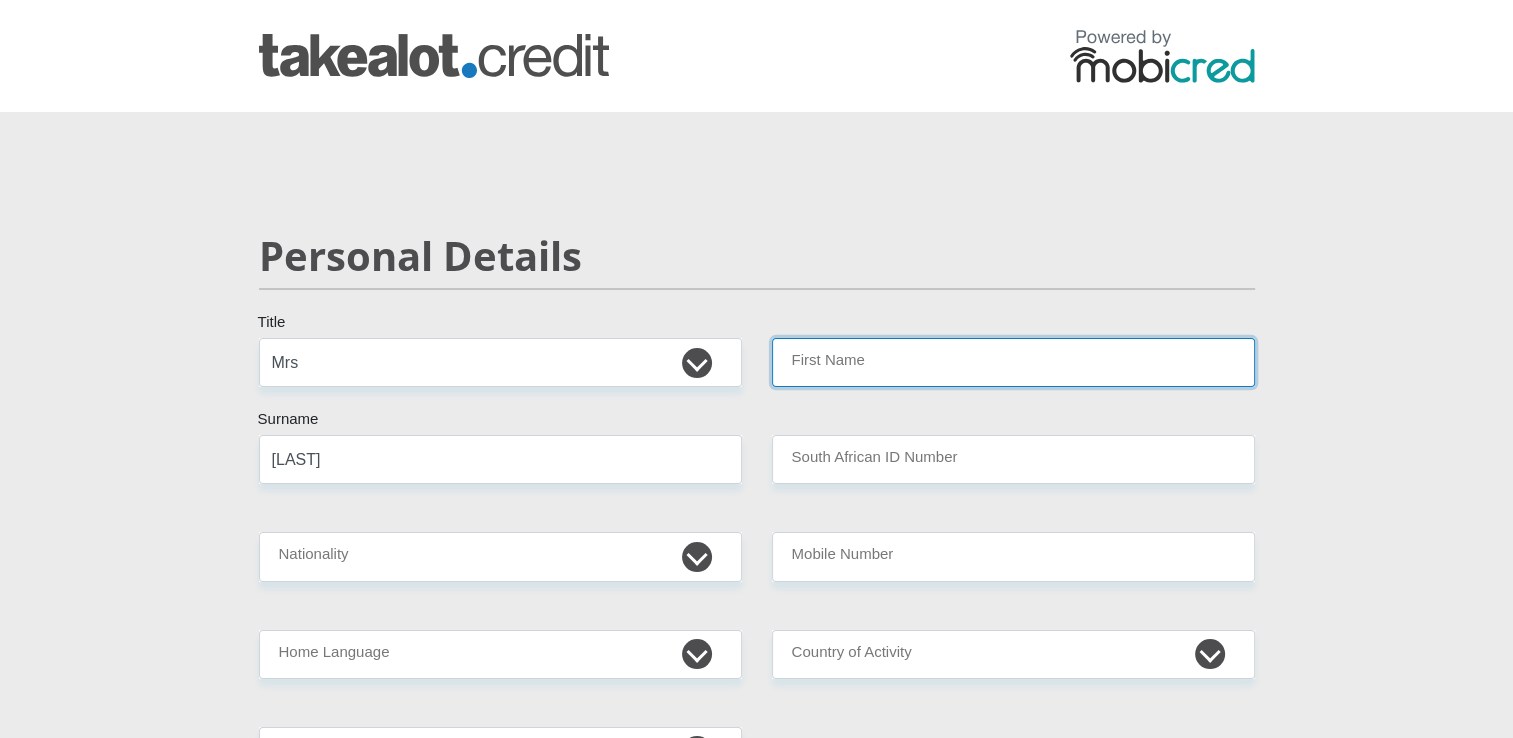 type on "[FIRST]" 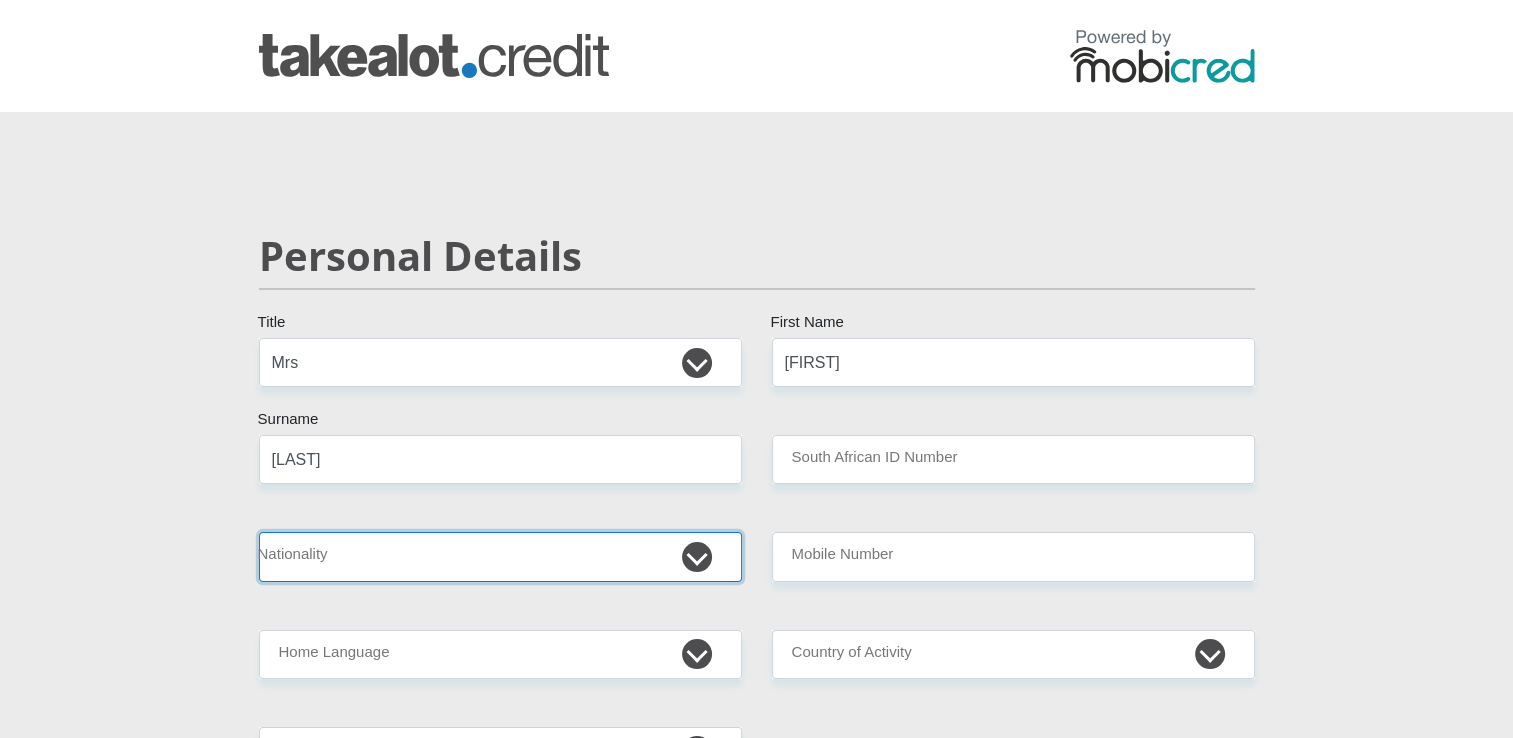 select on "ZAF" 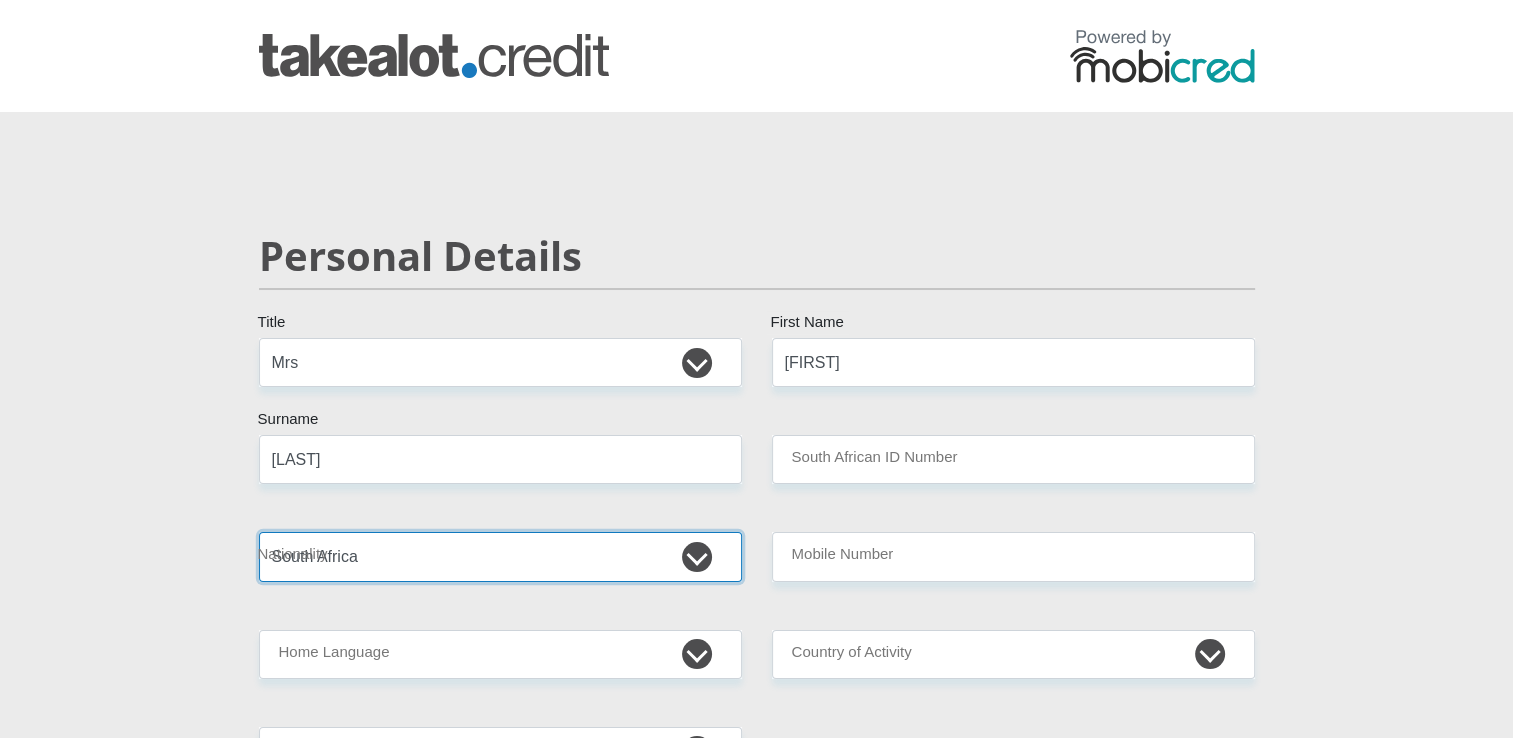 type on "[PHONE]" 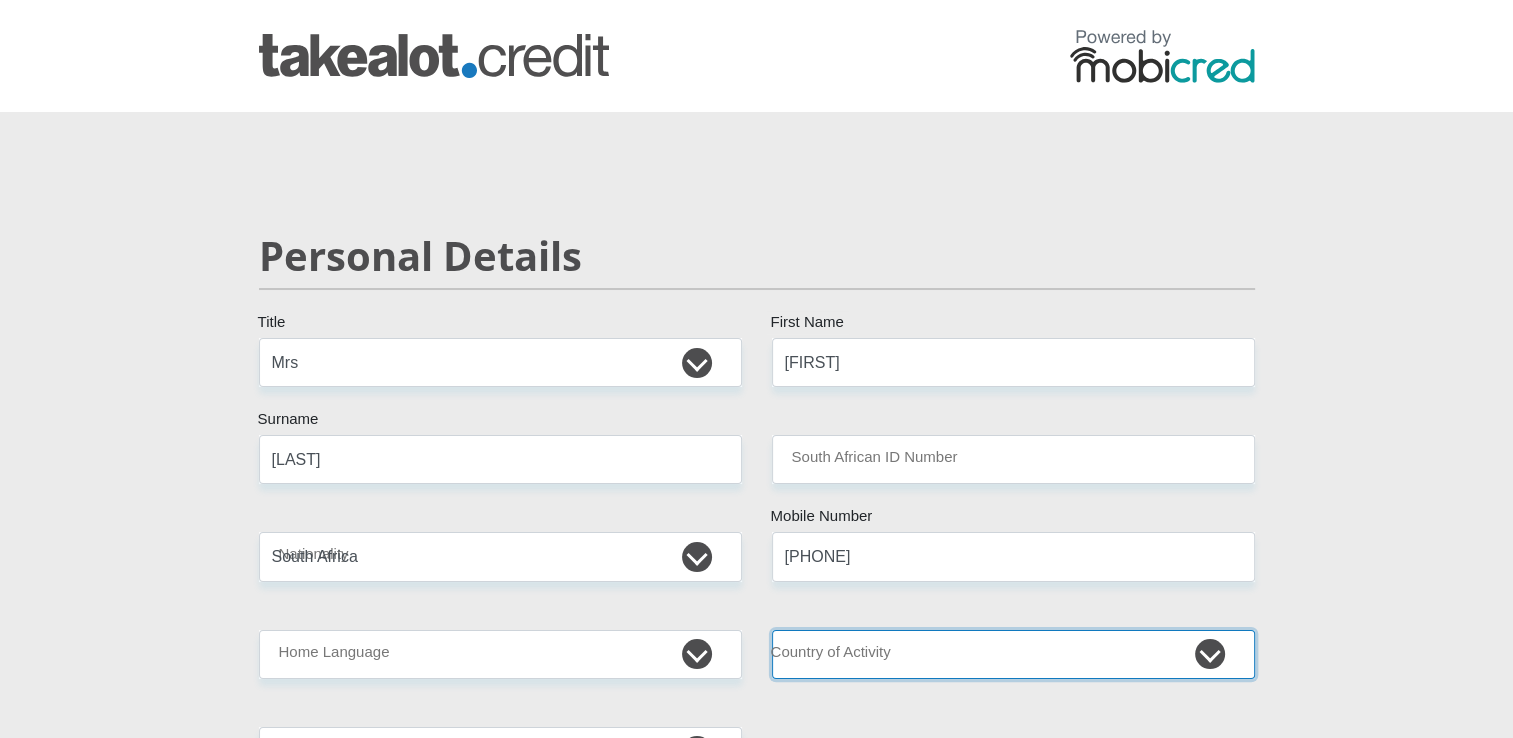 select on "ZAF" 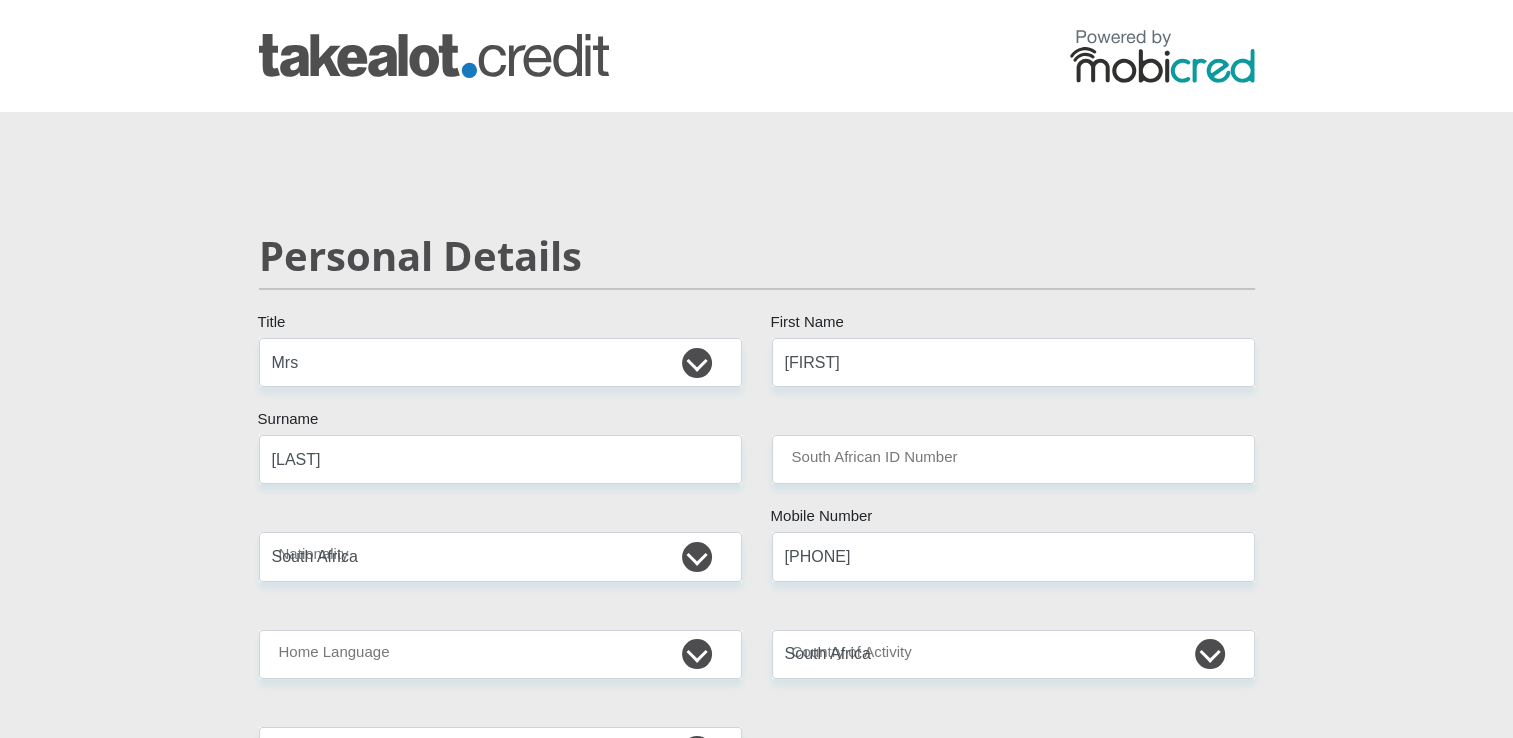 type on "house 1" 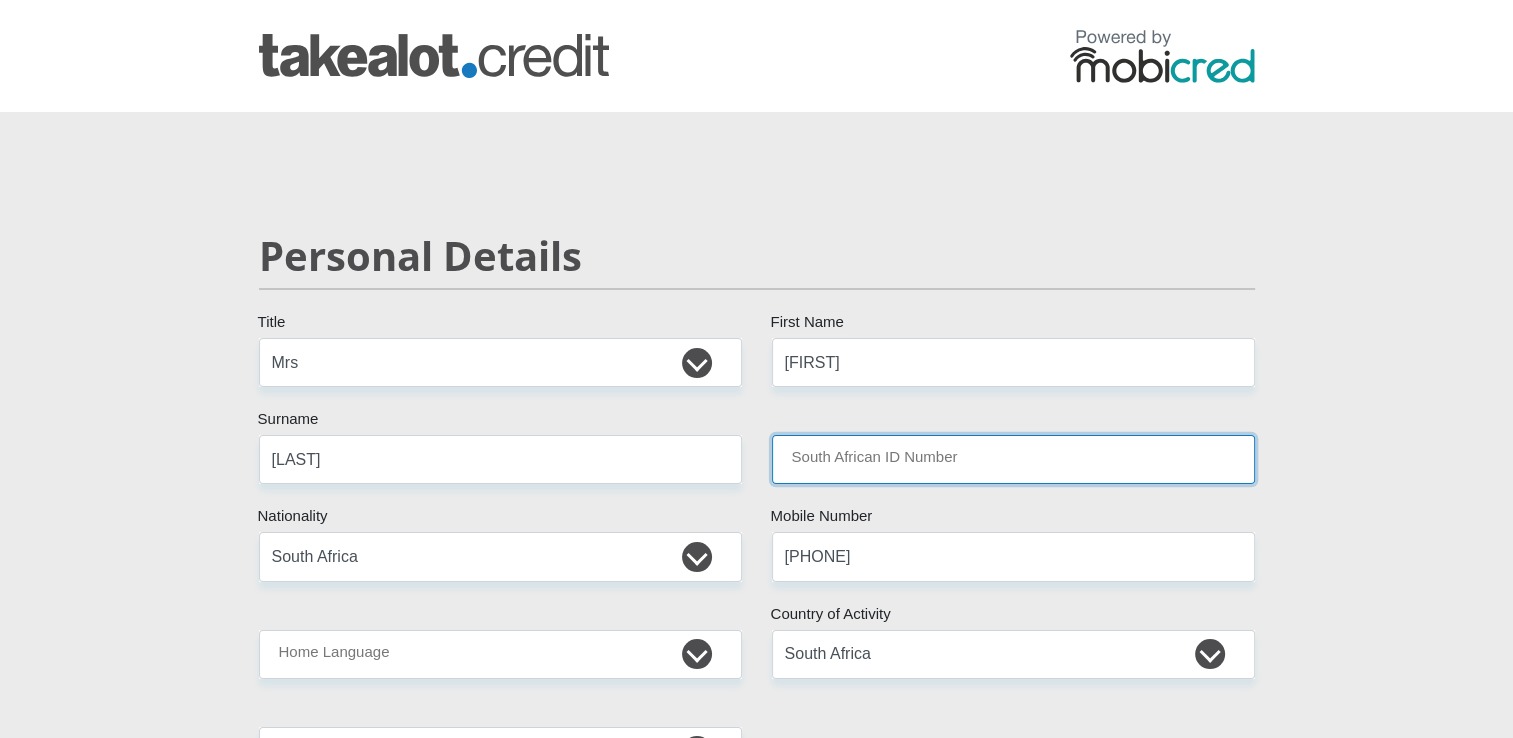 click on "South African ID Number" at bounding box center (1013, 459) 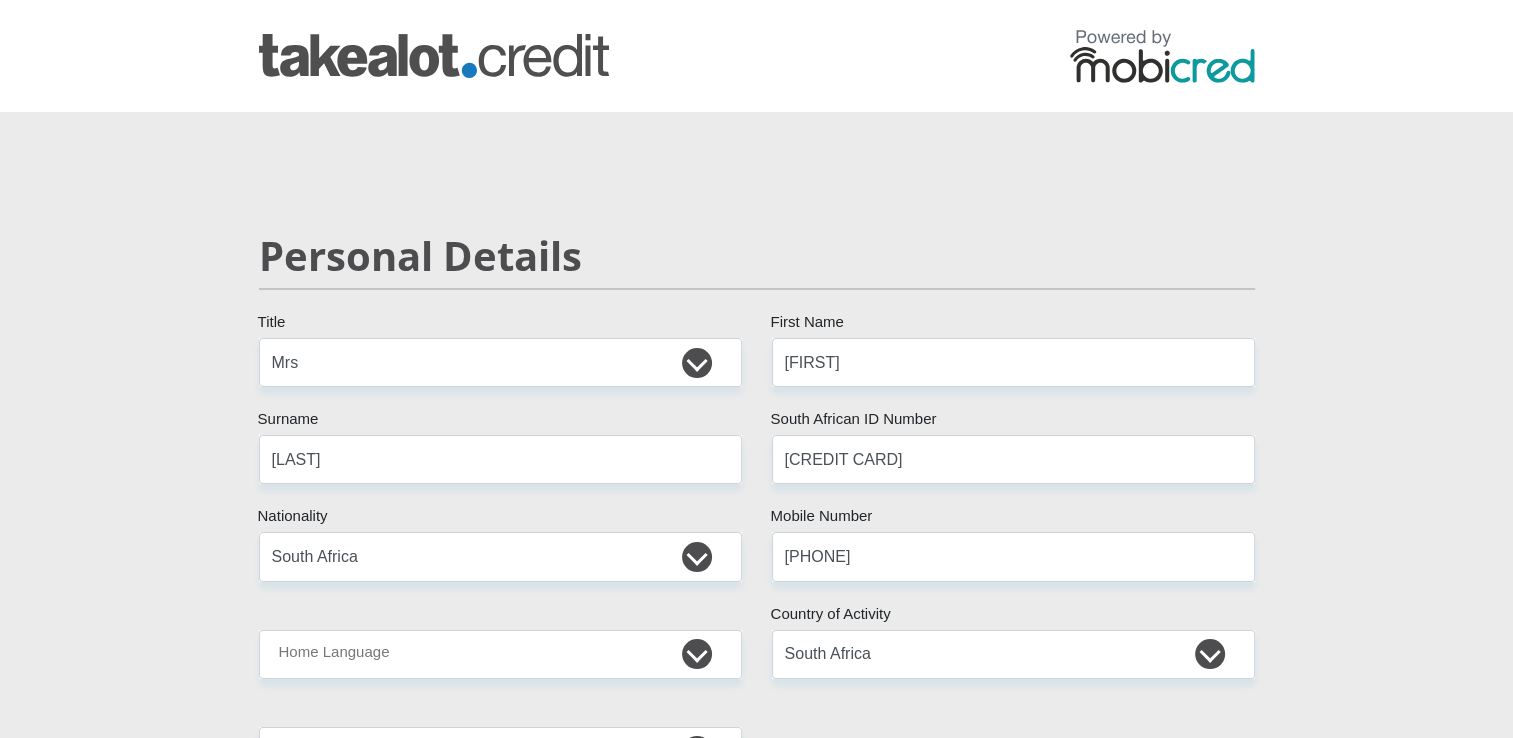 type 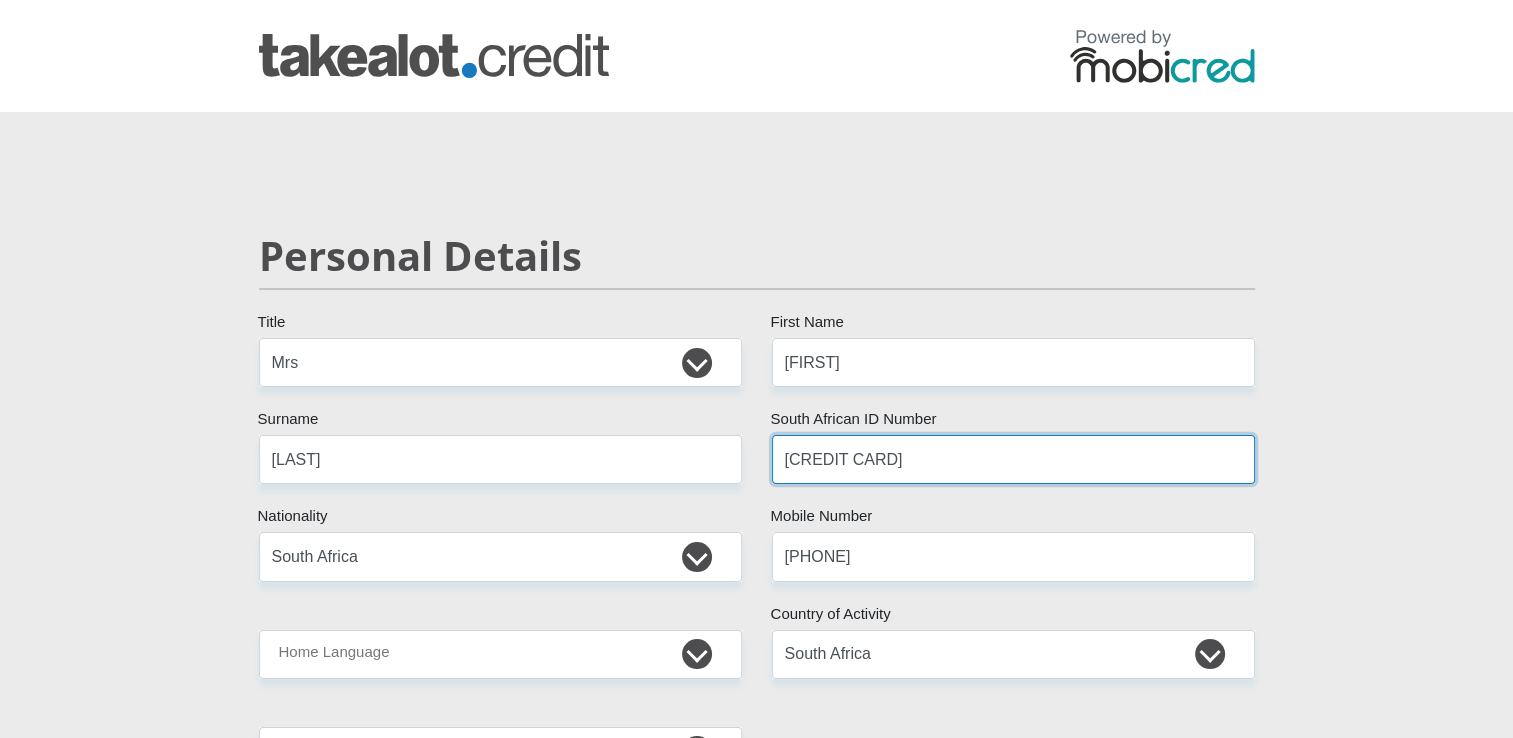 type 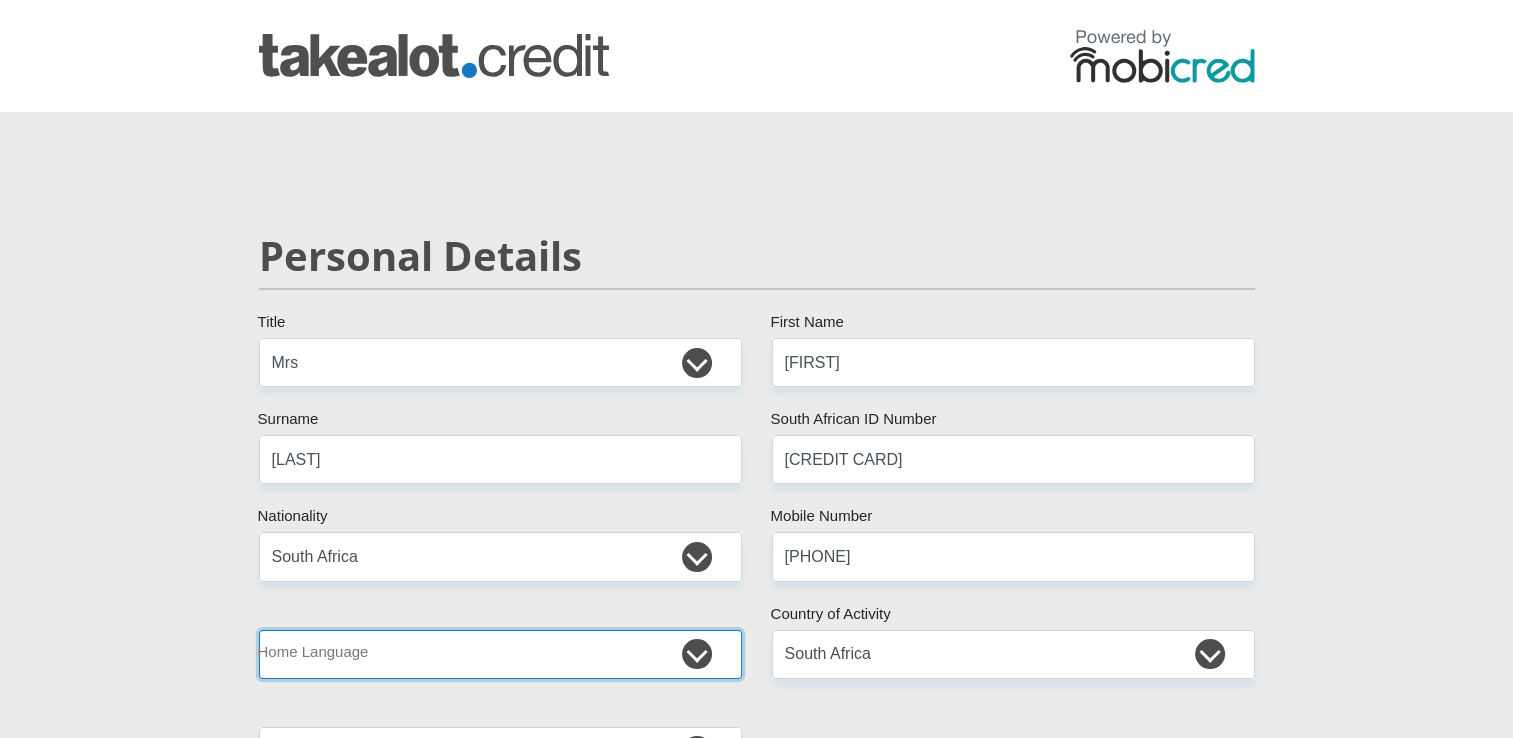click on "Afrikaans
English
Sepedi
South Ndebele
Southern Sotho
Swati
Tsonga
Tswana
Venda
Xhosa
Zulu
Other" at bounding box center (500, 654) 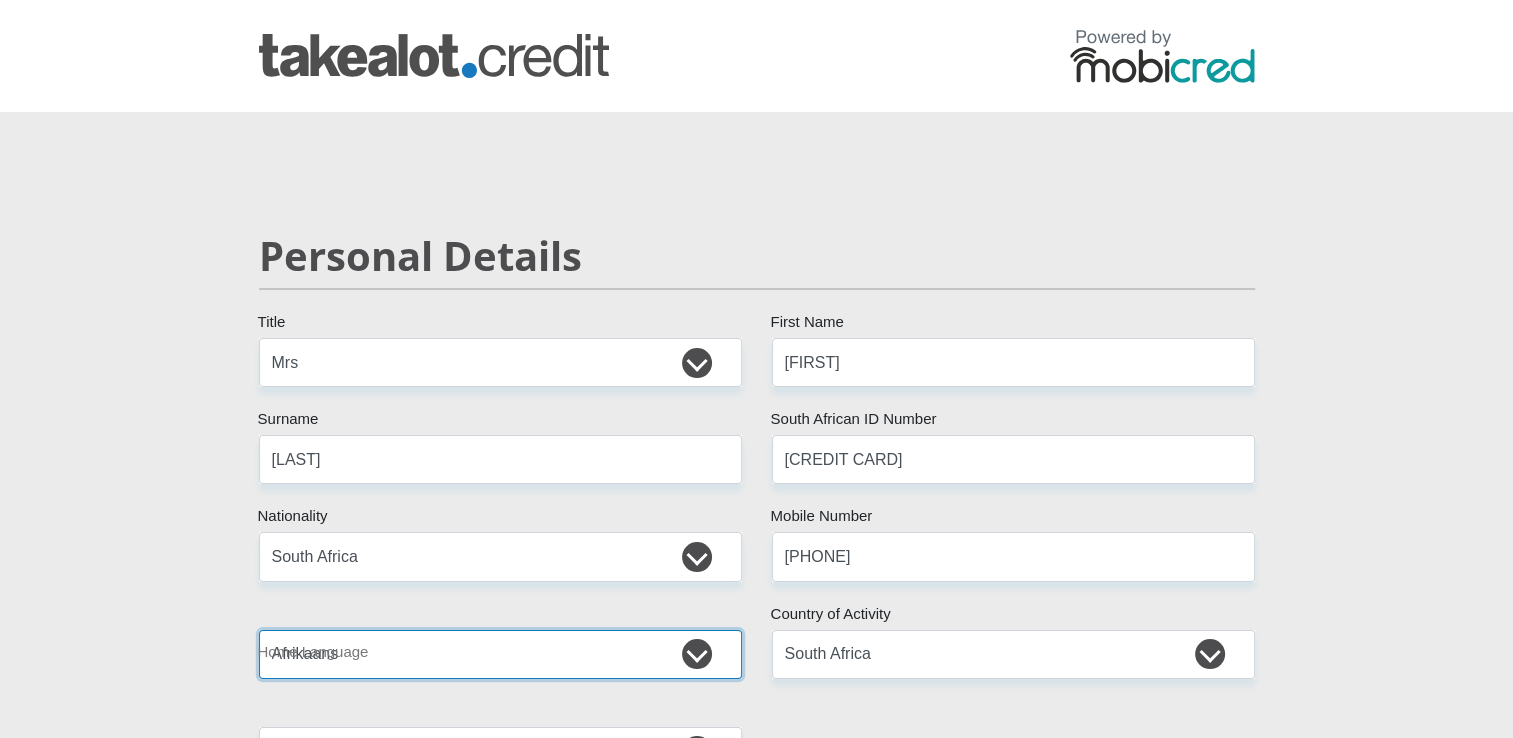 click on "Afrikaans
English
Sepedi
South Ndebele
Southern Sotho
Swati
Tsonga
Tswana
Venda
Xhosa
Zulu
Other" at bounding box center (500, 654) 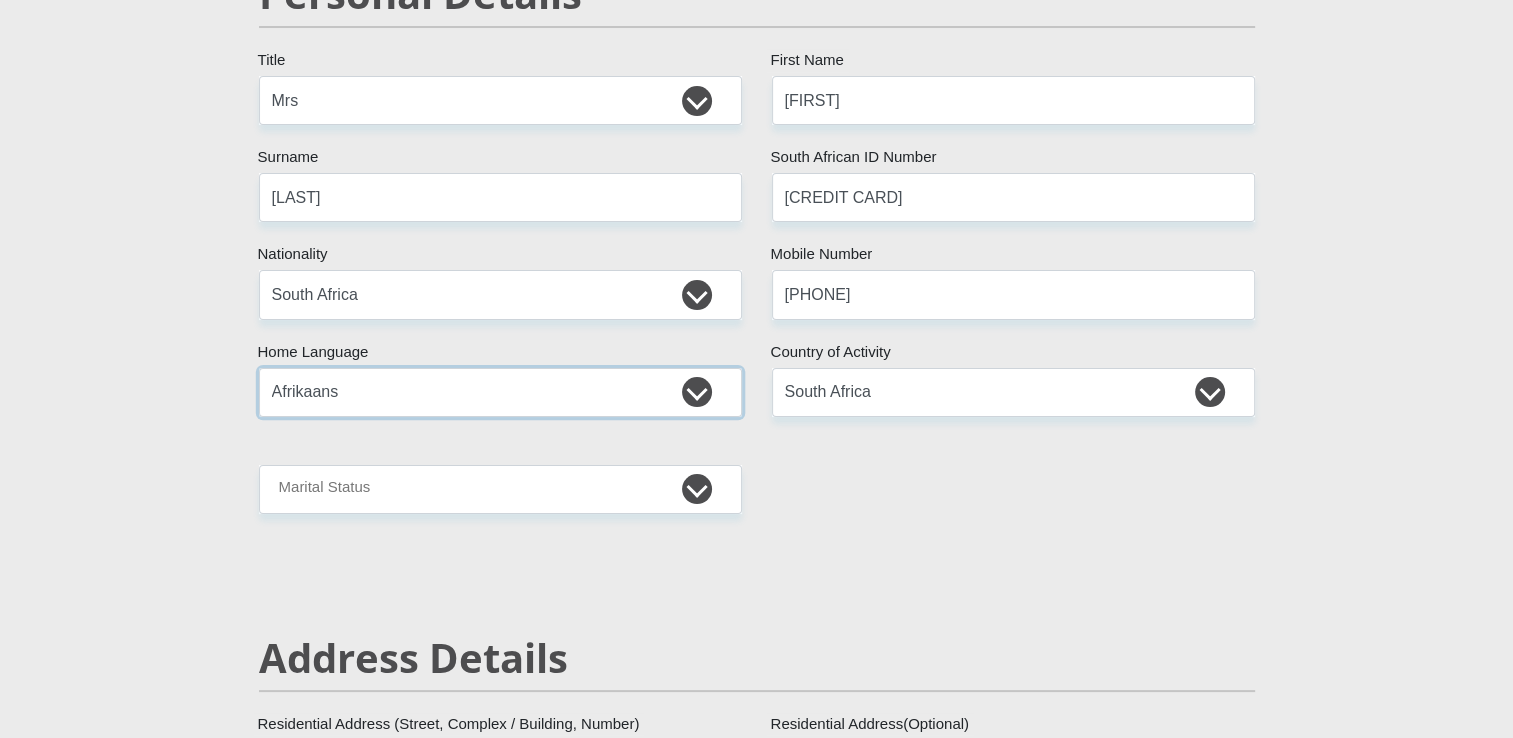 scroll, scrollTop: 280, scrollLeft: 0, axis: vertical 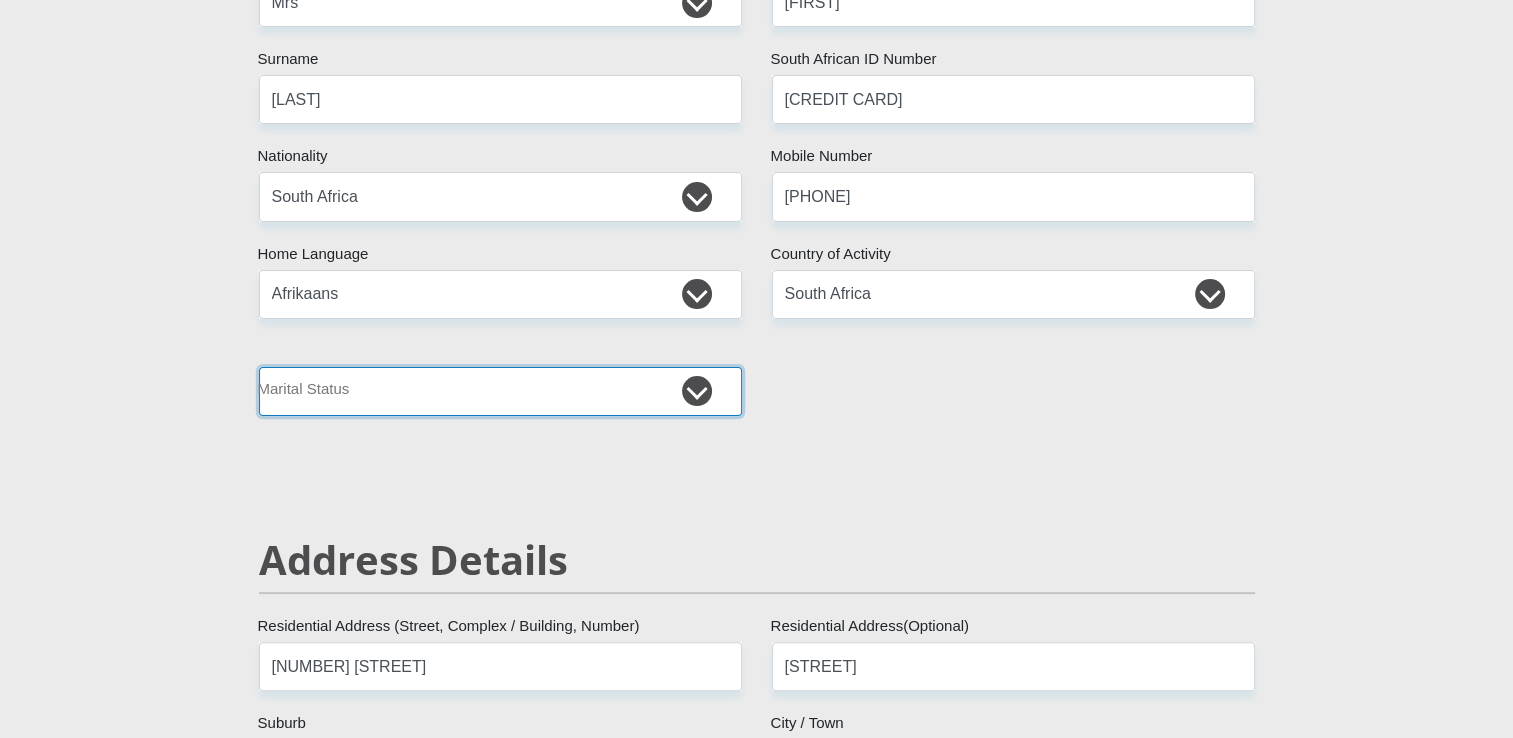 click on "Married ANC
Single
Divorced
Widowed
Married COP or Customary Law" at bounding box center [500, 391] 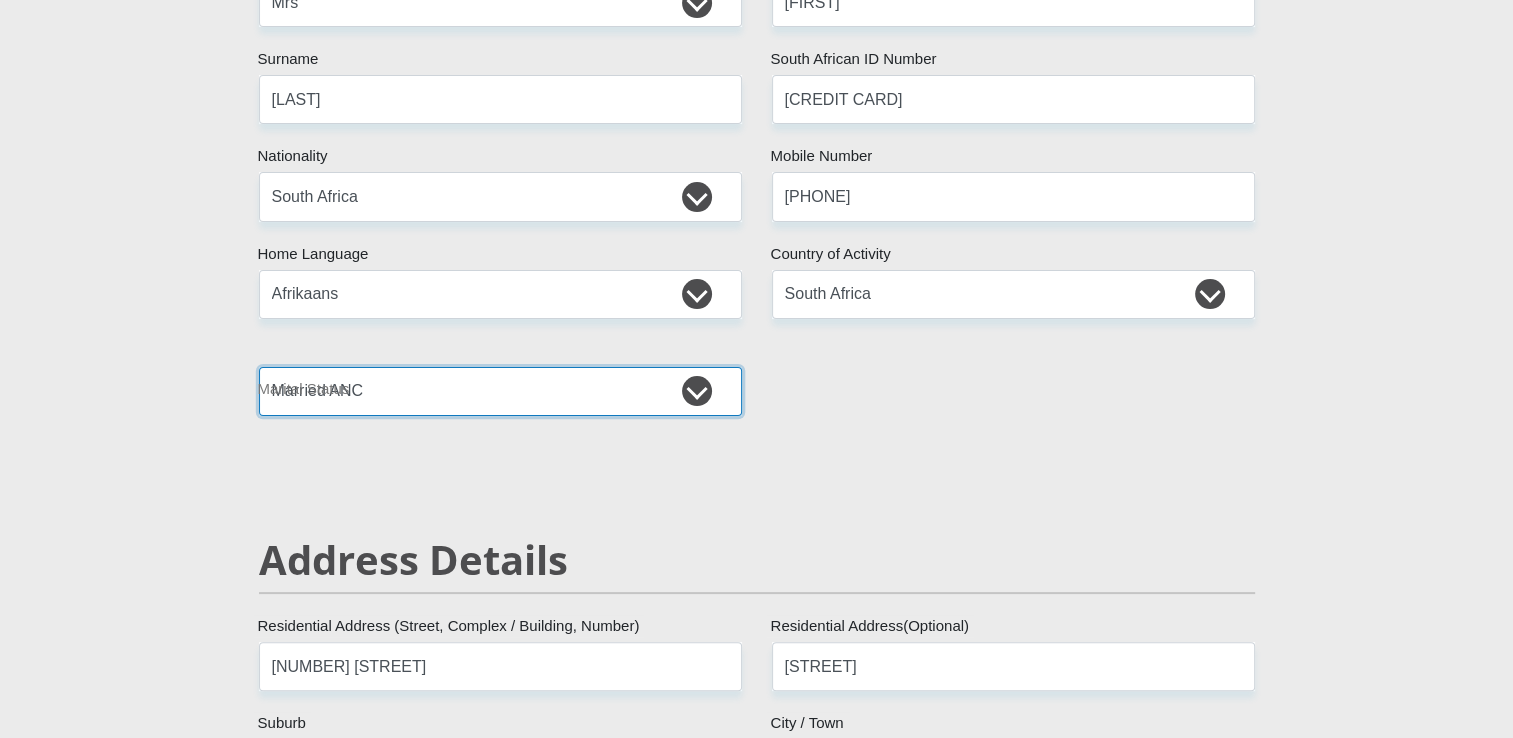 click on "Married ANC
Single
Divorced
Widowed
Married COP or Customary Law" at bounding box center (500, 391) 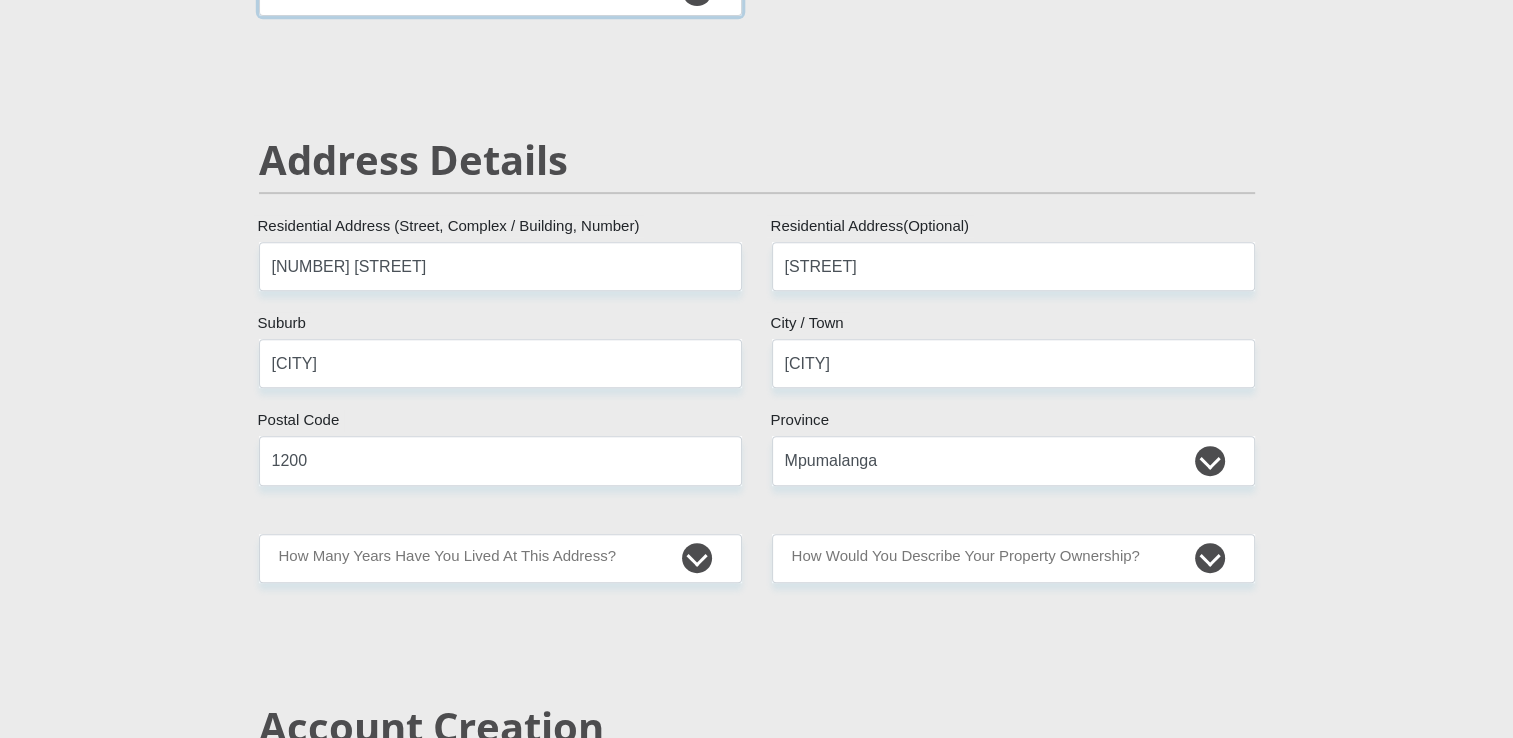 scroll, scrollTop: 800, scrollLeft: 0, axis: vertical 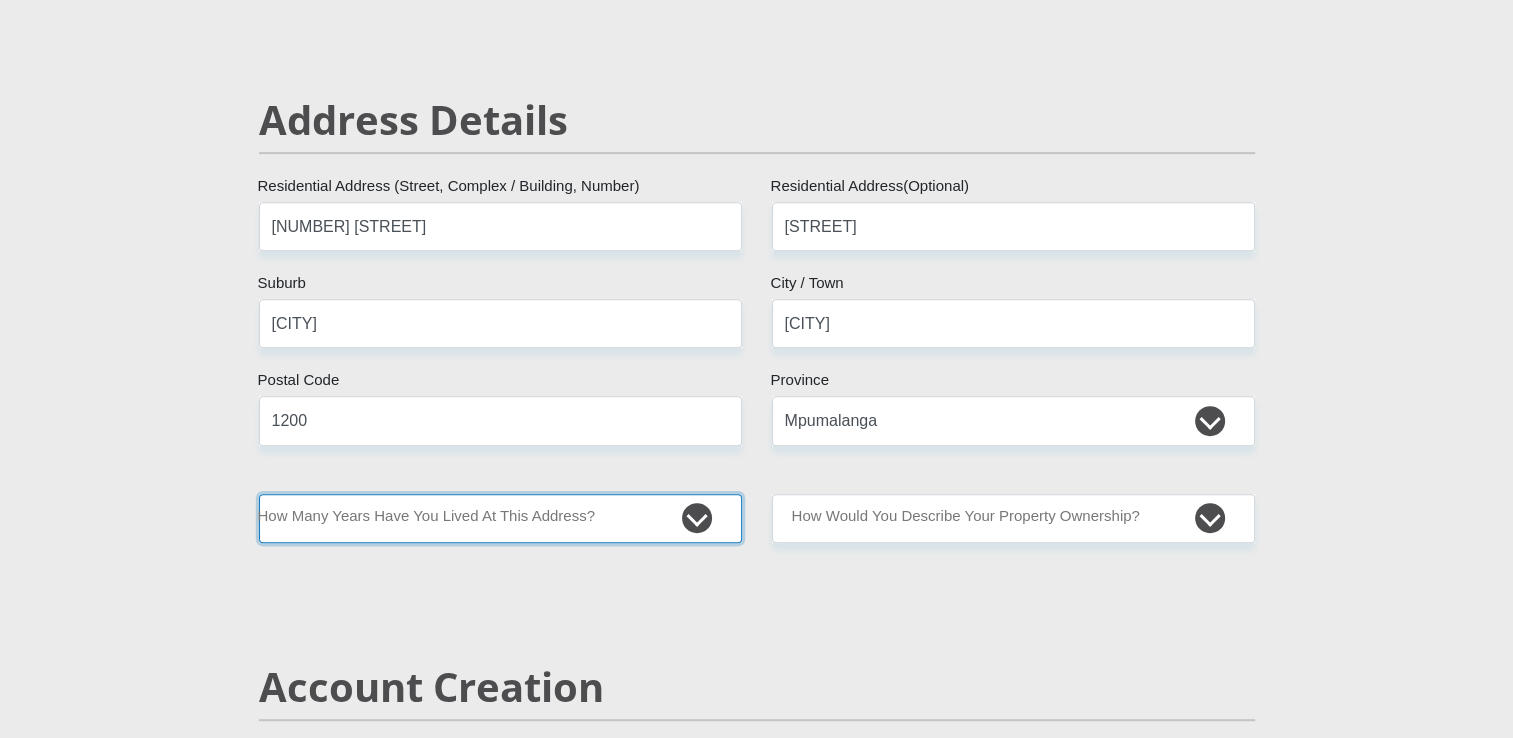 click on "less than 1 year
1-3 years
3-5 years
5+ years" at bounding box center [500, 518] 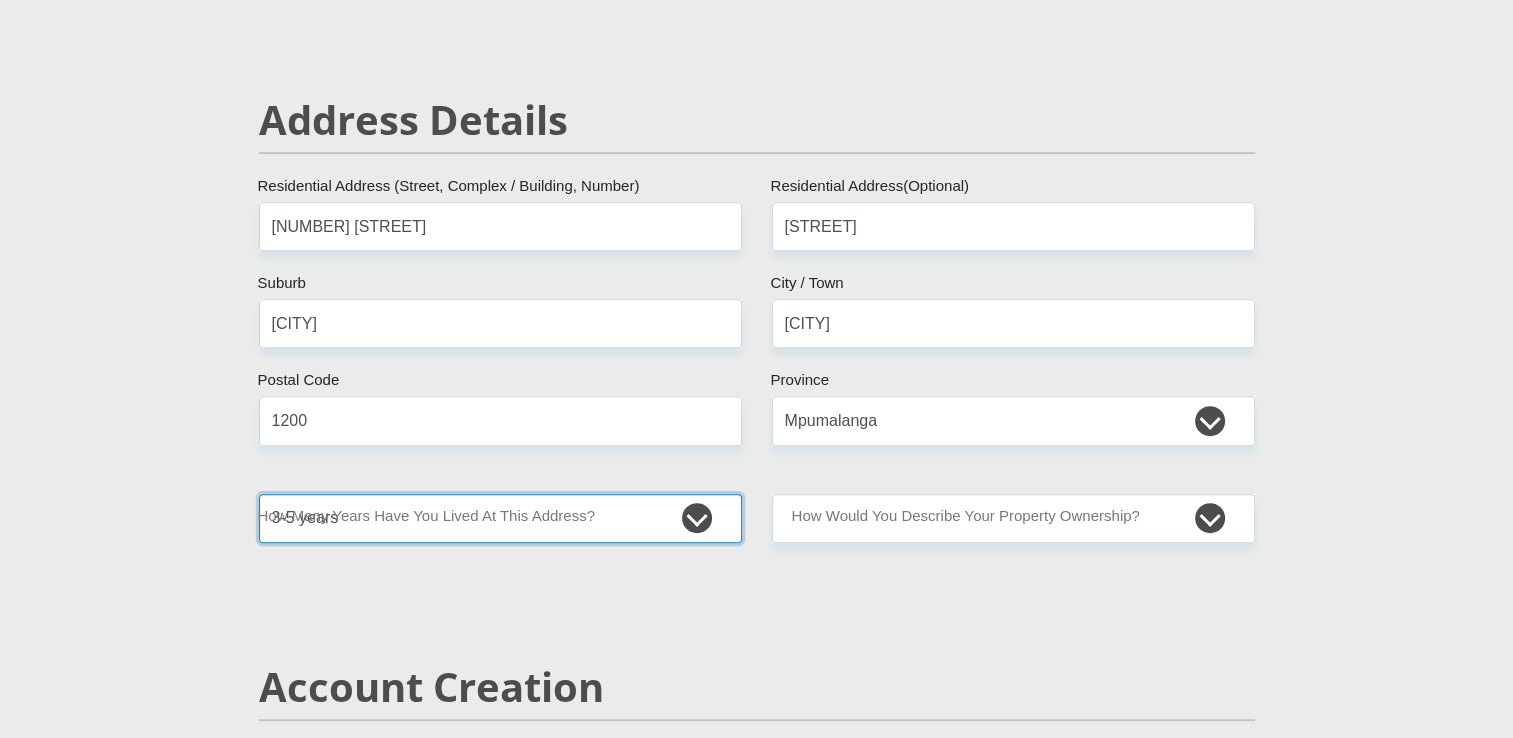 click on "less than 1 year
1-3 years
3-5 years
5+ years" at bounding box center [500, 518] 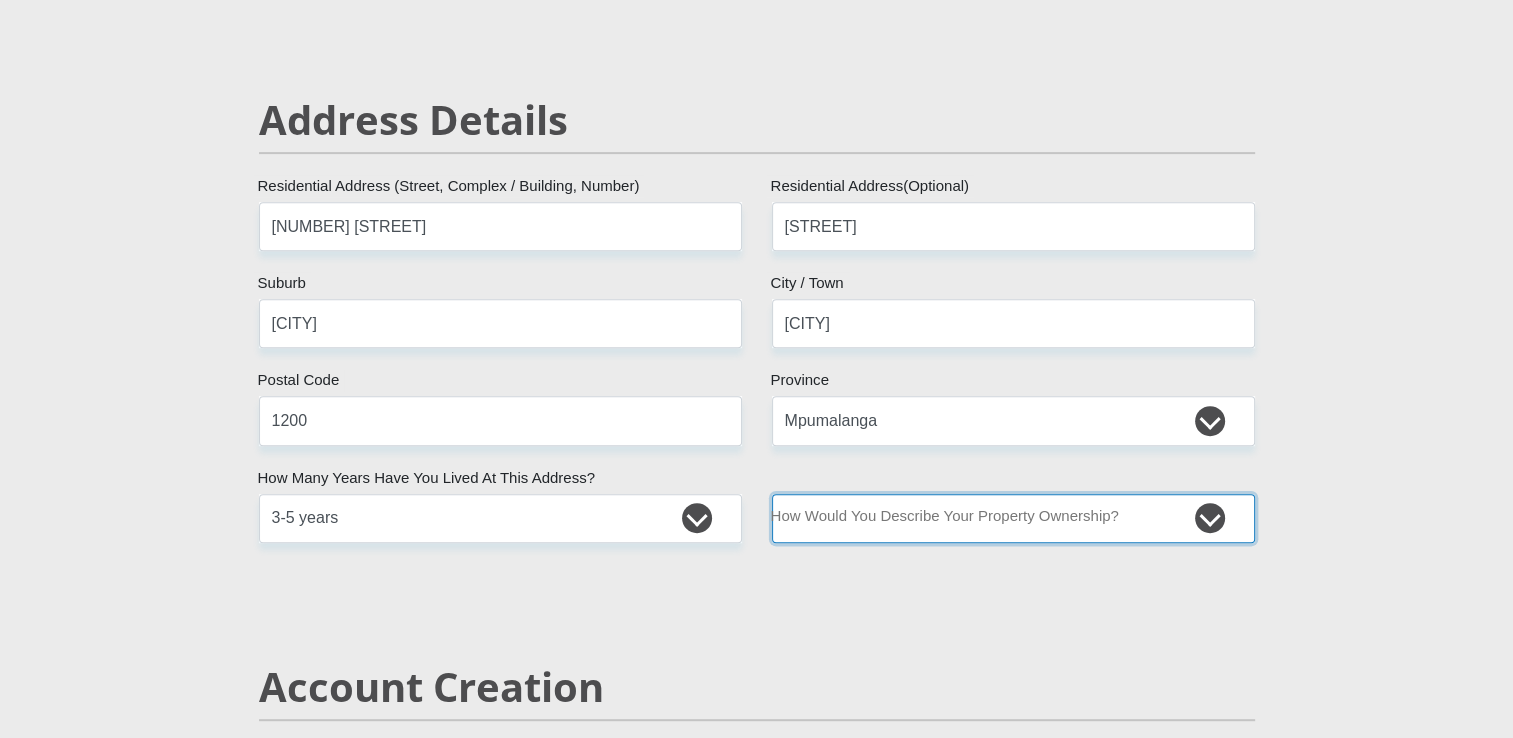 click on "Owned
Rented
Family Owned
Company Dwelling" at bounding box center (1013, 518) 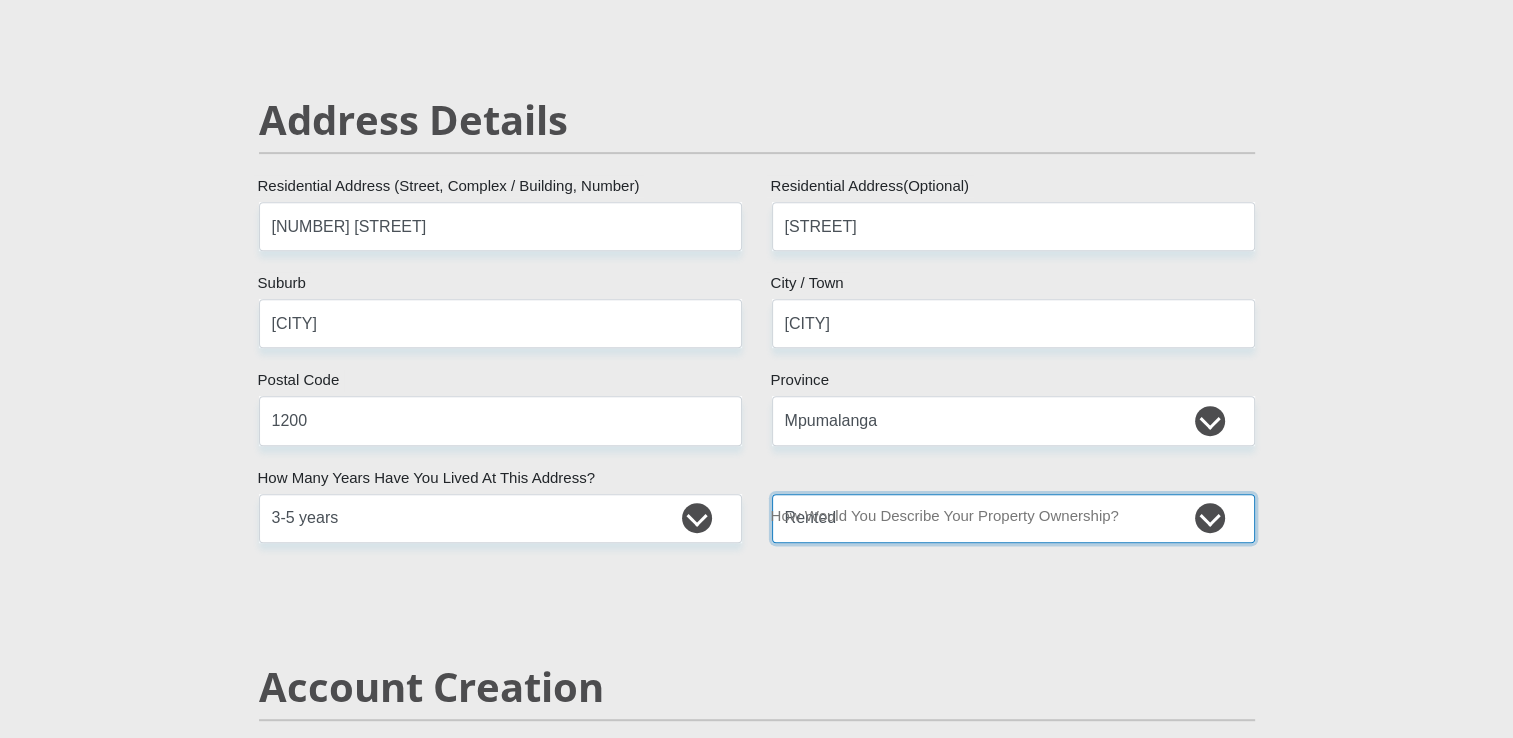 click on "Owned
Rented
Family Owned
Company Dwelling" at bounding box center (1013, 518) 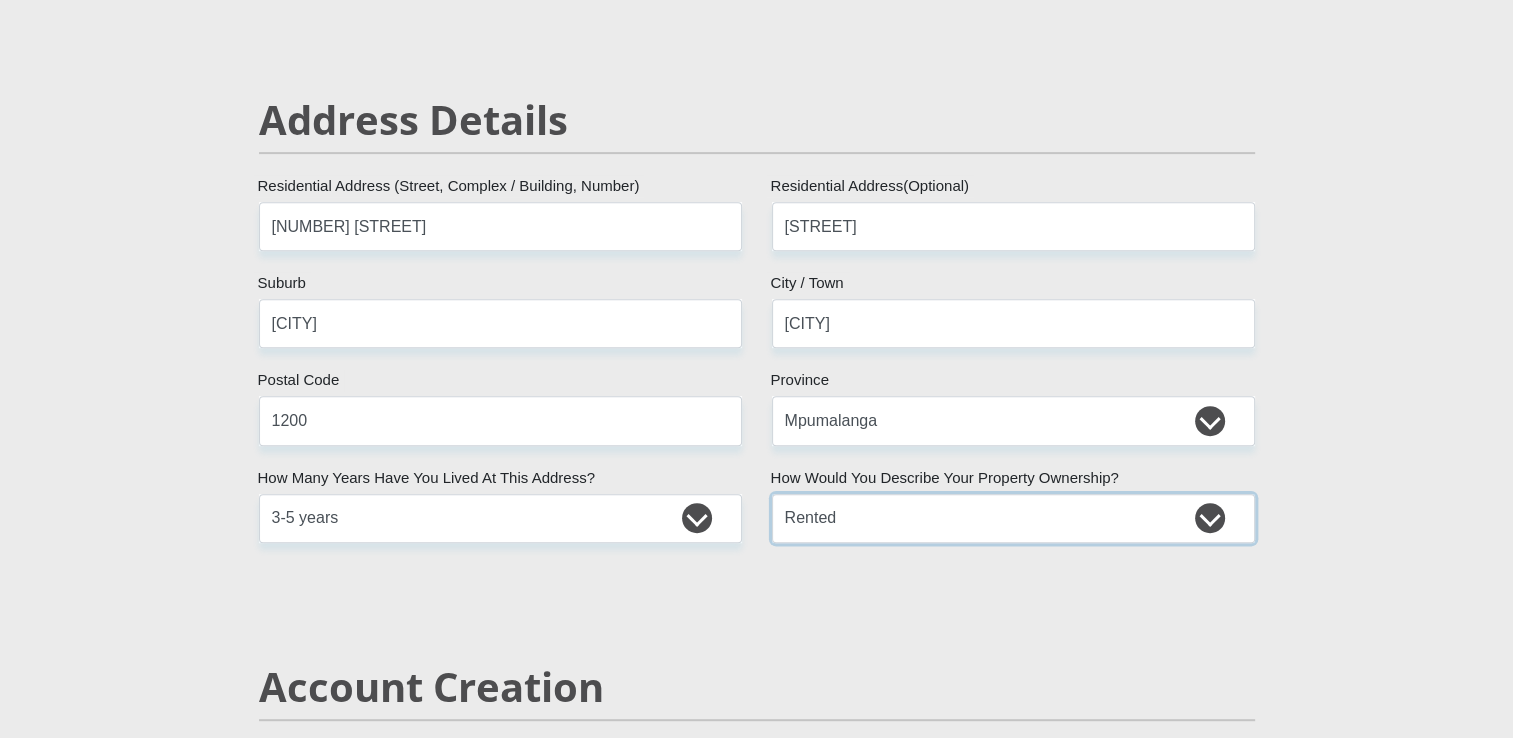 click on "Owned
Rented
Family Owned
Company Dwelling" at bounding box center [1013, 518] 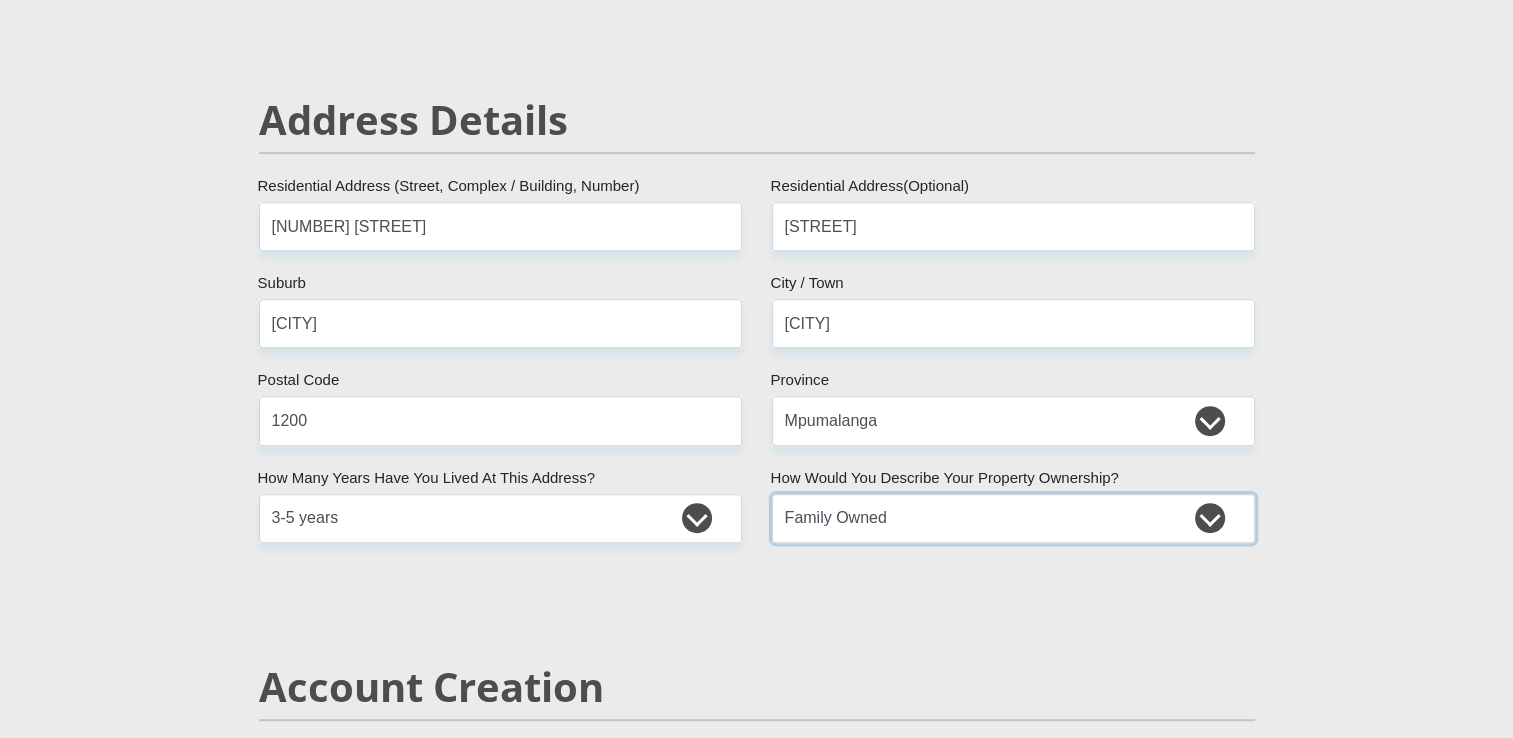 click on "Owned
Rented
Family Owned
Company Dwelling" at bounding box center [1013, 518] 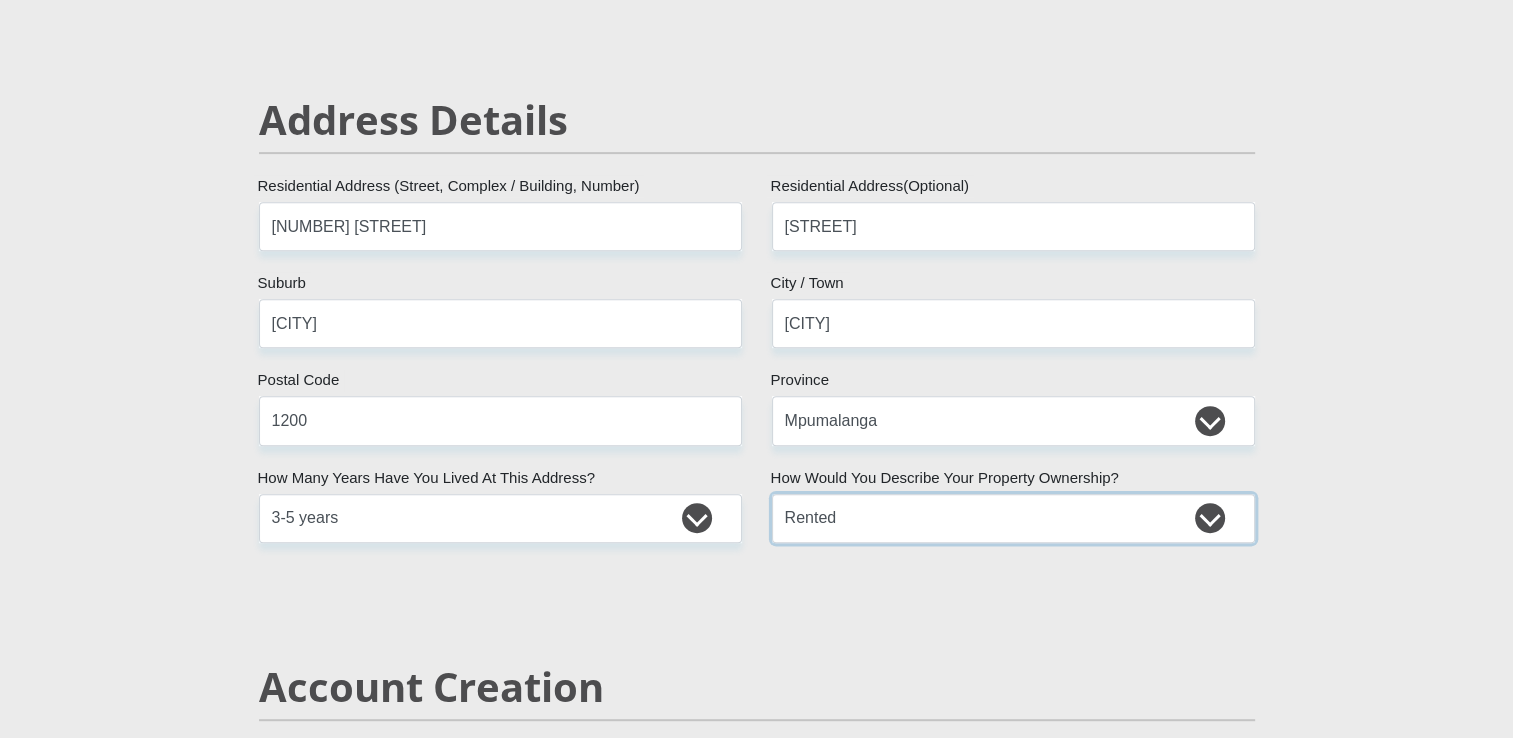 click on "Owned
Rented
Family Owned
Company Dwelling" at bounding box center (1013, 518) 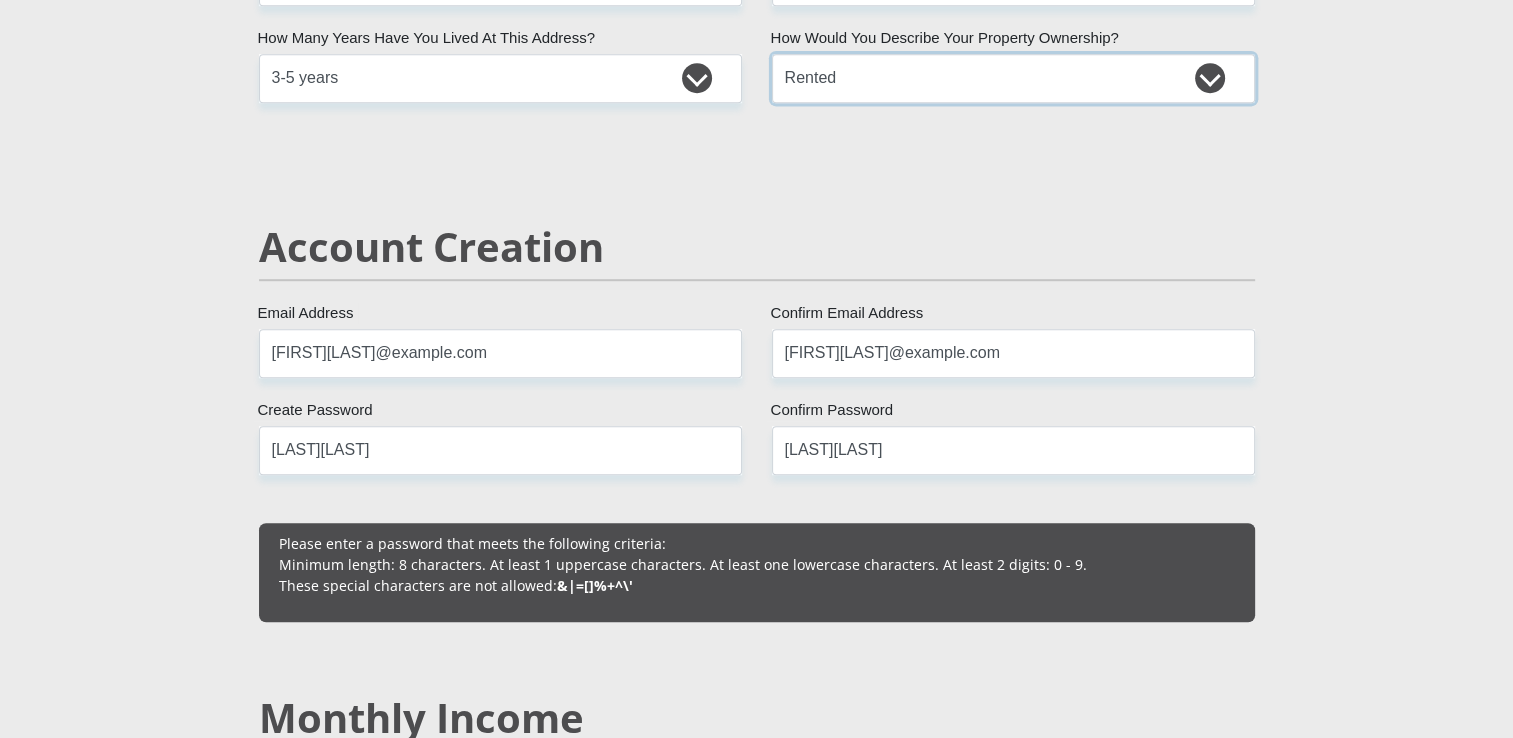 scroll, scrollTop: 1280, scrollLeft: 0, axis: vertical 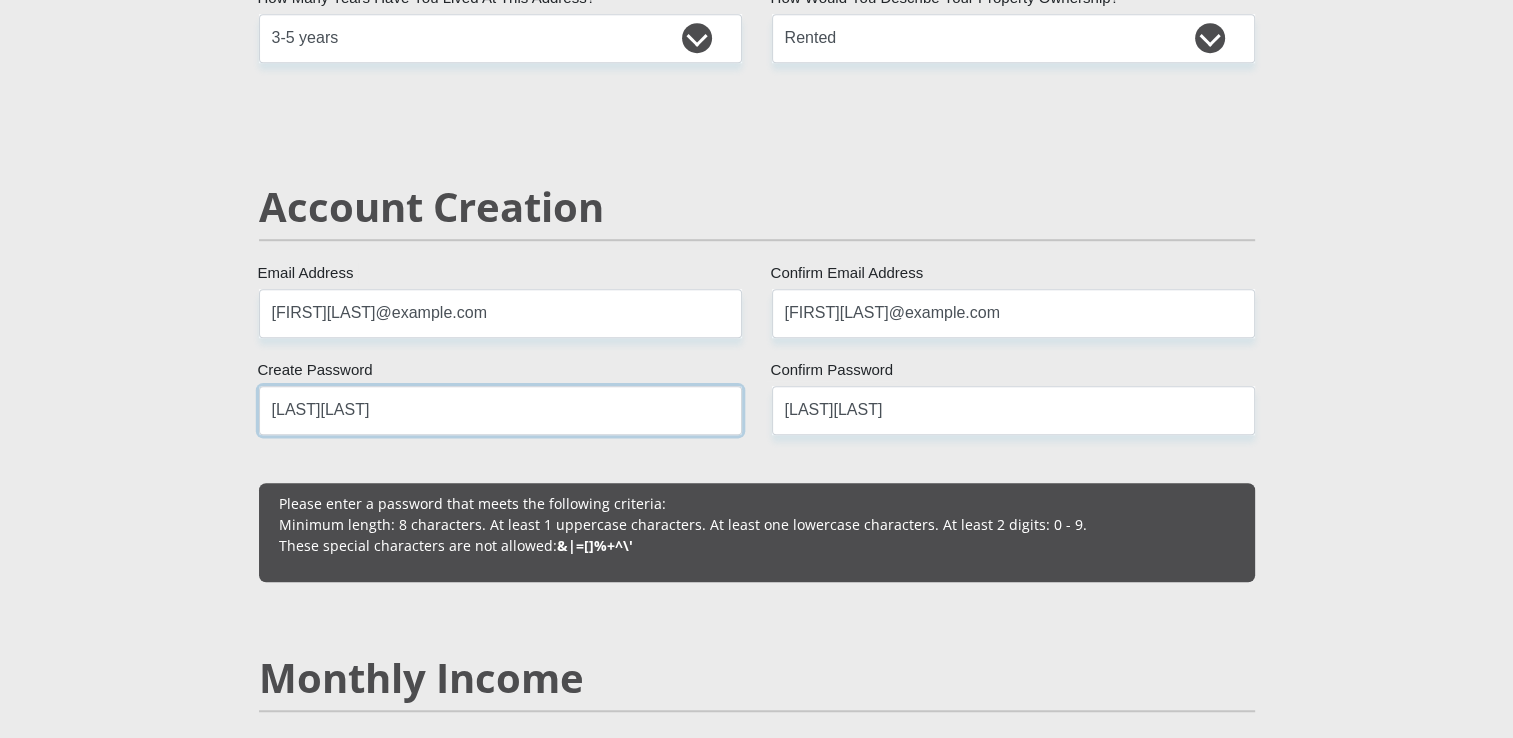 click on "25Frikkie" at bounding box center [500, 410] 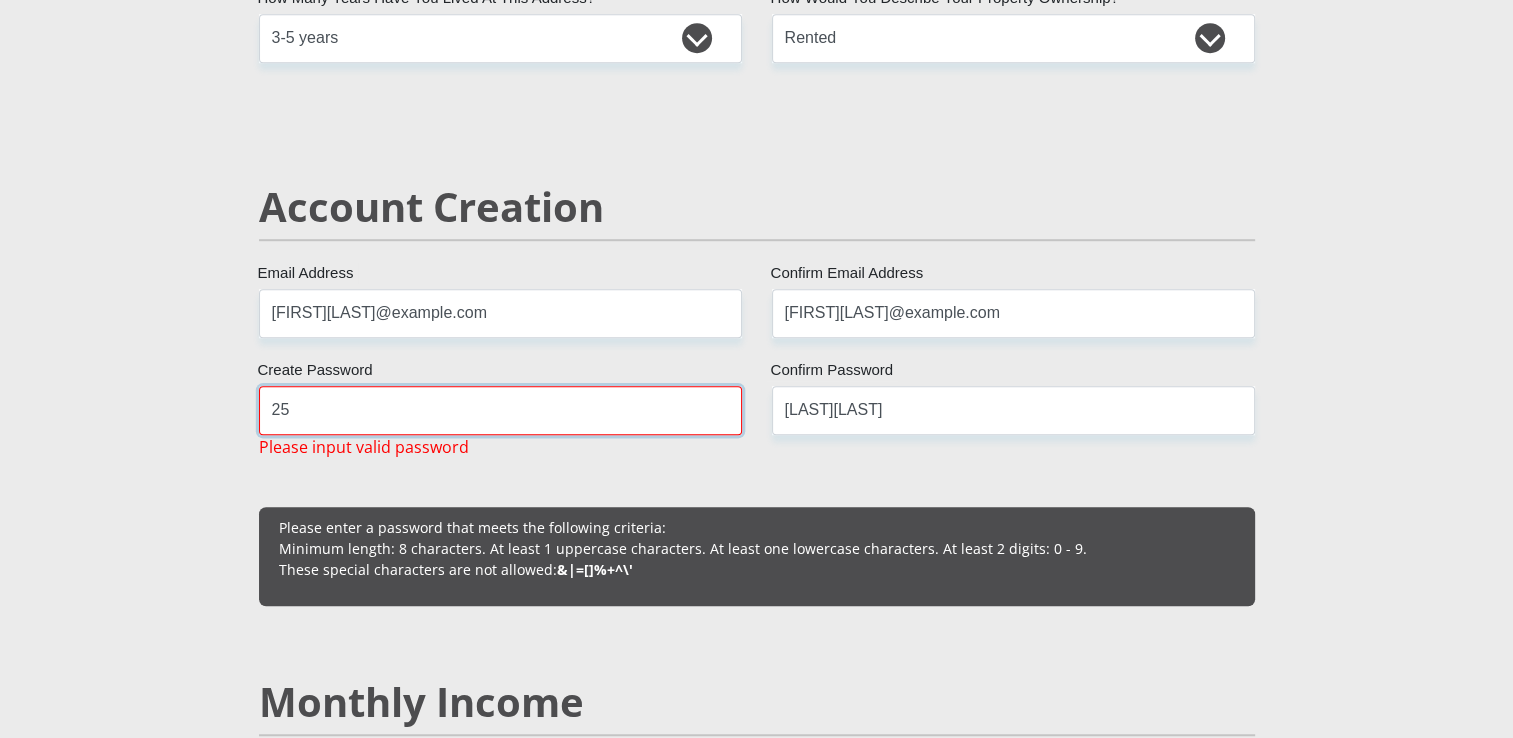 type on "2" 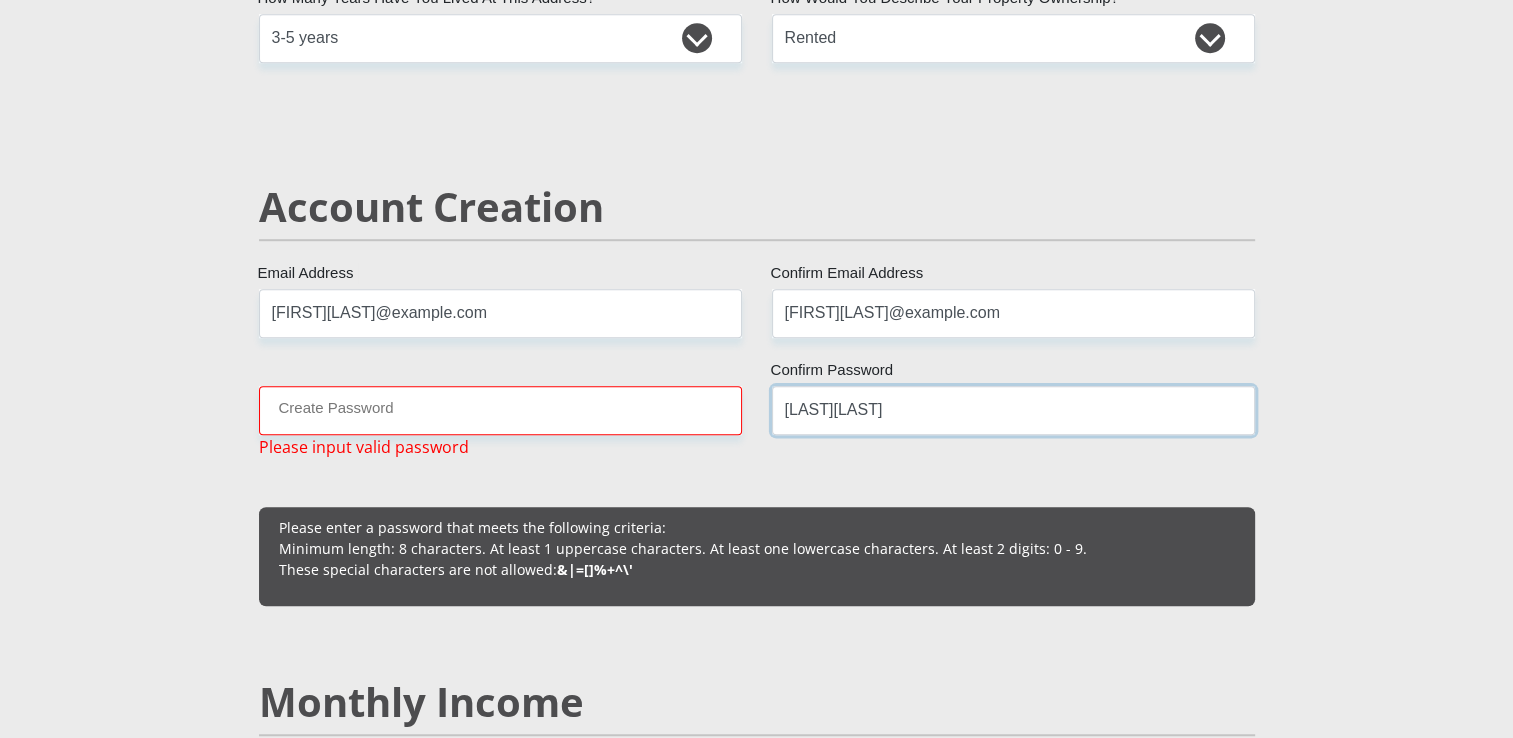 click on "25Frikkie" at bounding box center (1013, 410) 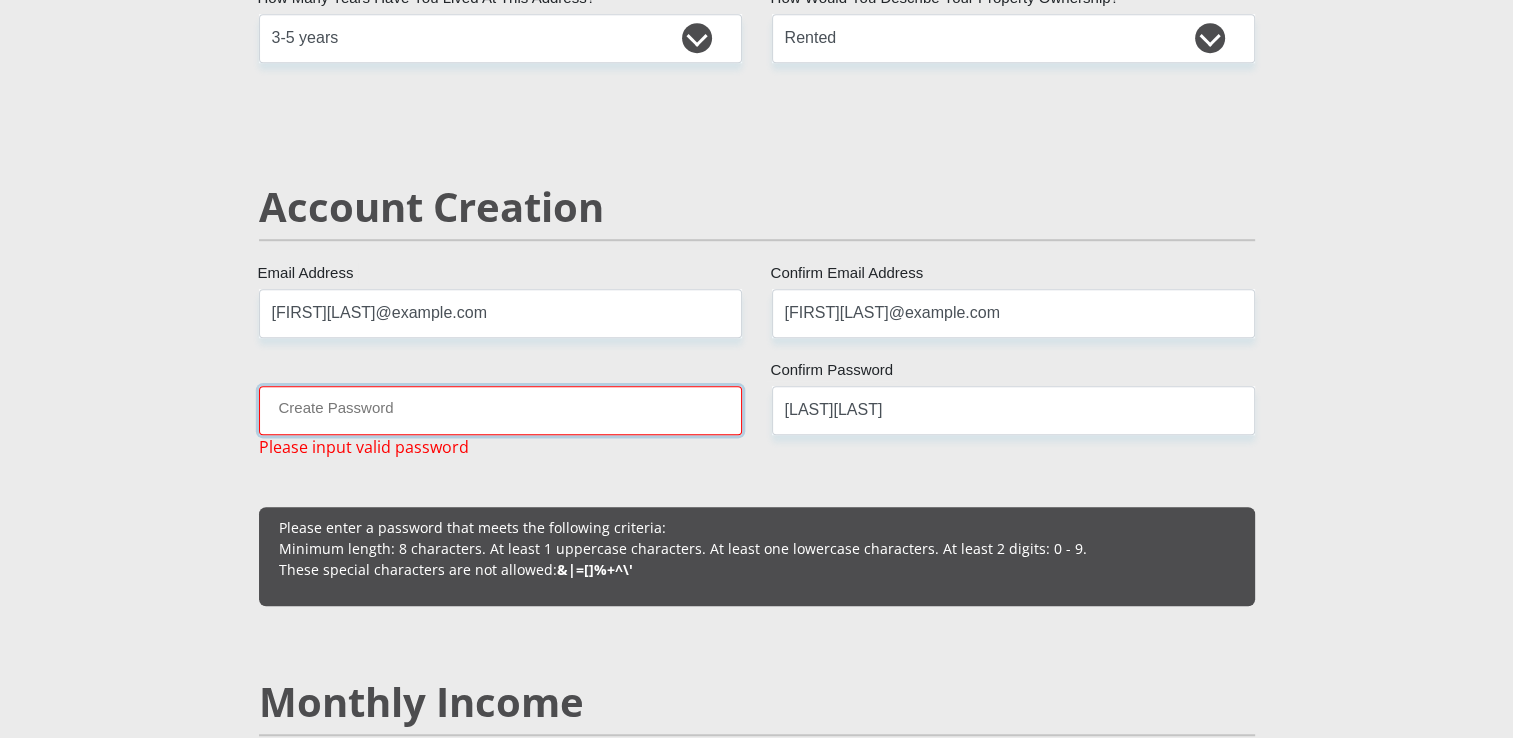 click on "Create Password" at bounding box center (500, 410) 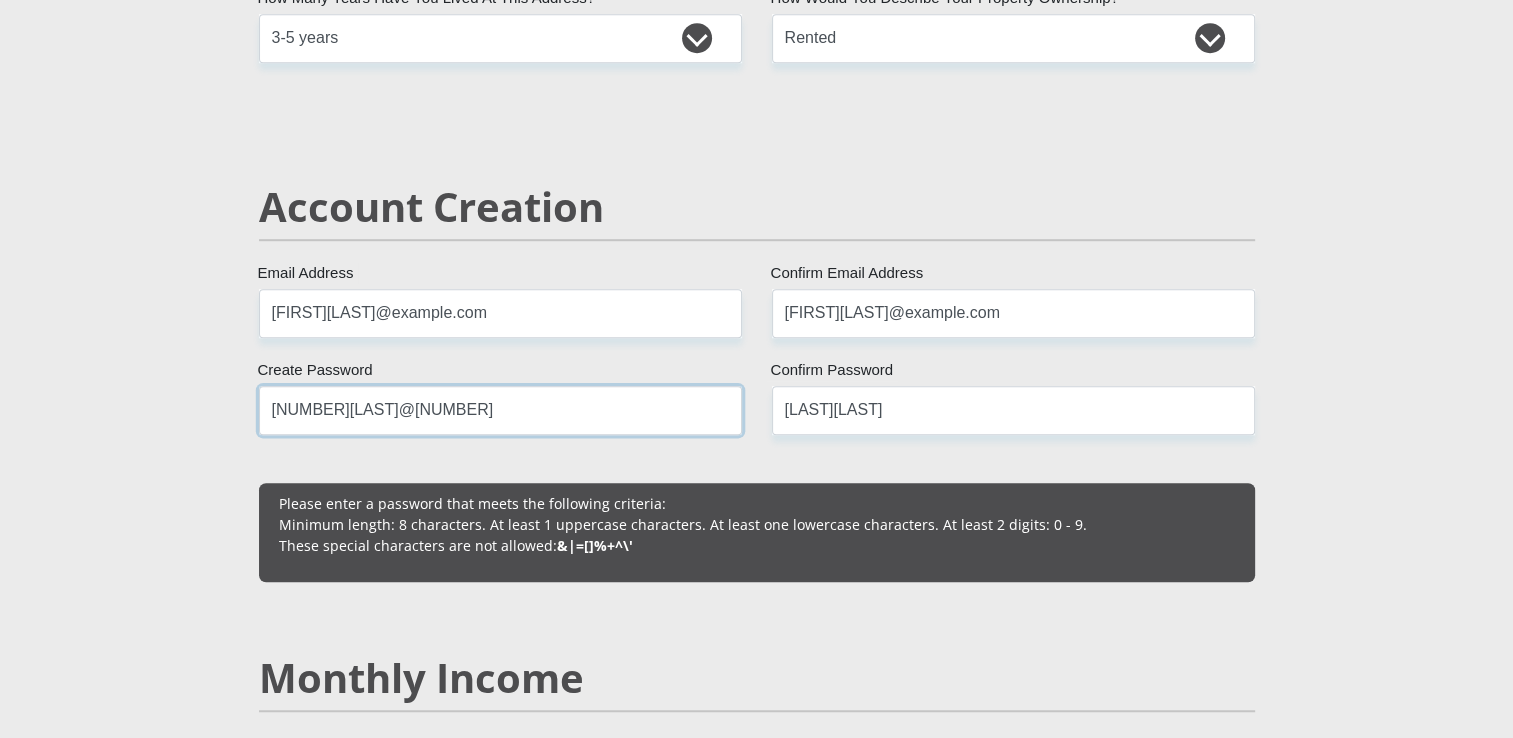 type on "25Frikkie@25" 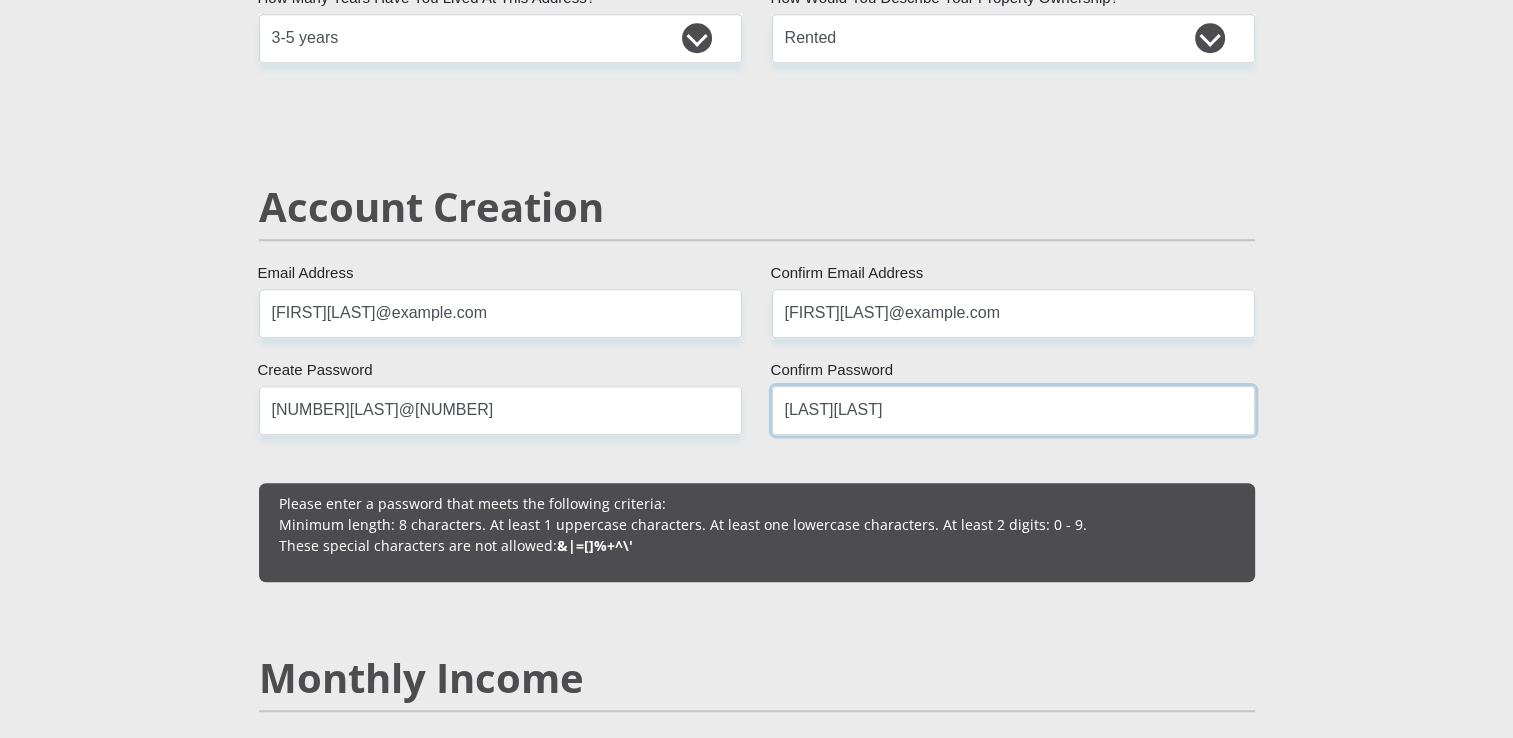 click on "25Frikkie" at bounding box center (1013, 410) 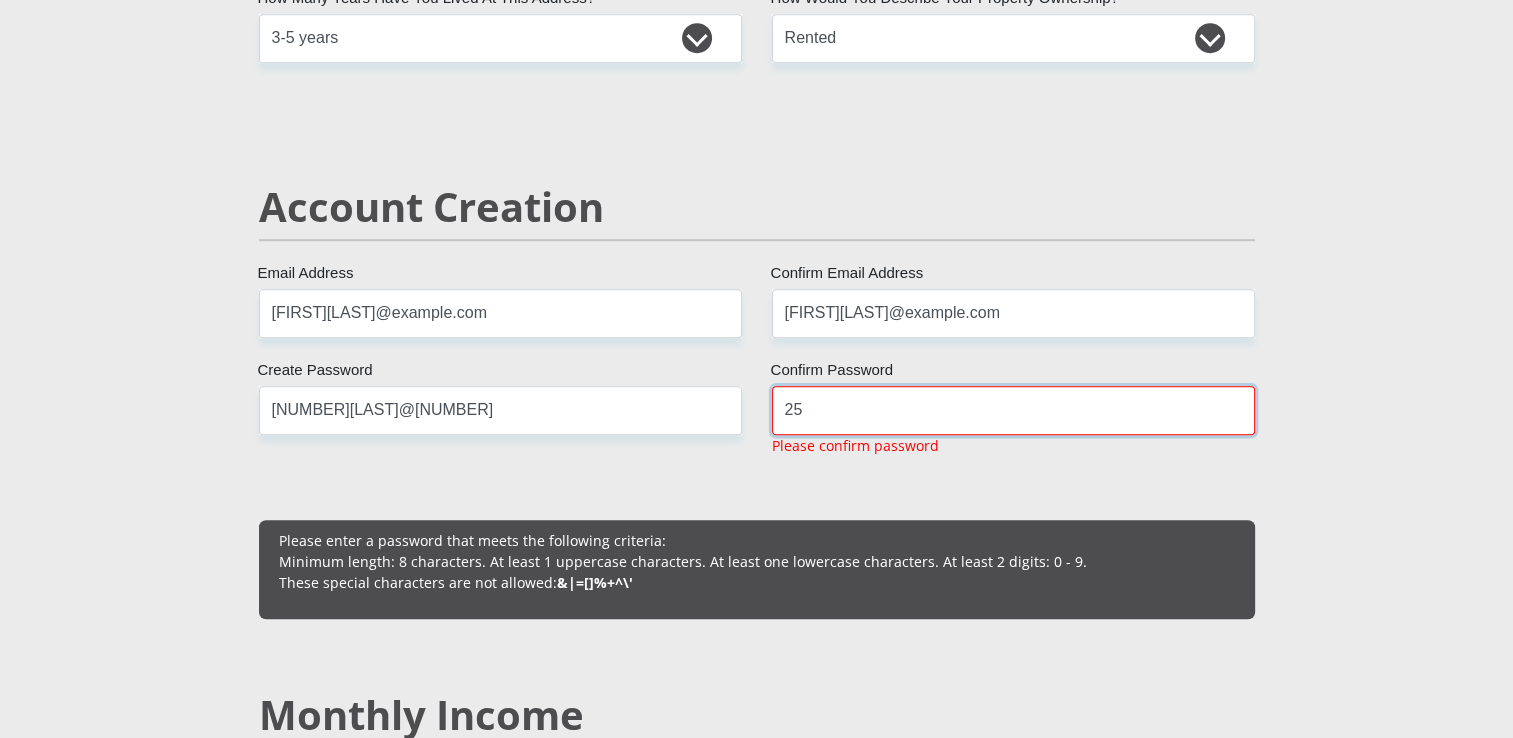 type on "2" 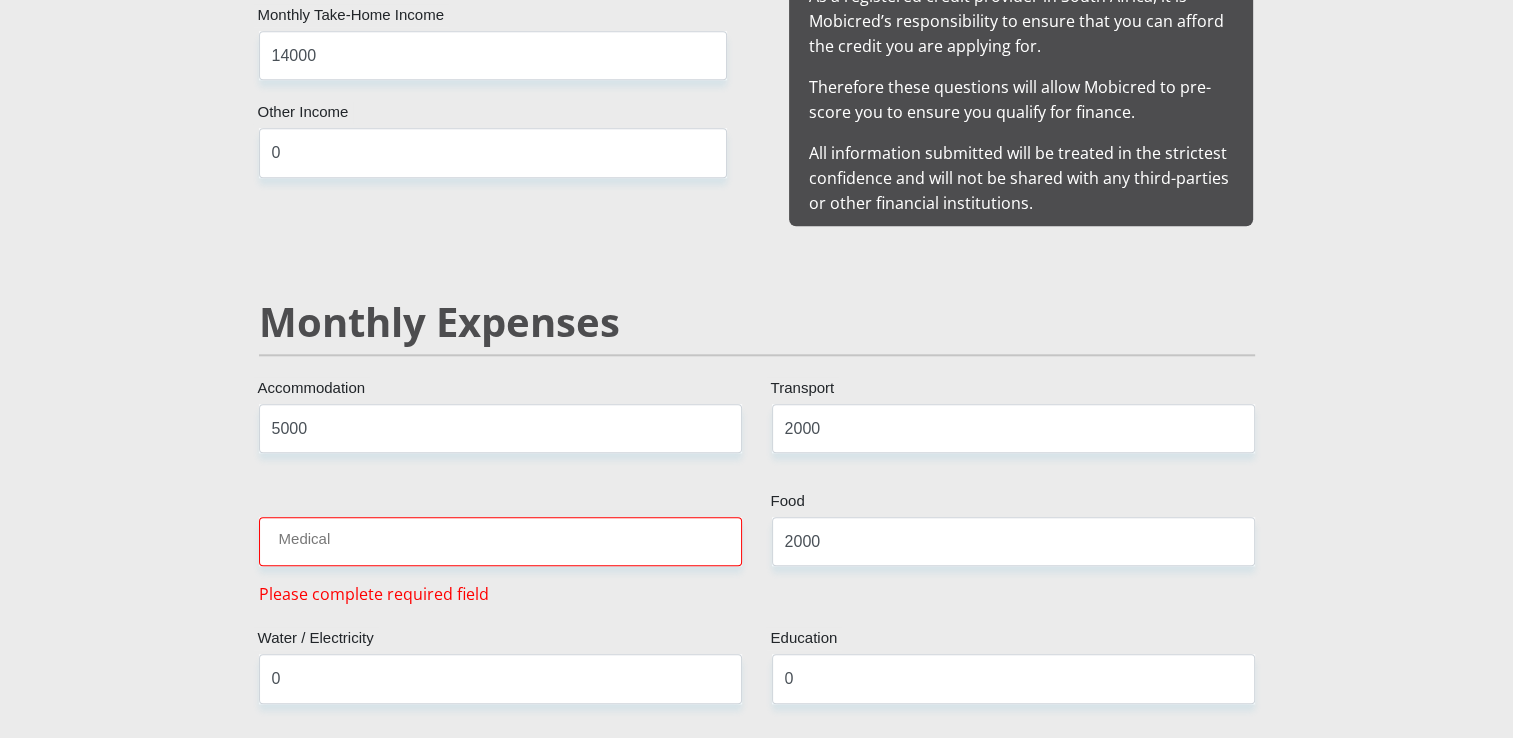 scroll, scrollTop: 2120, scrollLeft: 0, axis: vertical 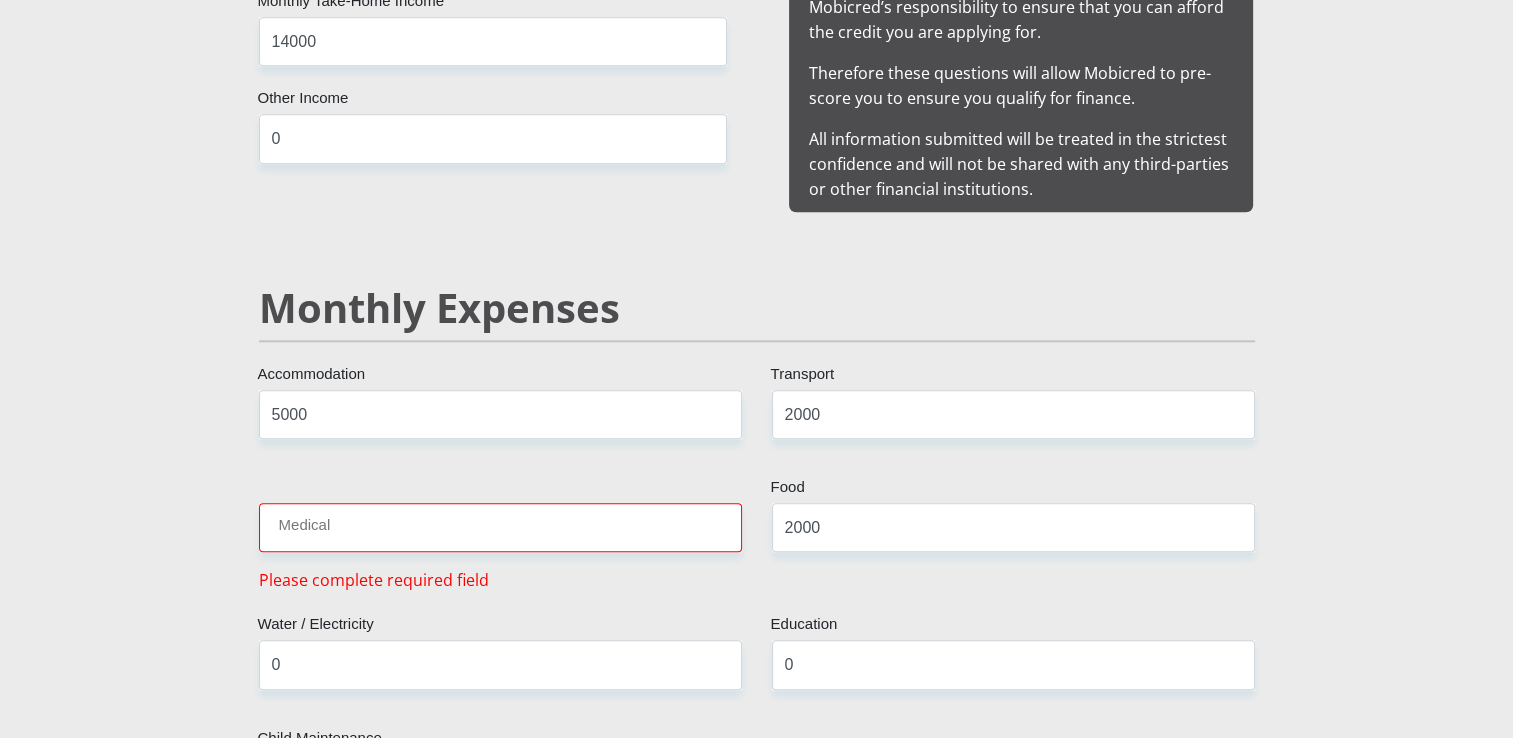 type on "25Frikkie@25" 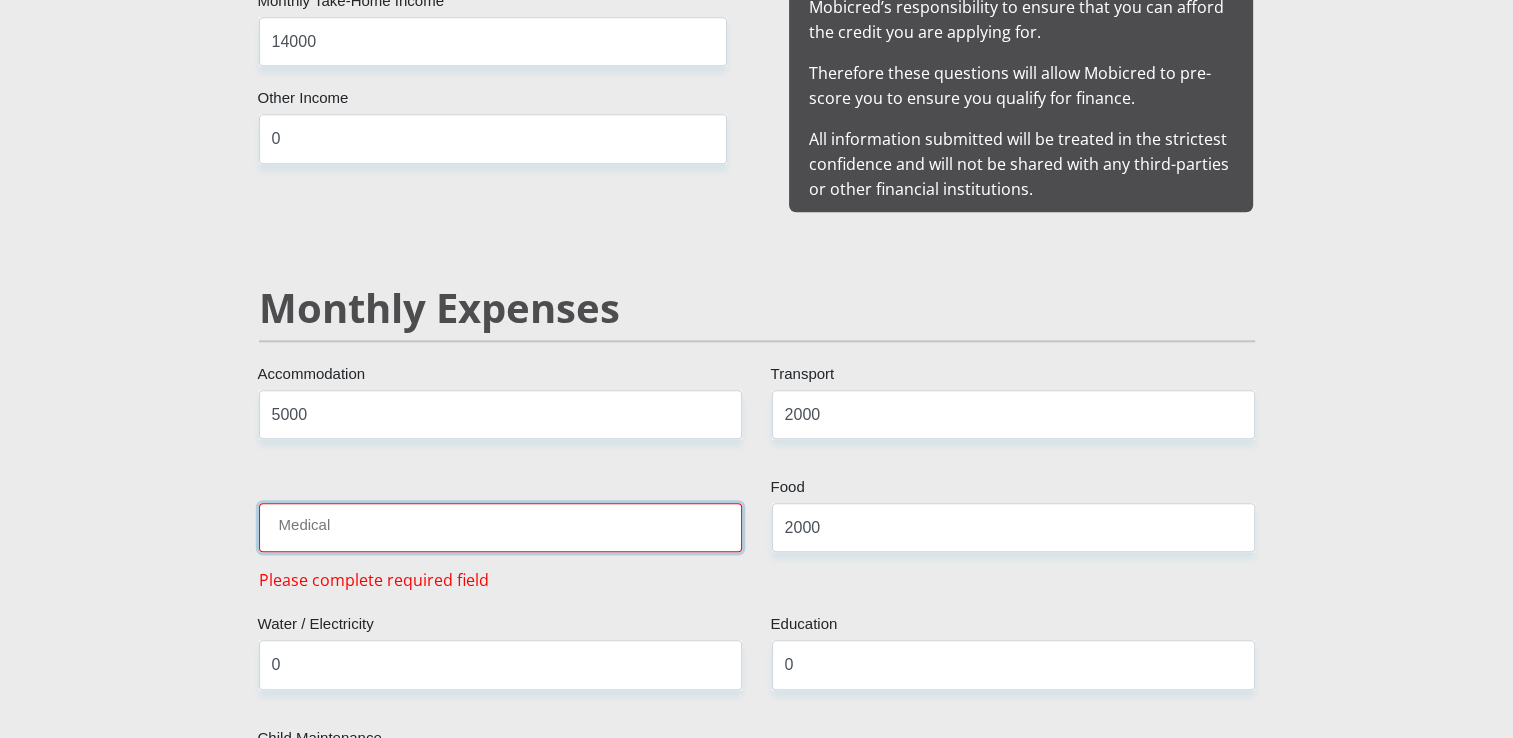 click on "Medical" at bounding box center [500, 527] 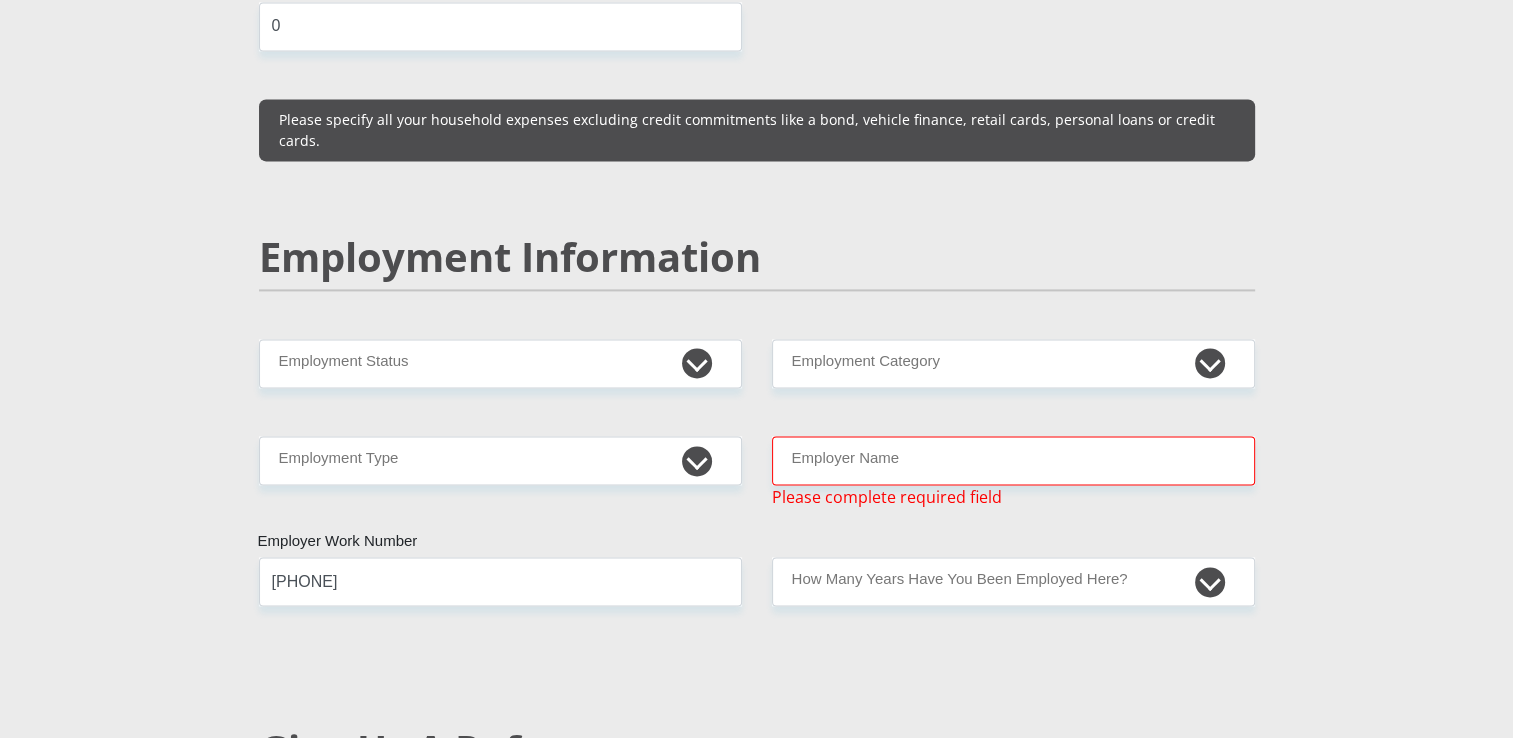 scroll, scrollTop: 2866, scrollLeft: 0, axis: vertical 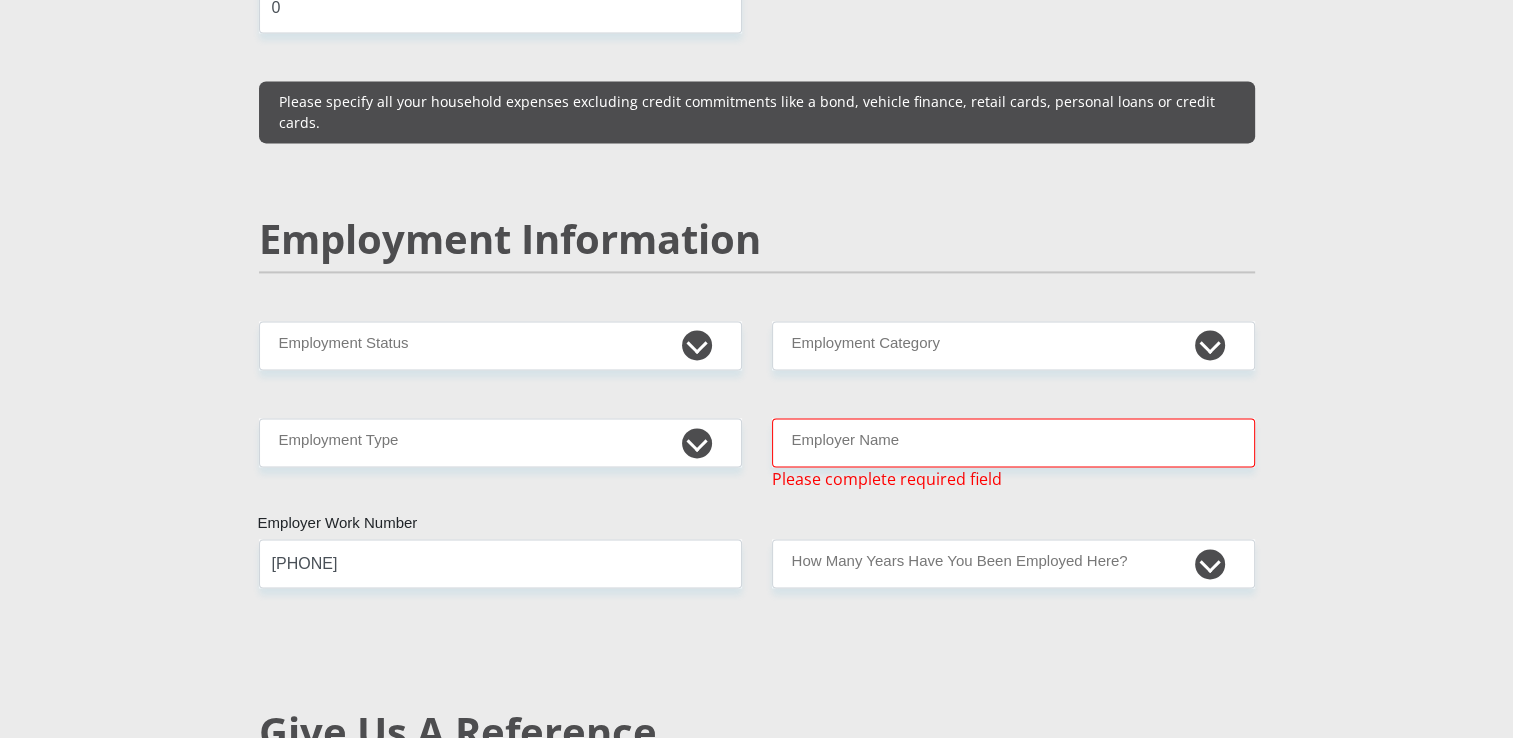 type on "0" 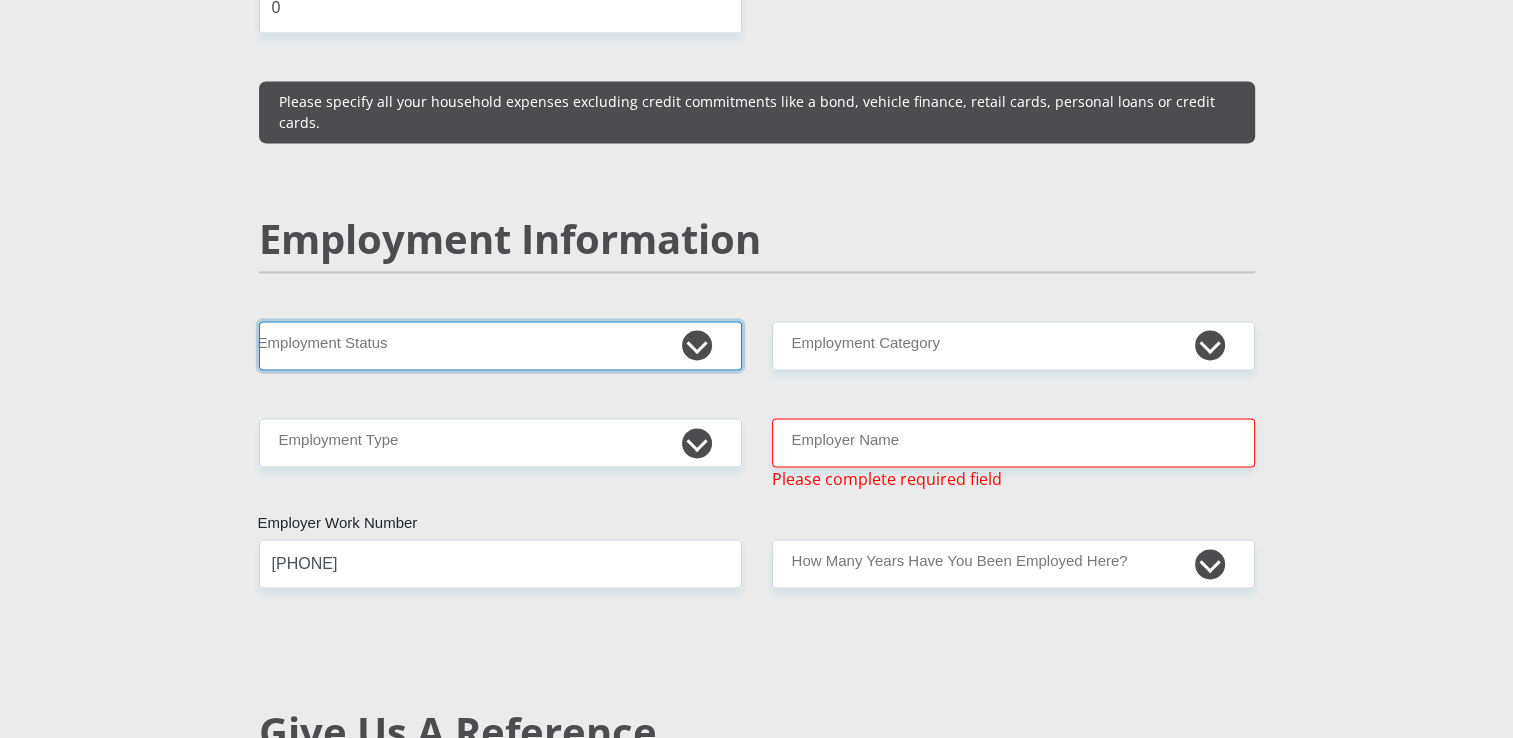 click on "Permanent/Full-time
Part-time/Casual
Contract Worker
Self-Employed
Housewife
Retired
Student
Medically Boarded
Disability
Unemployed" at bounding box center [500, 345] 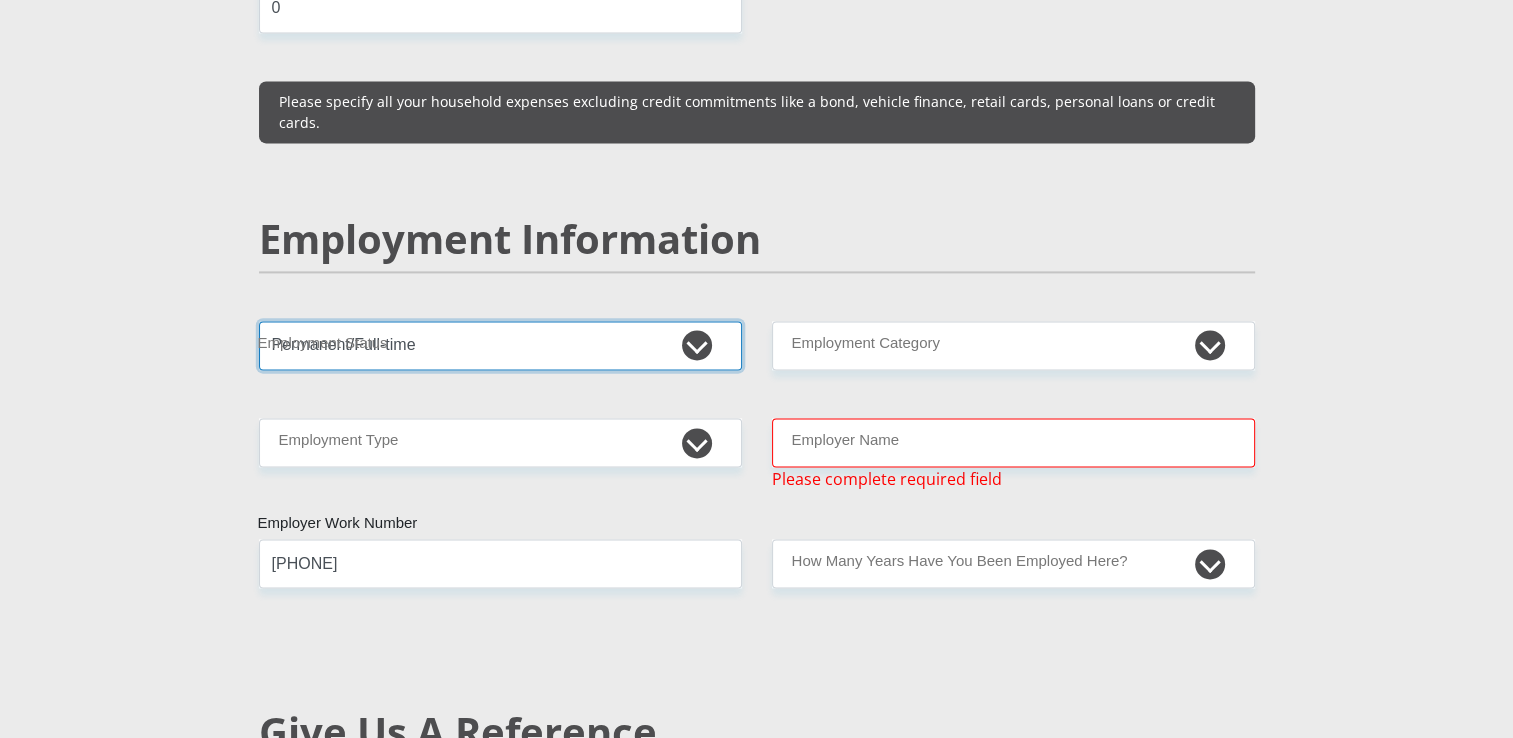 click on "Permanent/Full-time
Part-time/Casual
Contract Worker
Self-Employed
Housewife
Retired
Student
Medically Boarded
Disability
Unemployed" at bounding box center (500, 345) 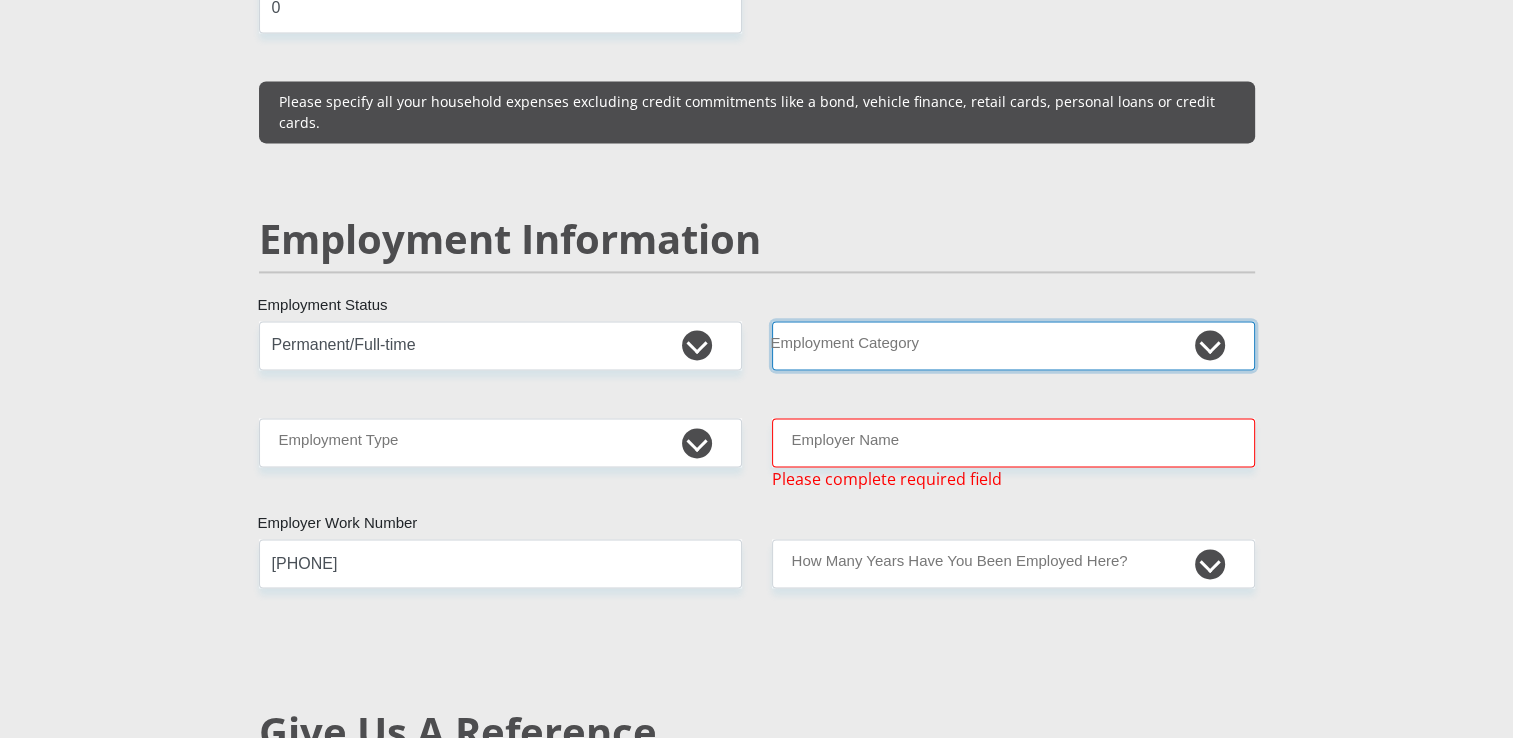 click on "AGRICULTURE
ALCOHOL & TOBACCO
CONSTRUCTION MATERIALS
METALLURGY
EQUIPMENT FOR RENEWABLE ENERGY
SPECIALIZED CONTRACTORS
CAR
GAMING (INCL. INTERNET
OTHER WHOLESALE
UNLICENSED PHARMACEUTICALS
CURRENCY EXCHANGE HOUSES
OTHER FINANCIAL INSTITUTIONS & INSURANCE
REAL ESTATE AGENTS
OIL & GAS
OTHER MATERIALS (E.G. IRON ORE)
PRECIOUS STONES & PRECIOUS METALS
POLITICAL ORGANIZATIONS
RELIGIOUS ORGANIZATIONS(NOT SECTS)
ACTI. HAVING BUSINESS DEAL WITH PUBLIC ADMINISTRATION
LAUNDROMATS" at bounding box center (1013, 345) 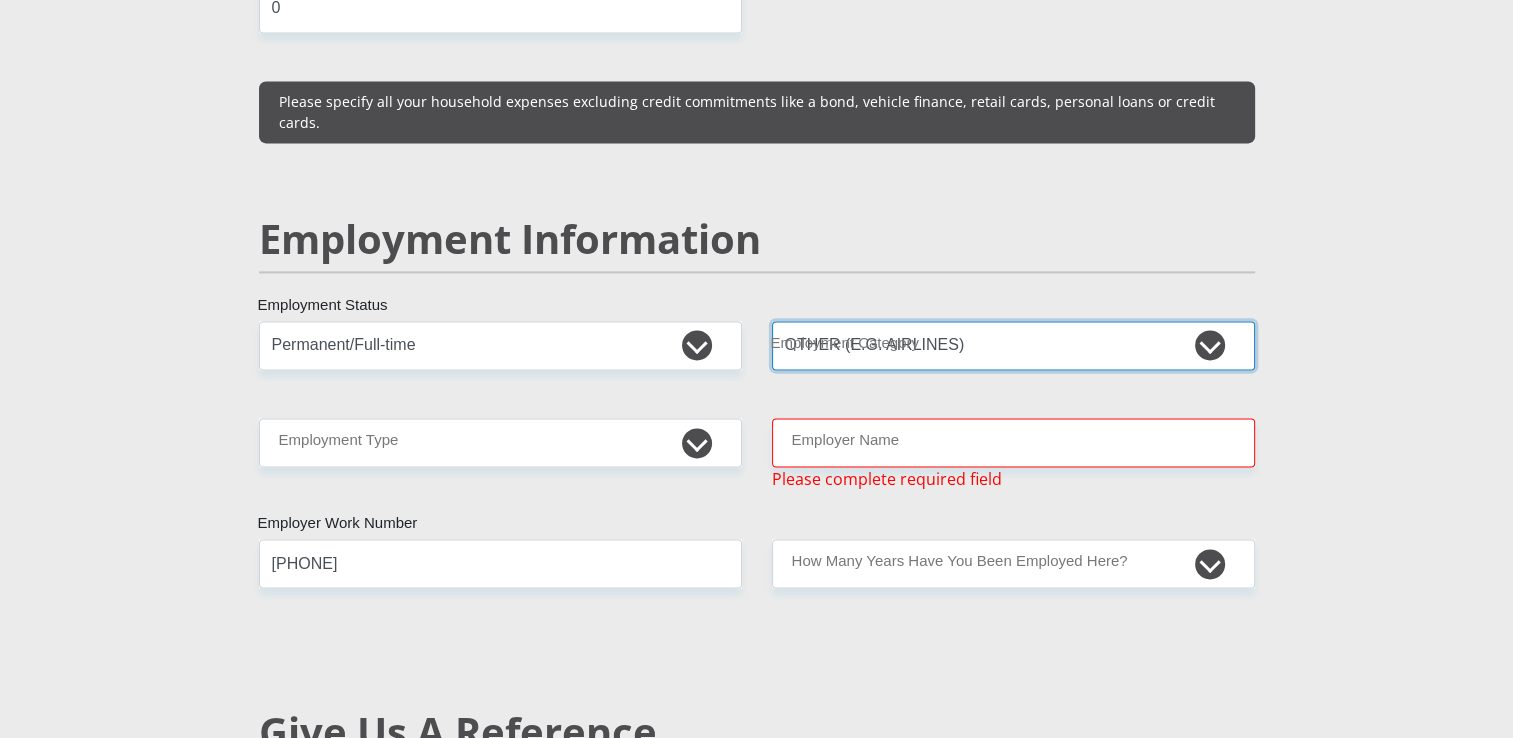 click on "AGRICULTURE
ALCOHOL & TOBACCO
CONSTRUCTION MATERIALS
METALLURGY
EQUIPMENT FOR RENEWABLE ENERGY
SPECIALIZED CONTRACTORS
CAR
GAMING (INCL. INTERNET
OTHER WHOLESALE
UNLICENSED PHARMACEUTICALS
CURRENCY EXCHANGE HOUSES
OTHER FINANCIAL INSTITUTIONS & INSURANCE
REAL ESTATE AGENTS
OIL & GAS
OTHER MATERIALS (E.G. IRON ORE)
PRECIOUS STONES & PRECIOUS METALS
POLITICAL ORGANIZATIONS
RELIGIOUS ORGANIZATIONS(NOT SECTS)
ACTI. HAVING BUSINESS DEAL WITH PUBLIC ADMINISTRATION
LAUNDROMATS" at bounding box center [1013, 345] 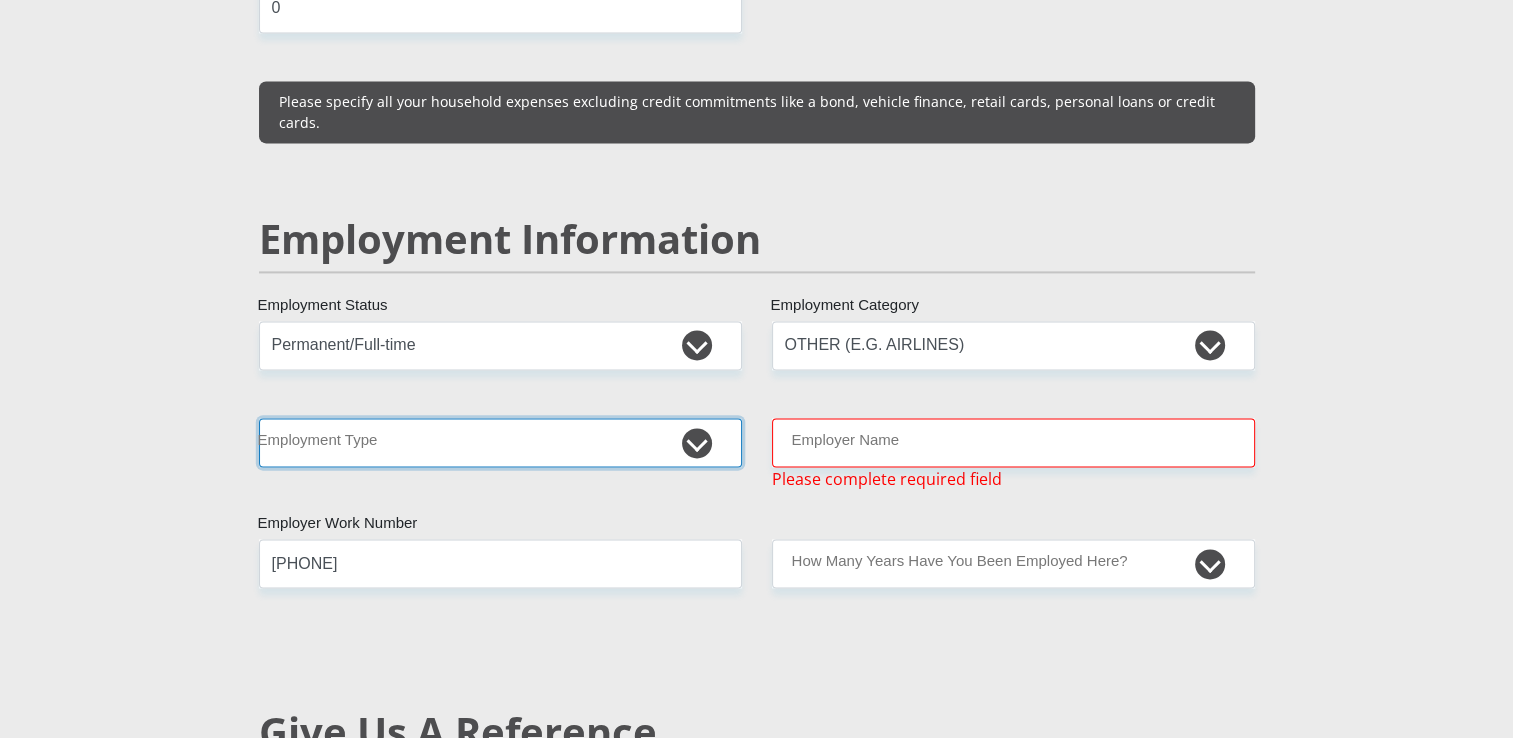 click on "College/Lecturer
Craft Seller
Creative
Driver
Executive
Farmer
Forces - Non Commissioned
Forces - Officer
Hawker
Housewife
Labourer
Licenced Professional
Manager
Miner
Non Licenced Professional
Office Staff/Clerk
Outside Worker
Pensioner
Permanent Teacher
Production/Manufacturing
Sales
Self-Employed
Semi-Professional Worker
Service Industry  Social Worker  Student" at bounding box center [500, 442] 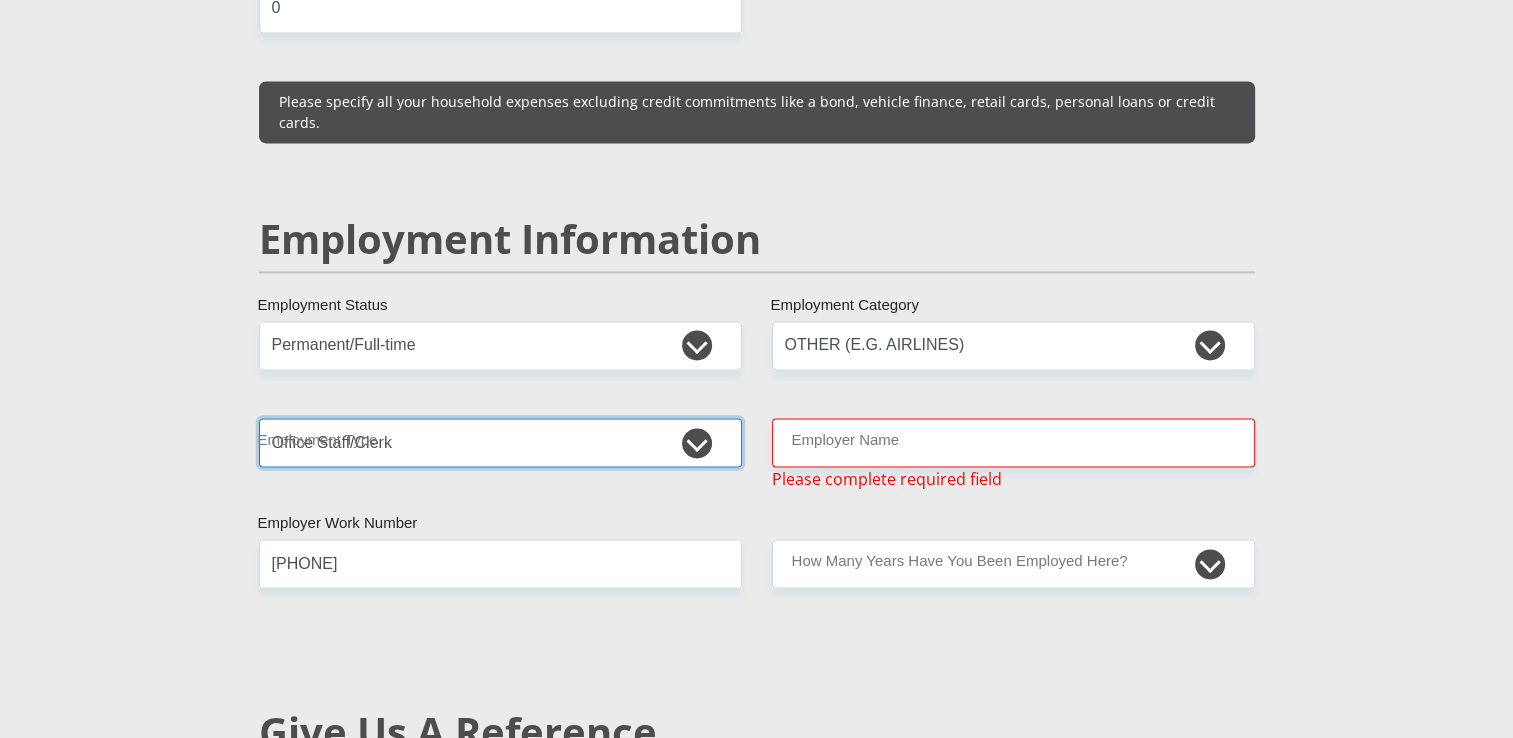 click on "College/Lecturer
Craft Seller
Creative
Driver
Executive
Farmer
Forces - Non Commissioned
Forces - Officer
Hawker
Housewife
Labourer
Licenced Professional
Manager
Miner
Non Licenced Professional
Office Staff/Clerk
Outside Worker
Pensioner
Permanent Teacher
Production/Manufacturing
Sales
Self-Employed
Semi-Professional Worker
Service Industry  Social Worker  Student" at bounding box center (500, 442) 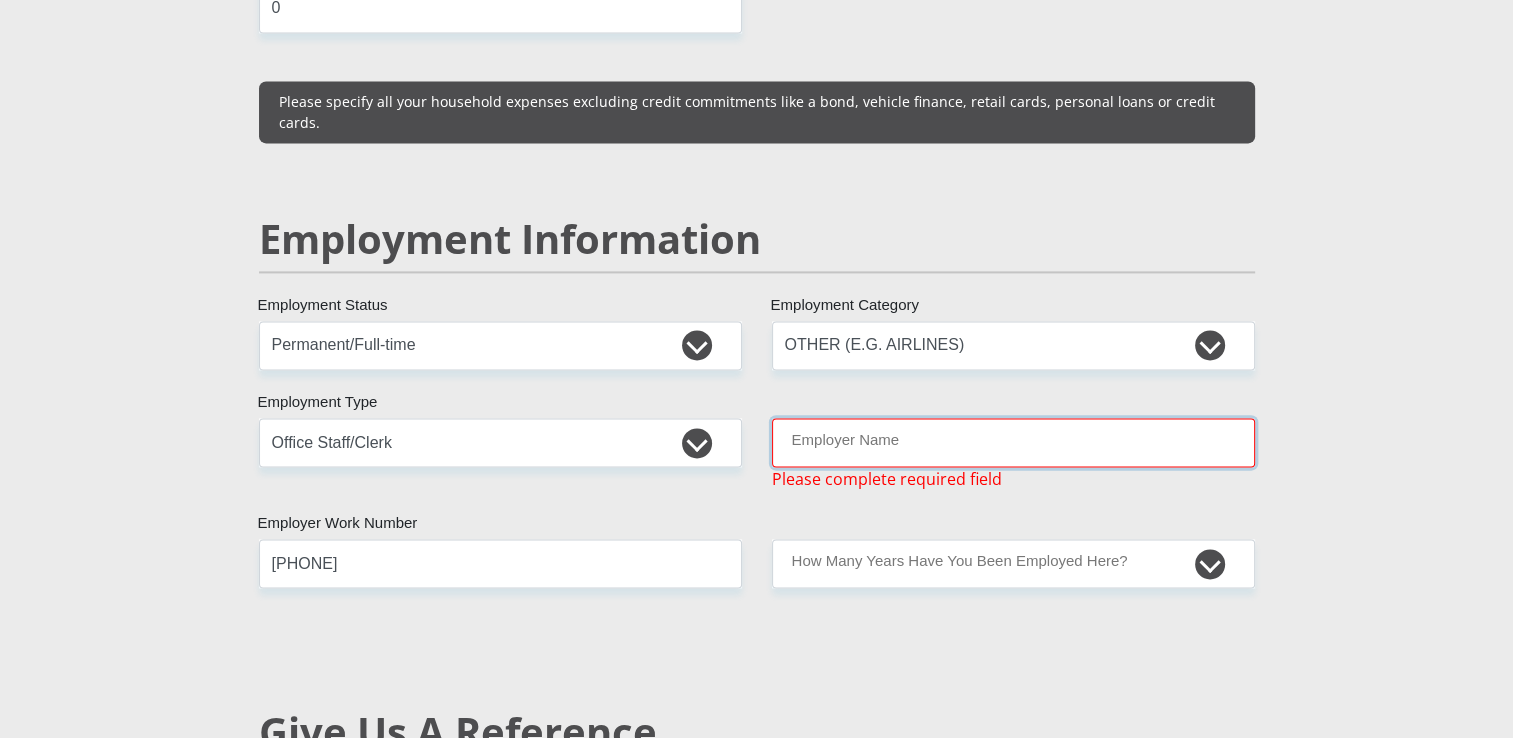 click on "Employer Name" at bounding box center (1013, 442) 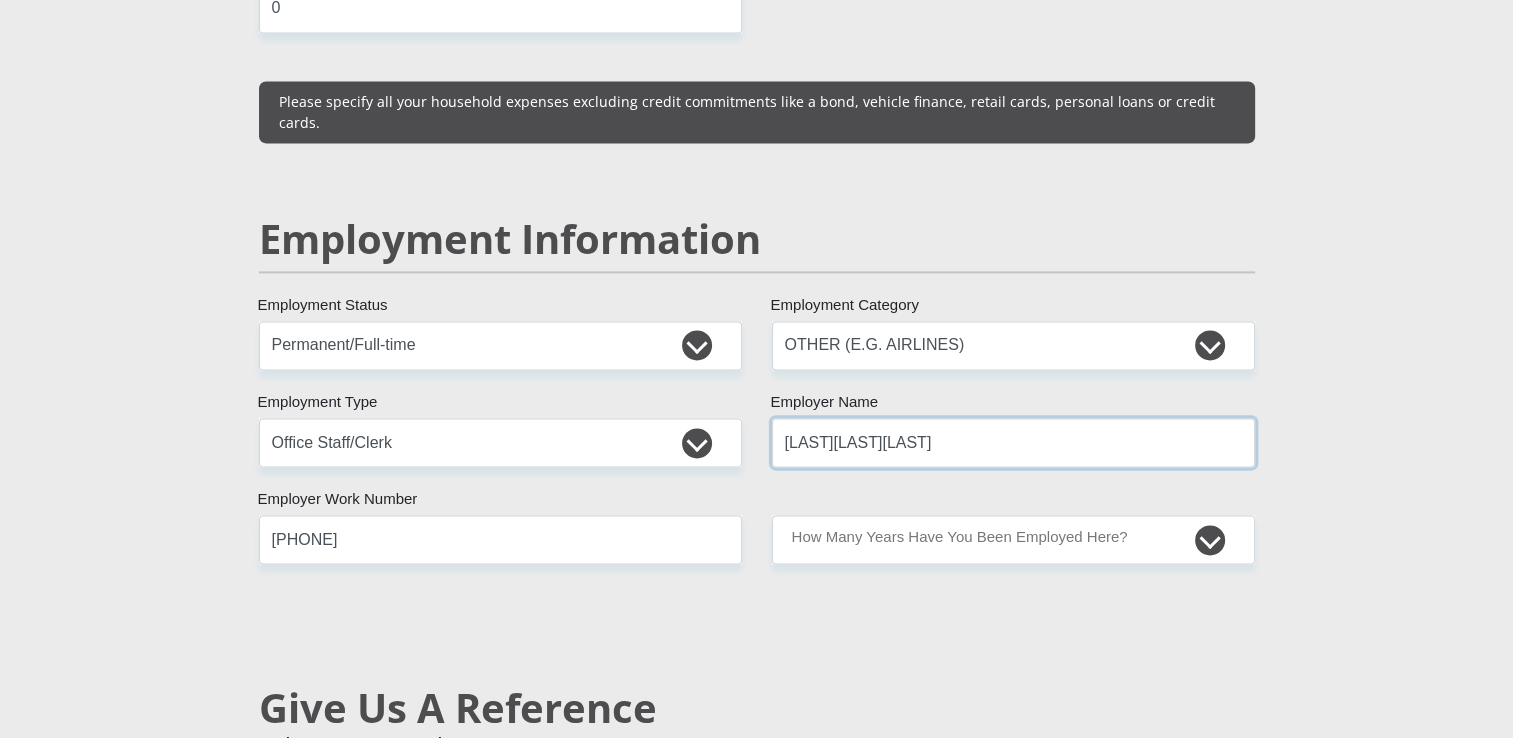 type on "swanepoelandpartners" 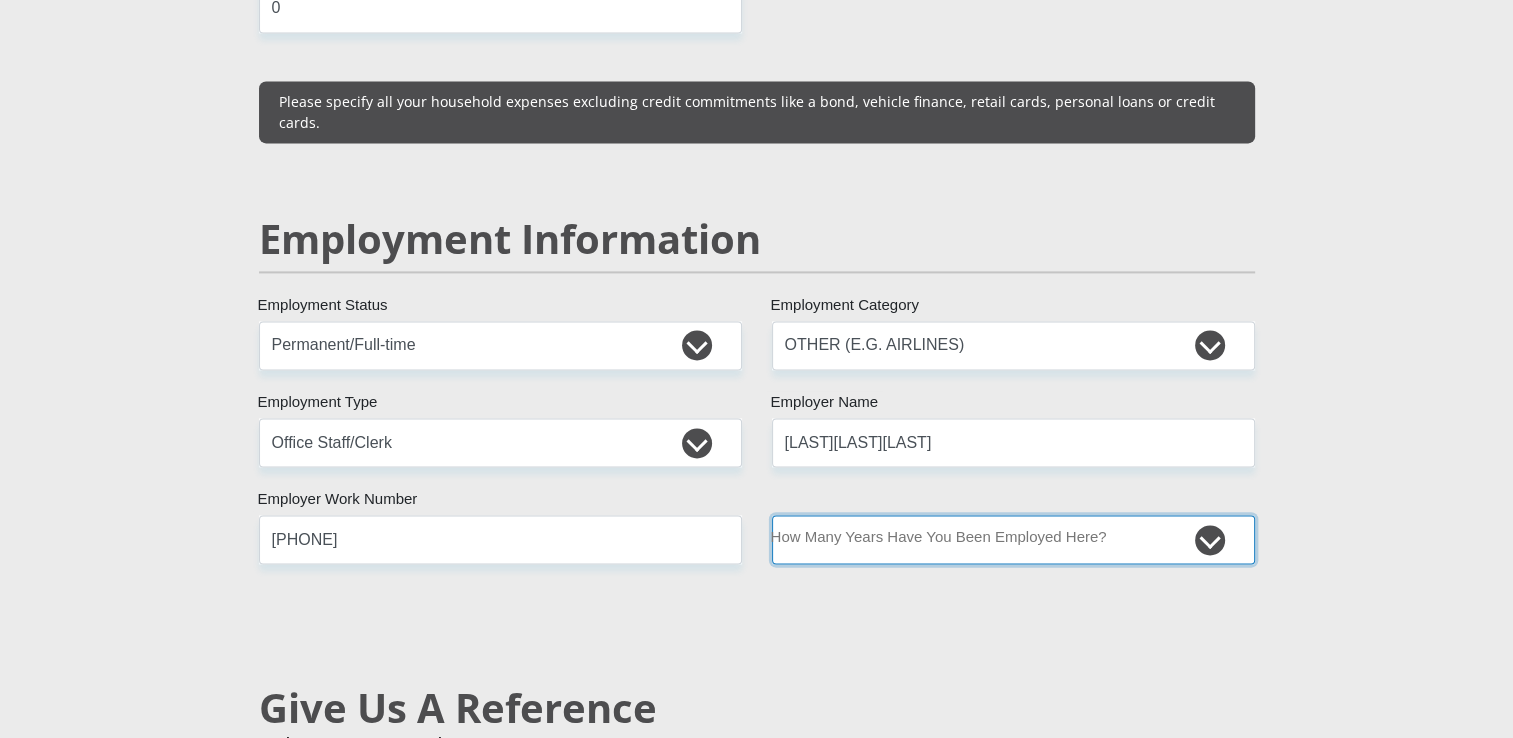 click on "less than 1 year
1-3 years
3-5 years
5+ years" at bounding box center [1013, 539] 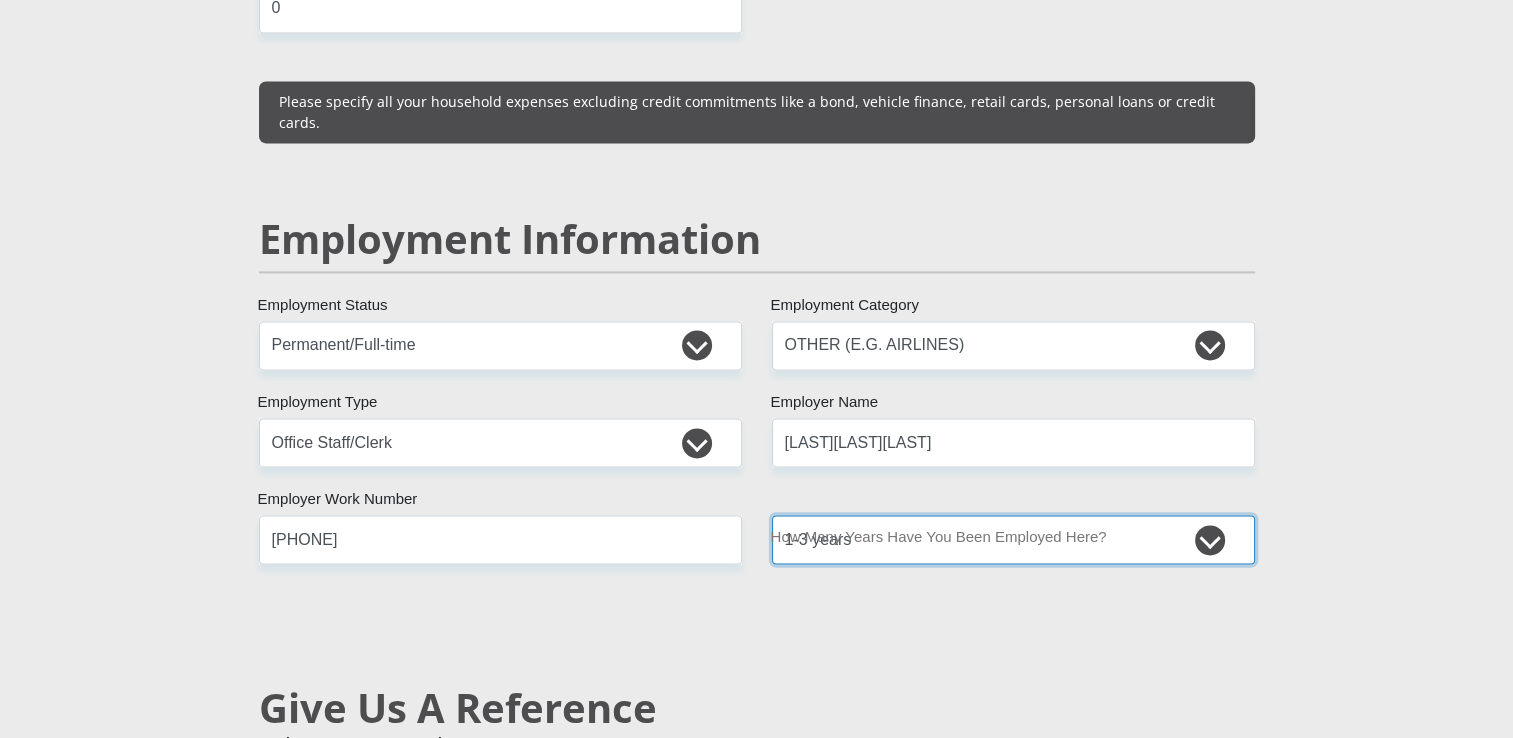 click on "less than 1 year
1-3 years
3-5 years
5+ years" at bounding box center (1013, 539) 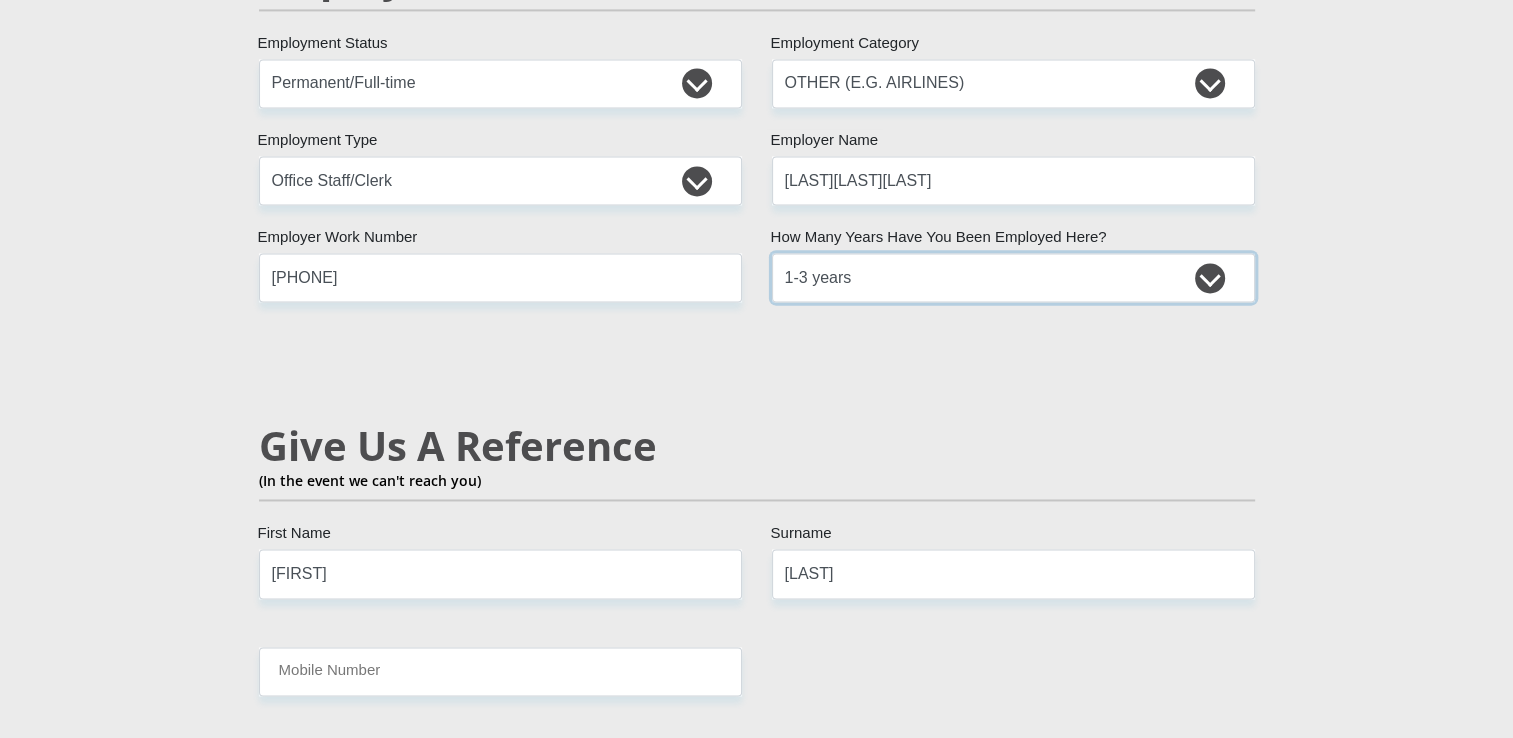 scroll, scrollTop: 3146, scrollLeft: 0, axis: vertical 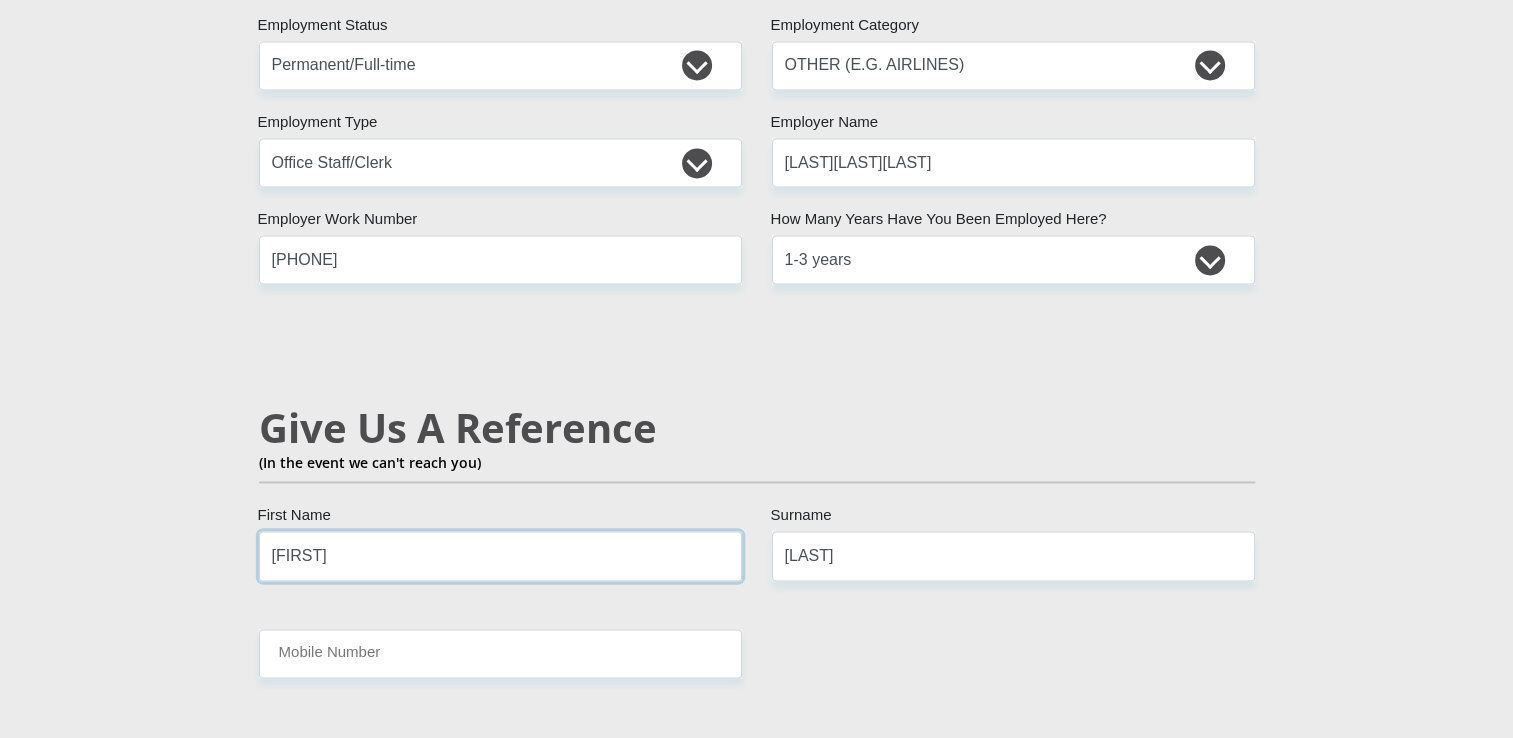 click on "Johanna" at bounding box center [500, 555] 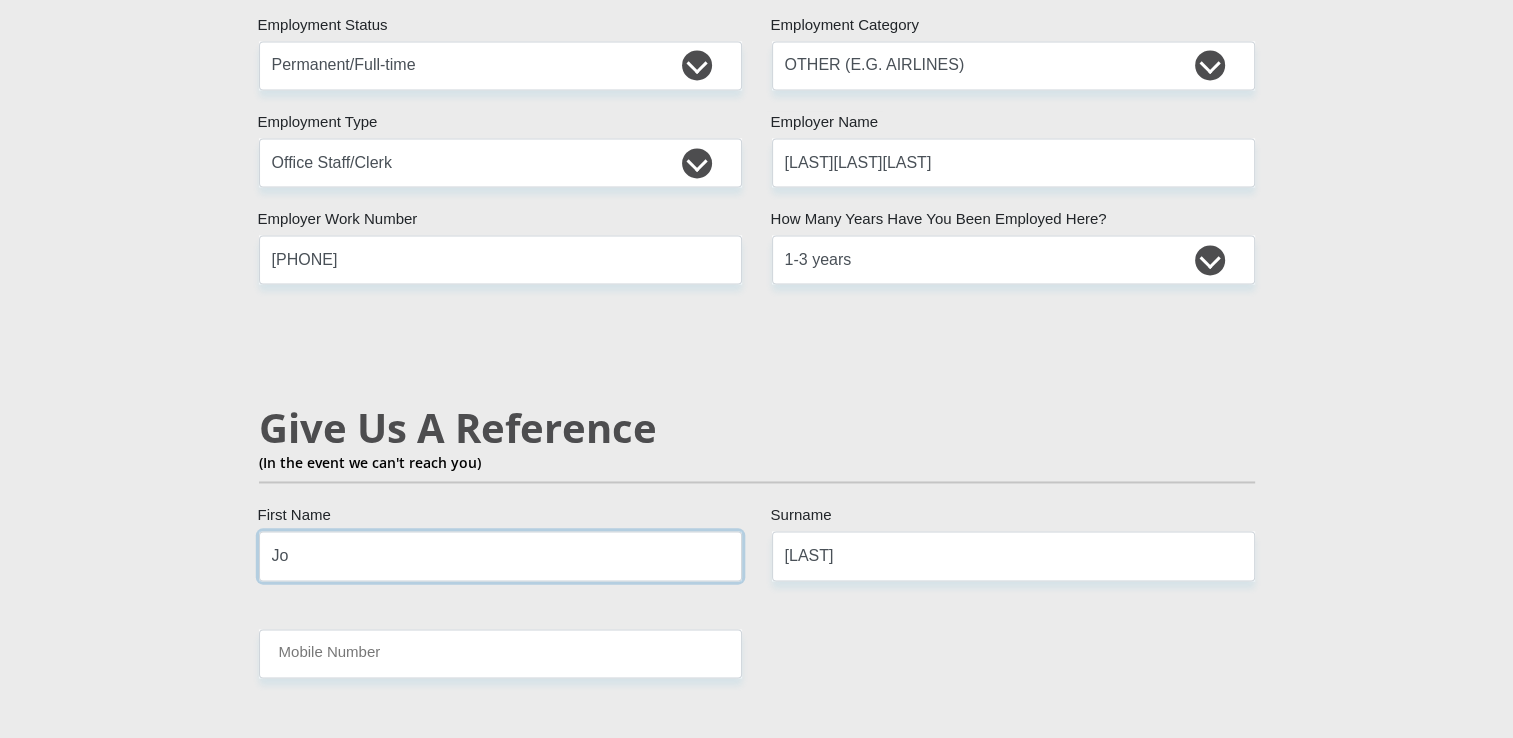 type on "J" 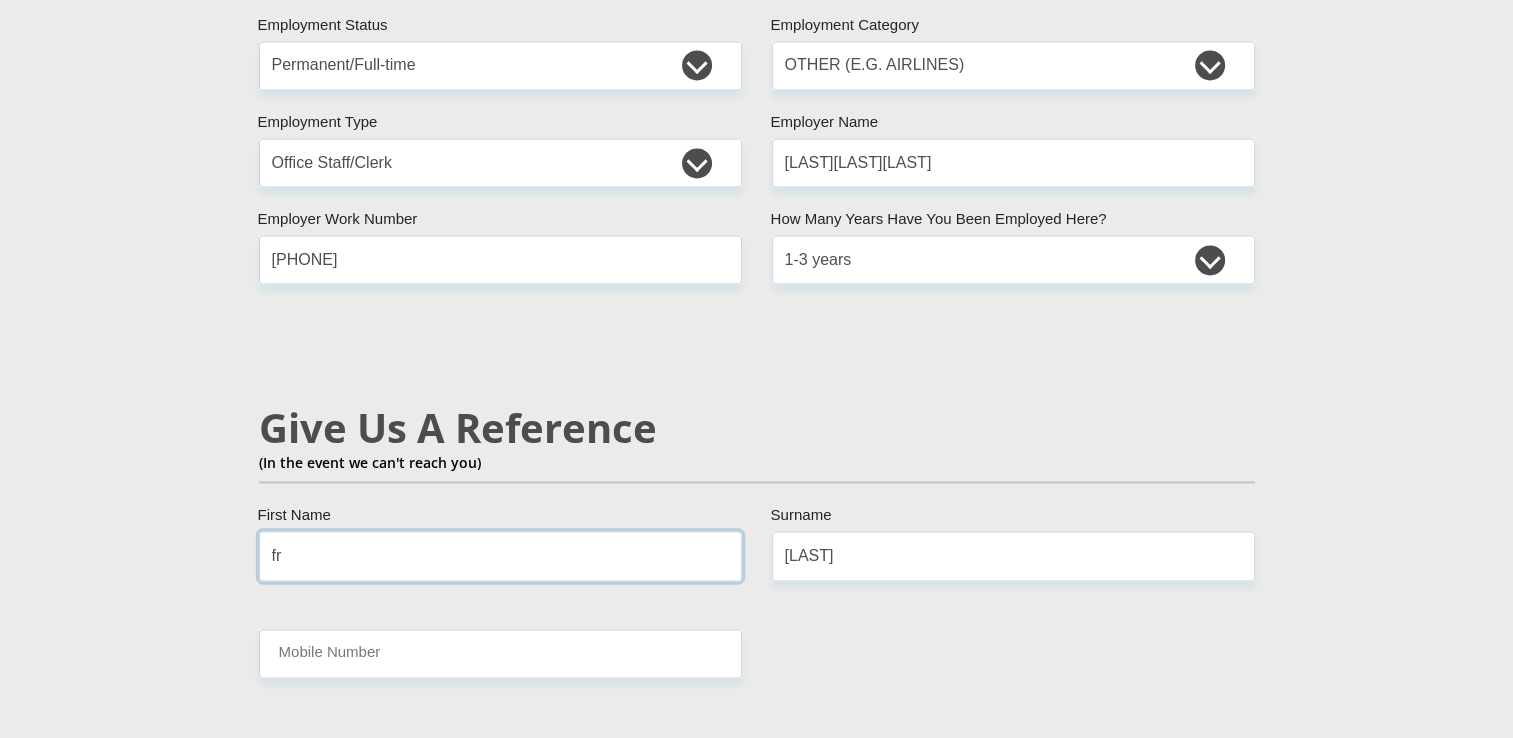 type on "f" 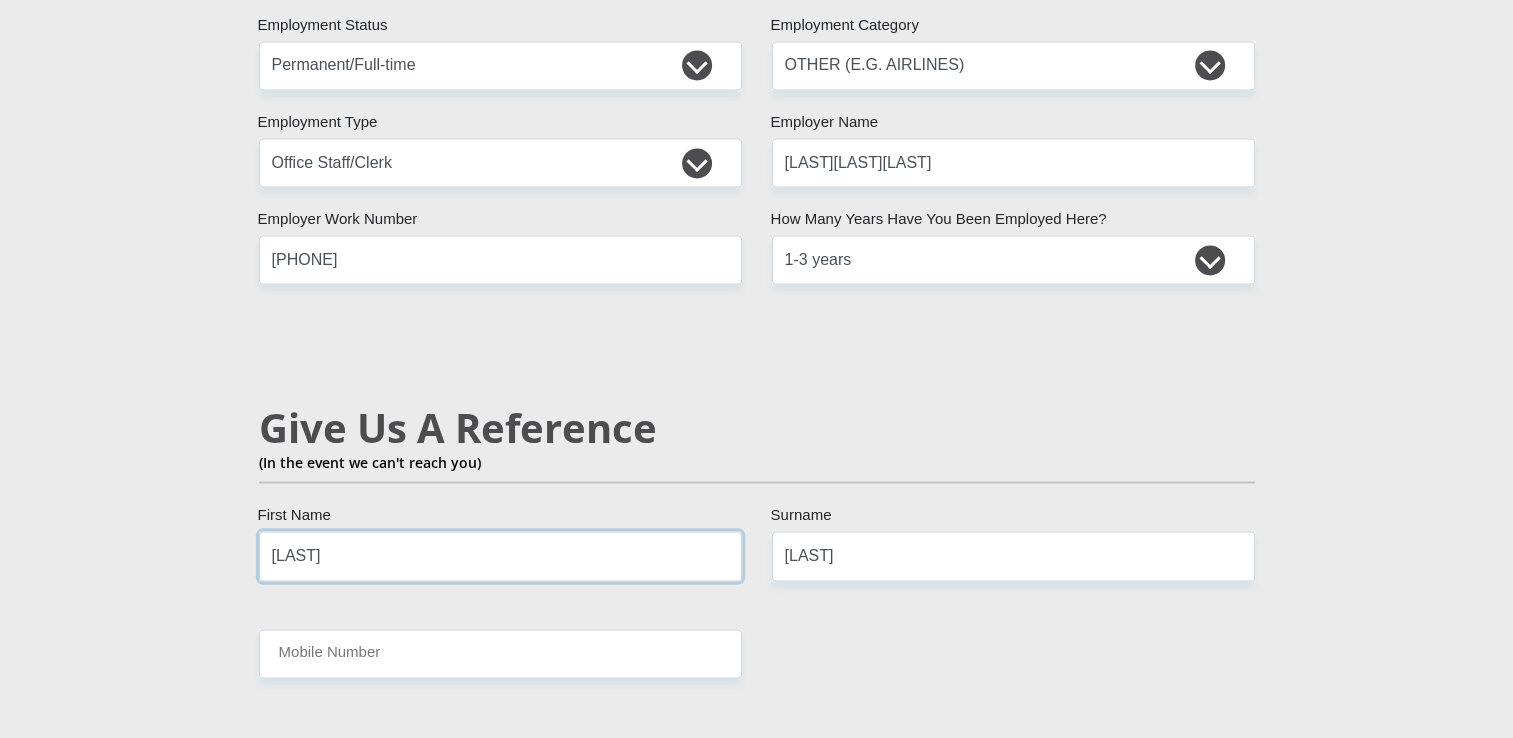 type on "Frikkie" 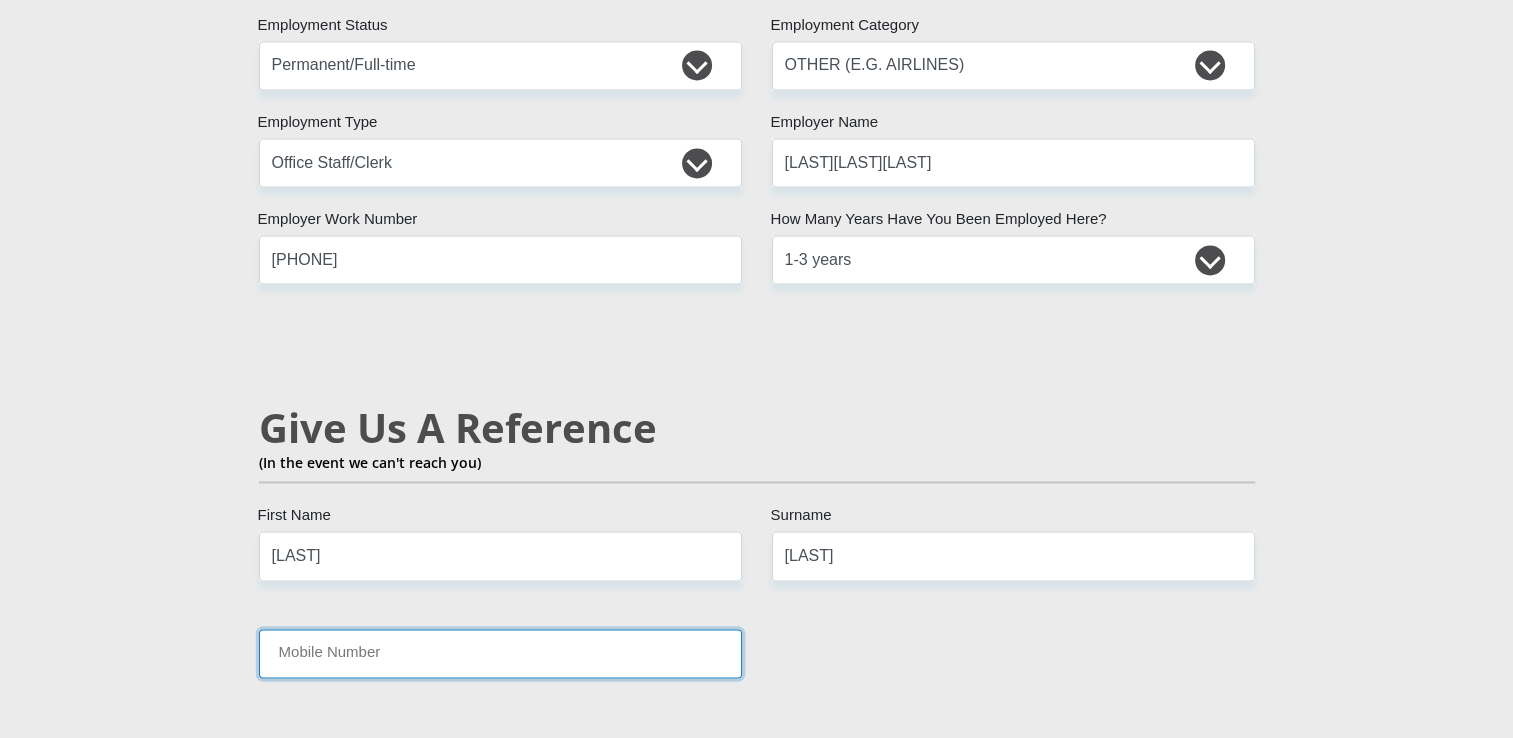 click on "Mobile Number" at bounding box center [500, 653] 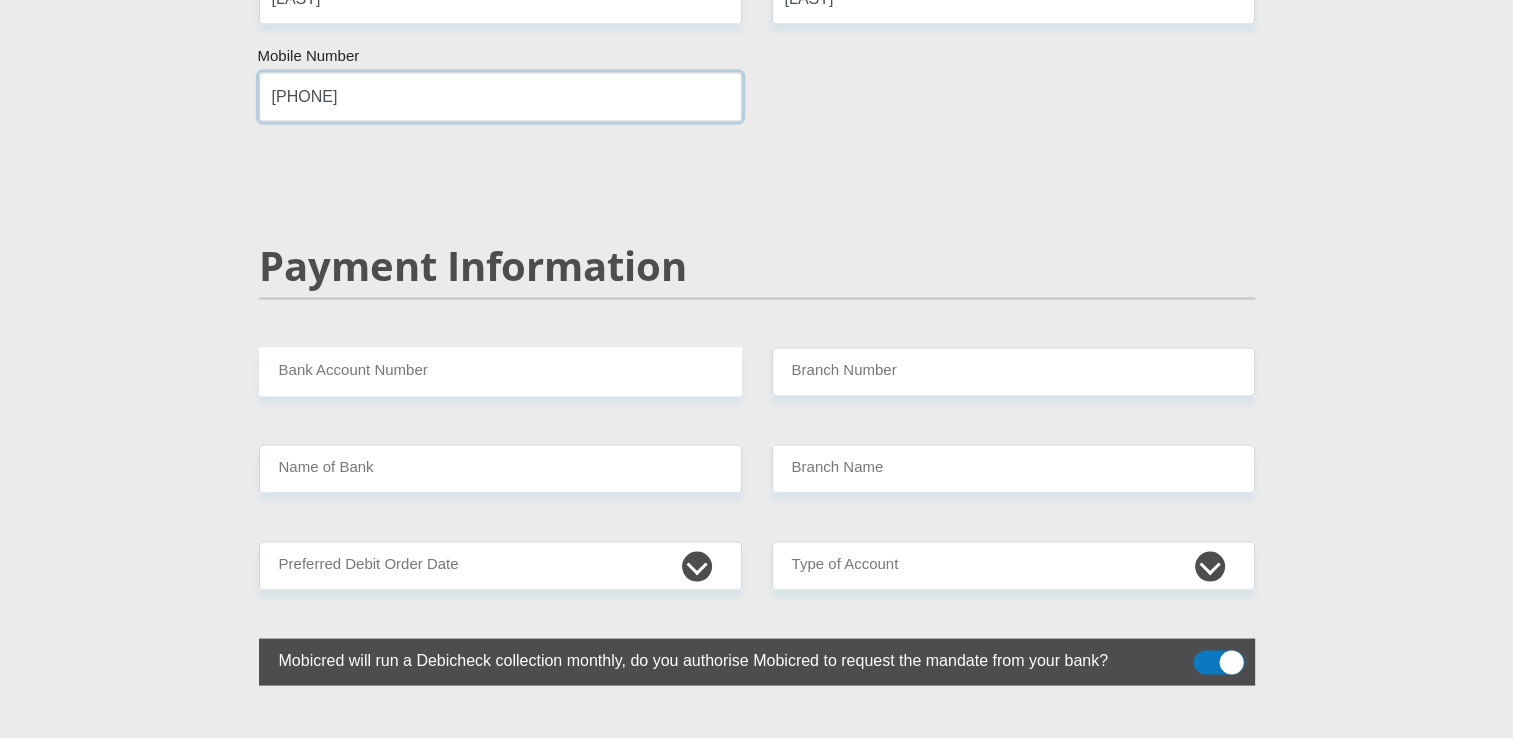 scroll, scrollTop: 3706, scrollLeft: 0, axis: vertical 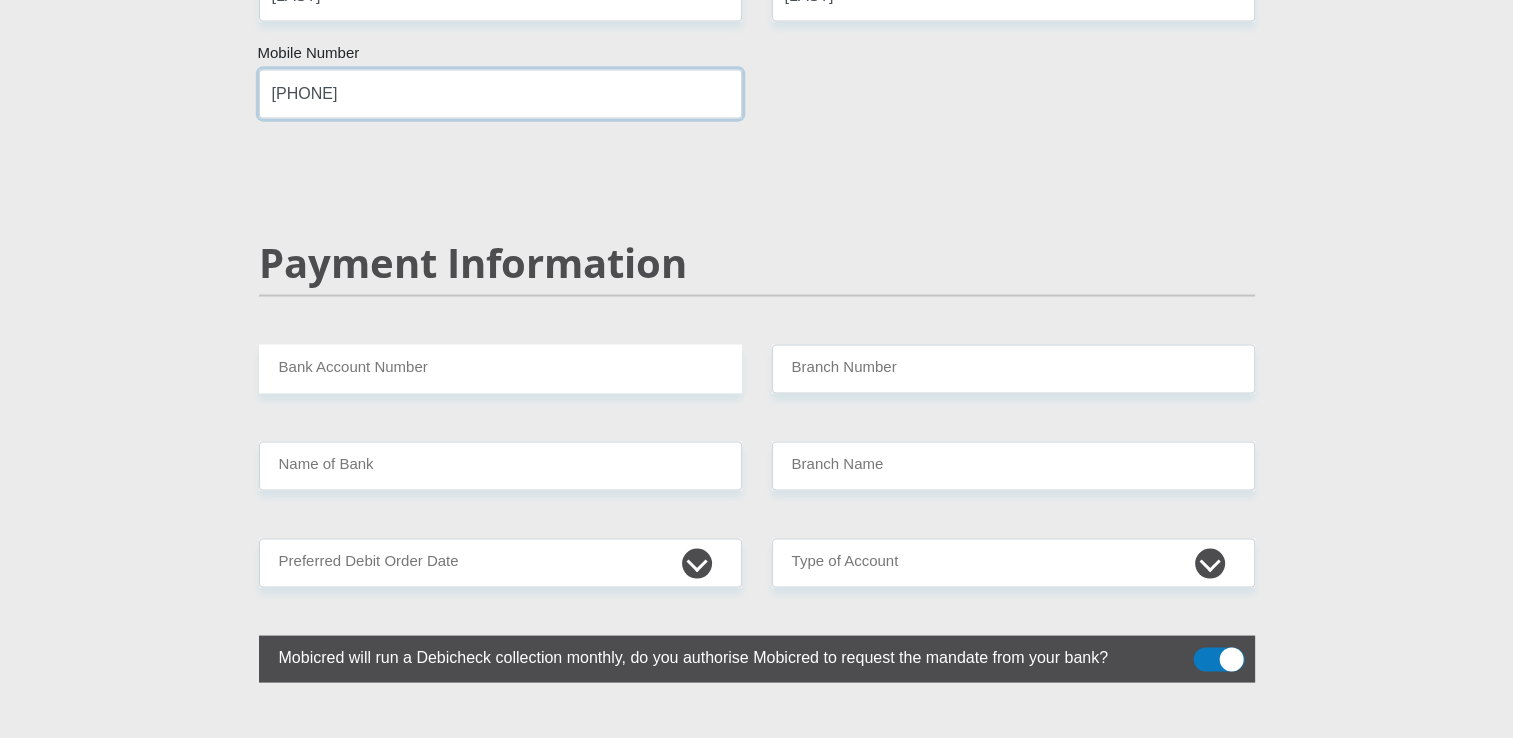 type on "0824100417" 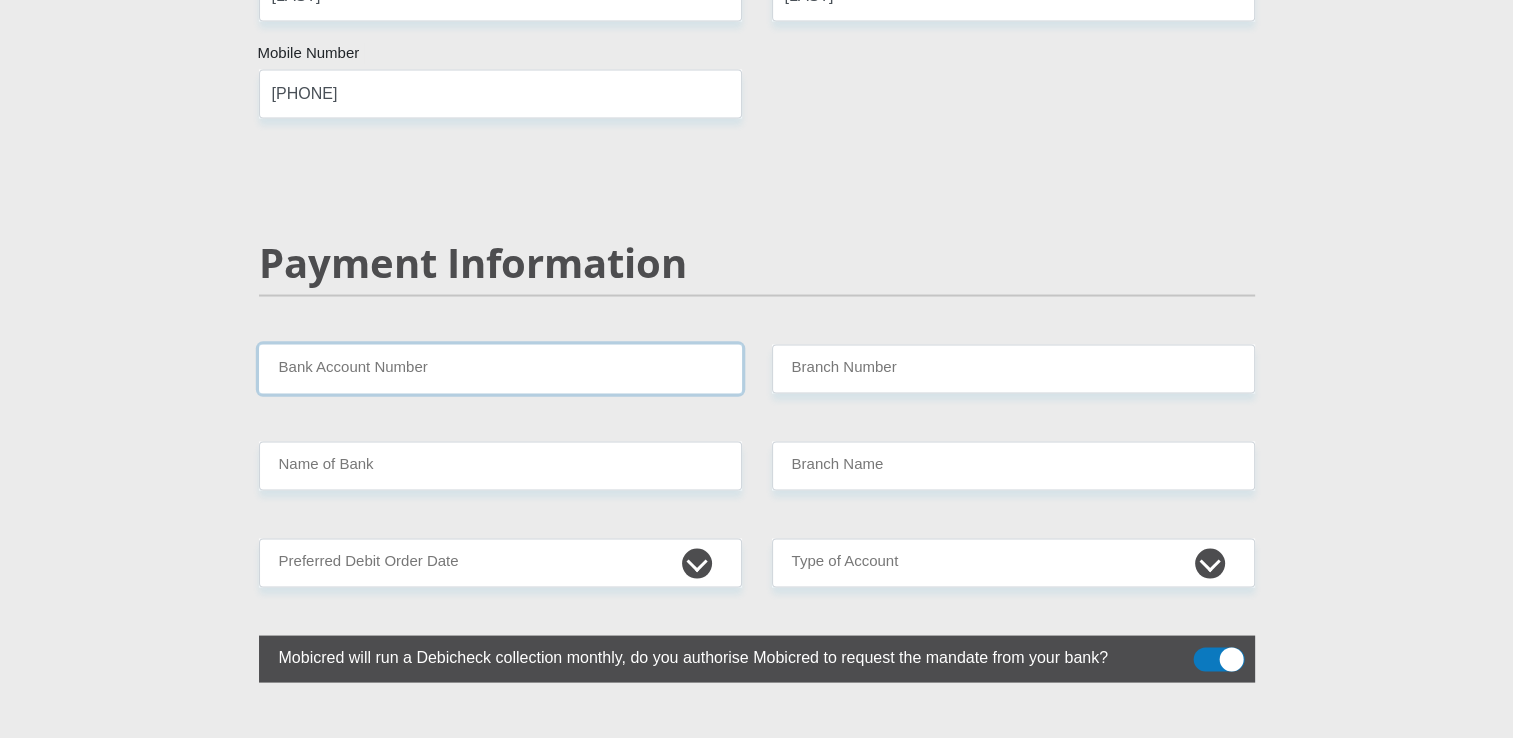 click on "Bank Account Number" at bounding box center (500, 368) 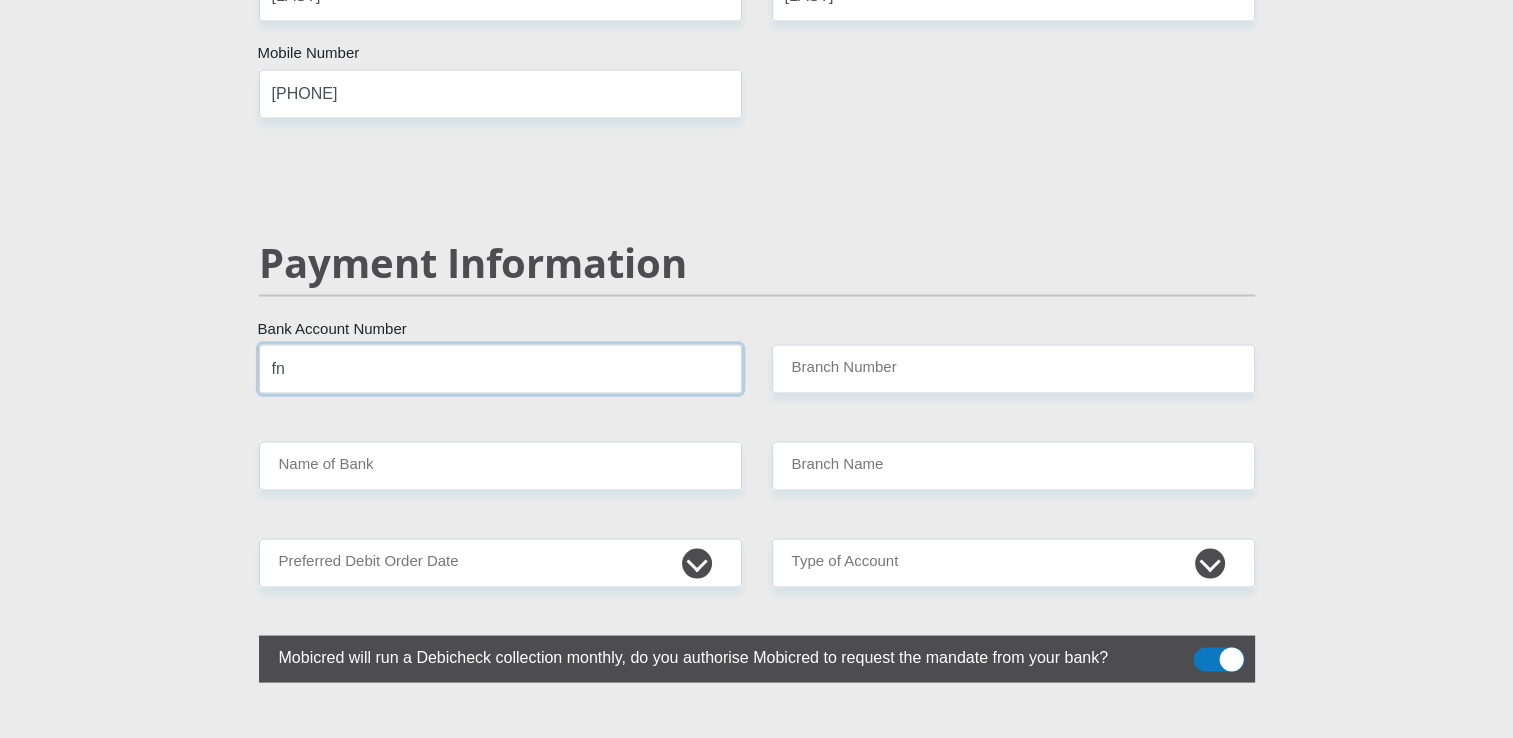 type on "f" 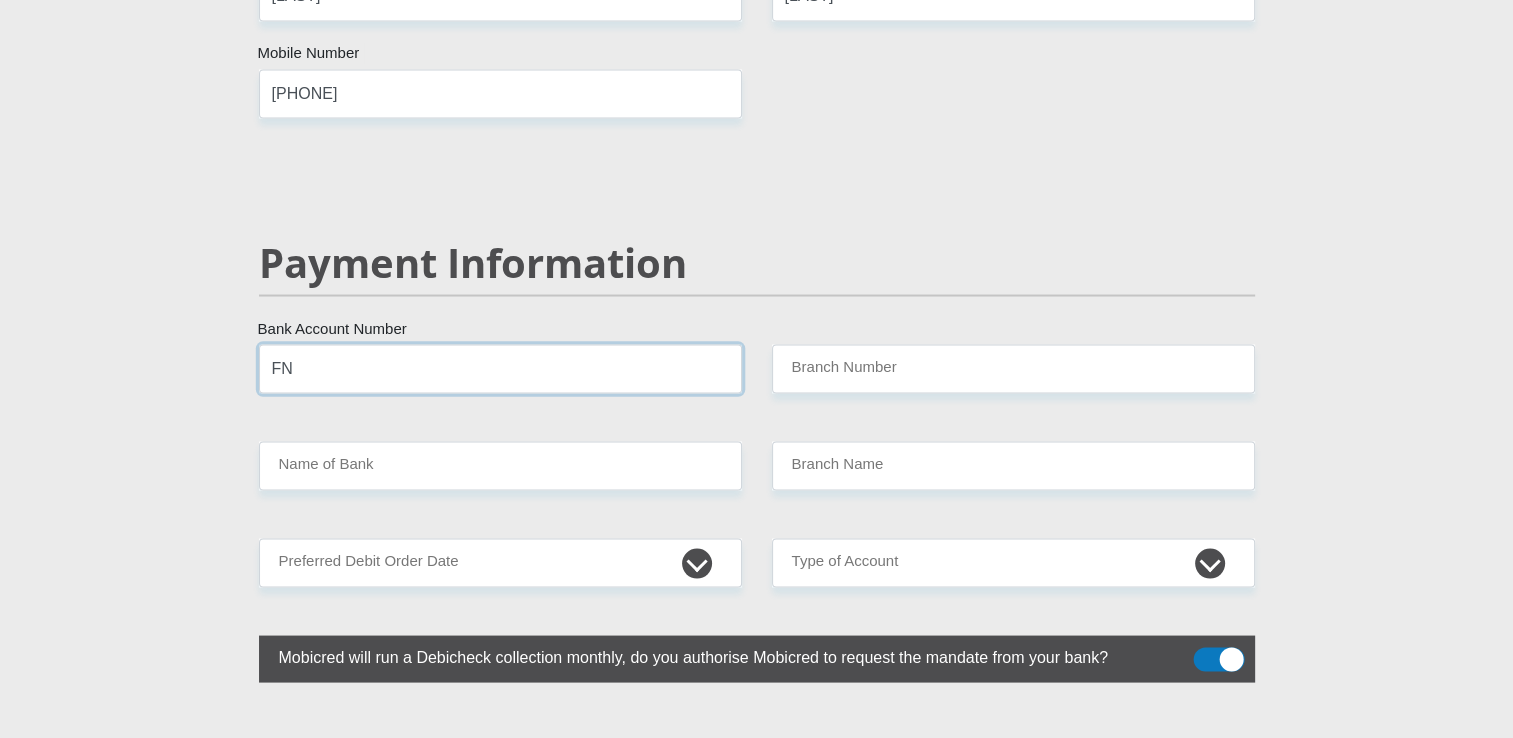 type on "F" 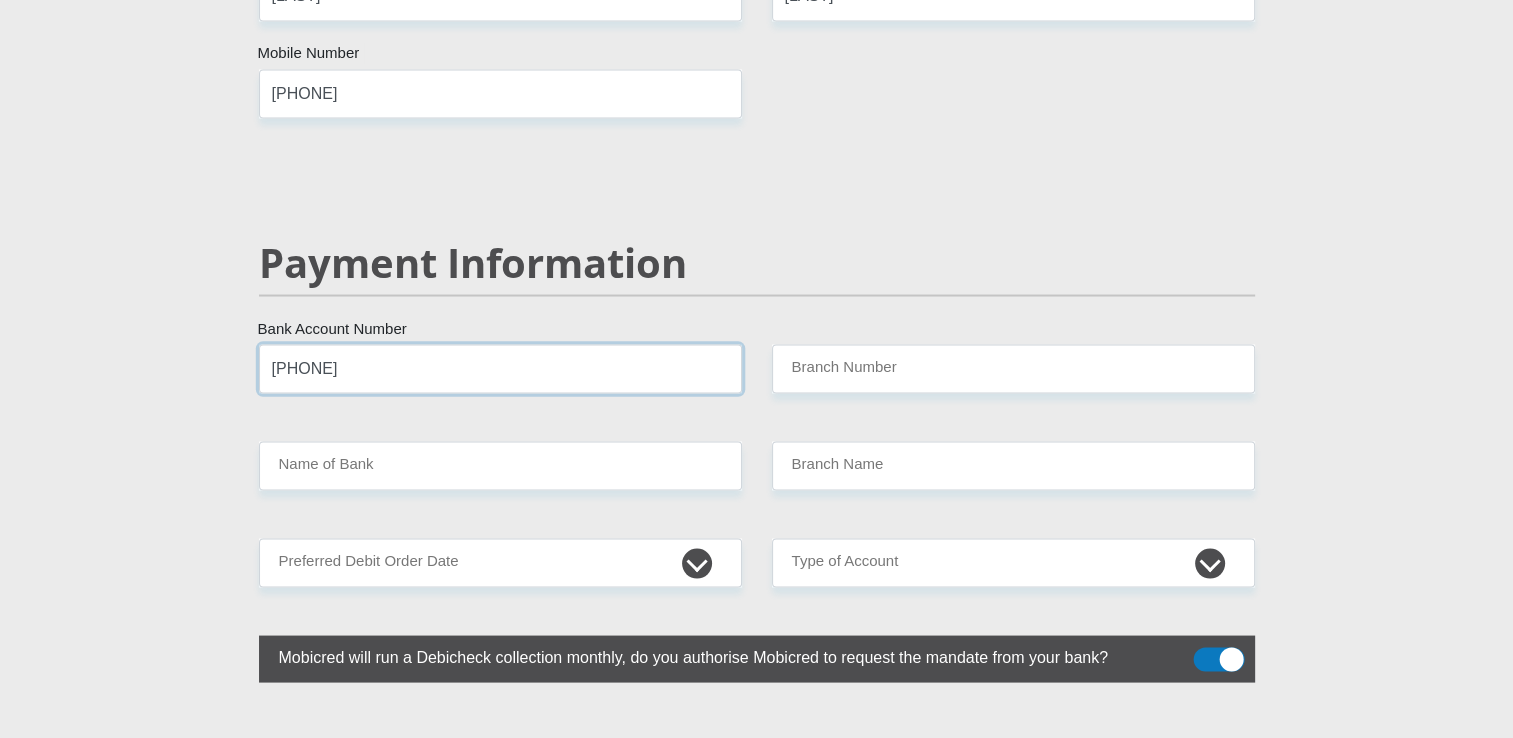 type on "63147544555" 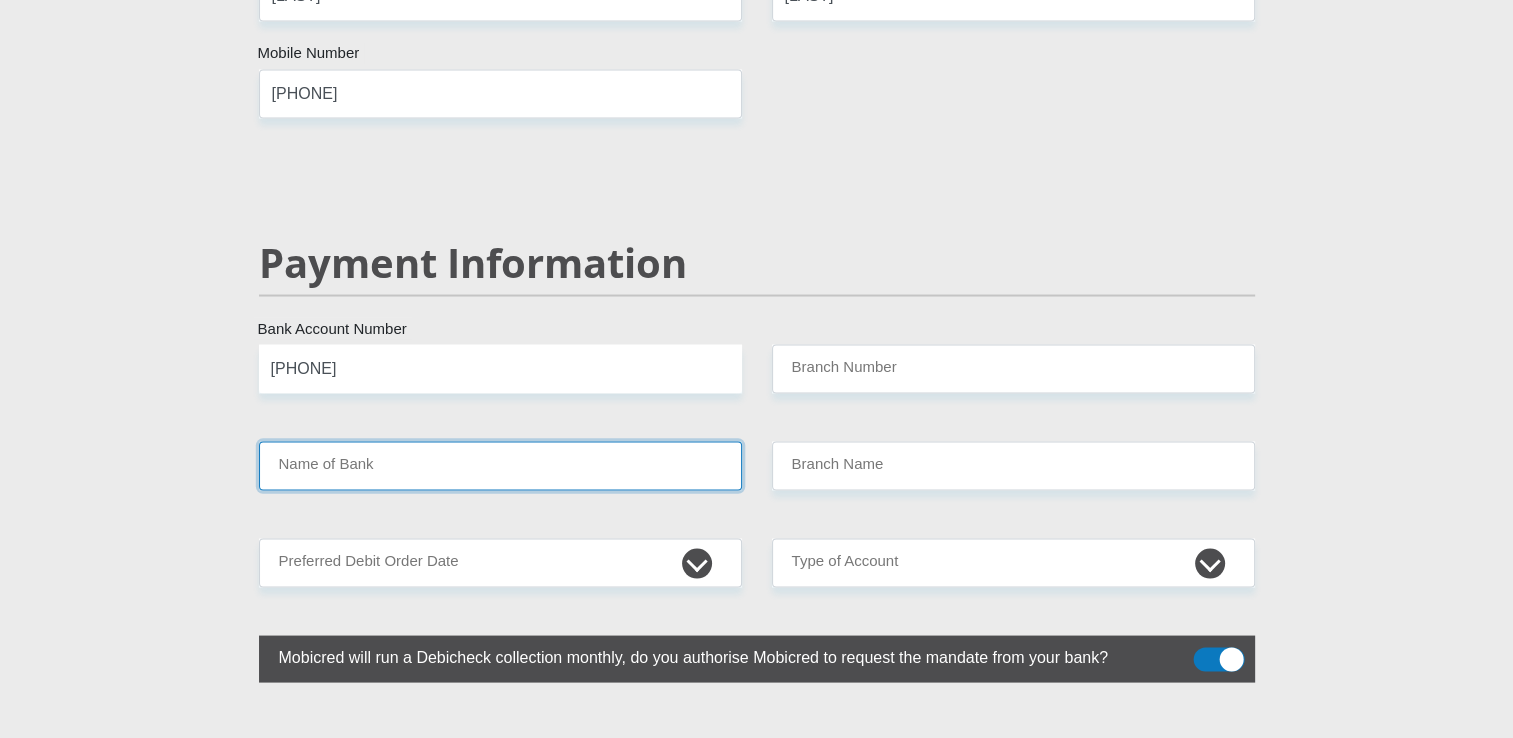 click on "Name of Bank" at bounding box center (500, 465) 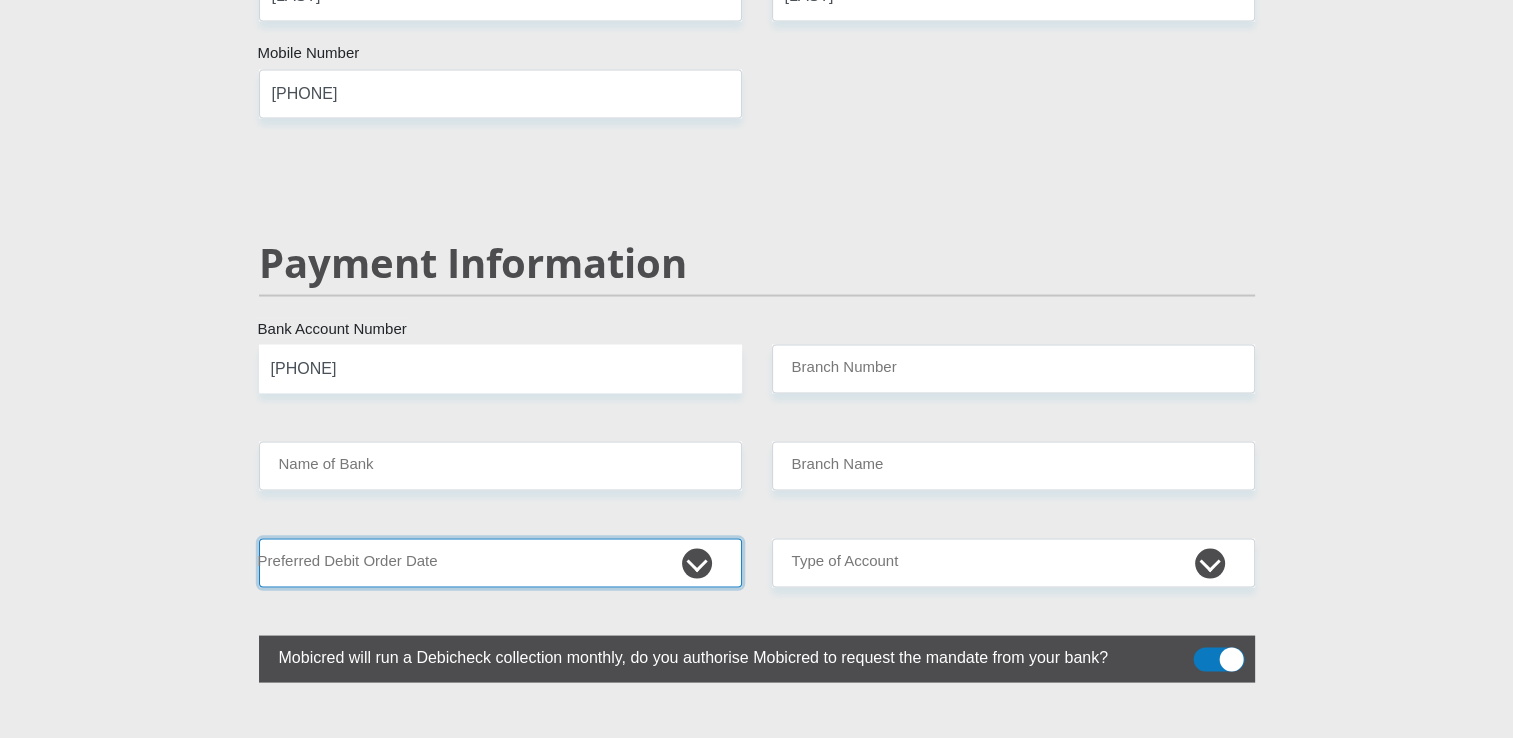 click on "1st
2nd
3rd
4th
5th
7th
18th
19th
20th
21st
22nd
23rd
24th
25th
26th
27th
28th
29th
30th" at bounding box center (500, 562) 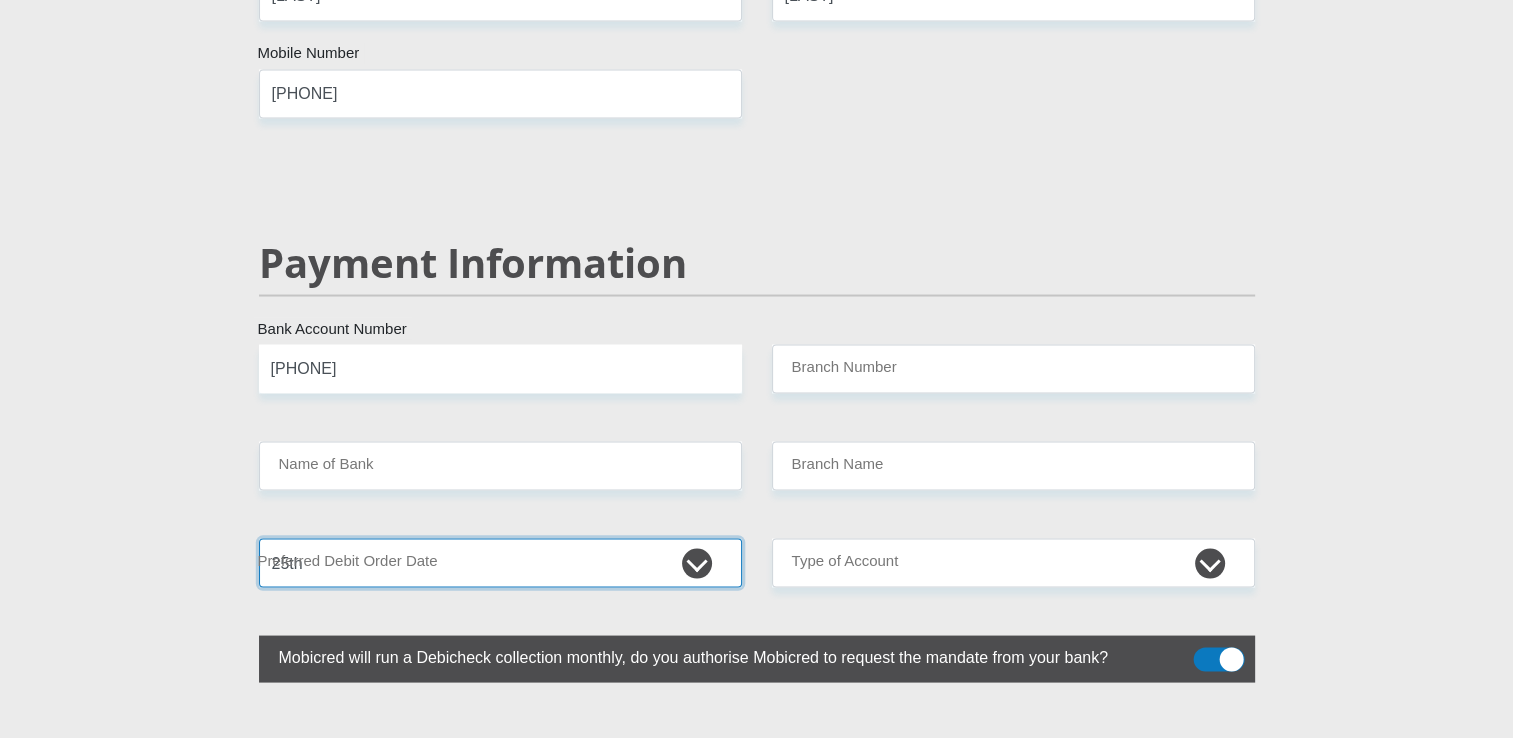 click on "1st
2nd
3rd
4th
5th
7th
18th
19th
20th
21st
22nd
23rd
24th
25th
26th
27th
28th
29th
30th" at bounding box center (500, 562) 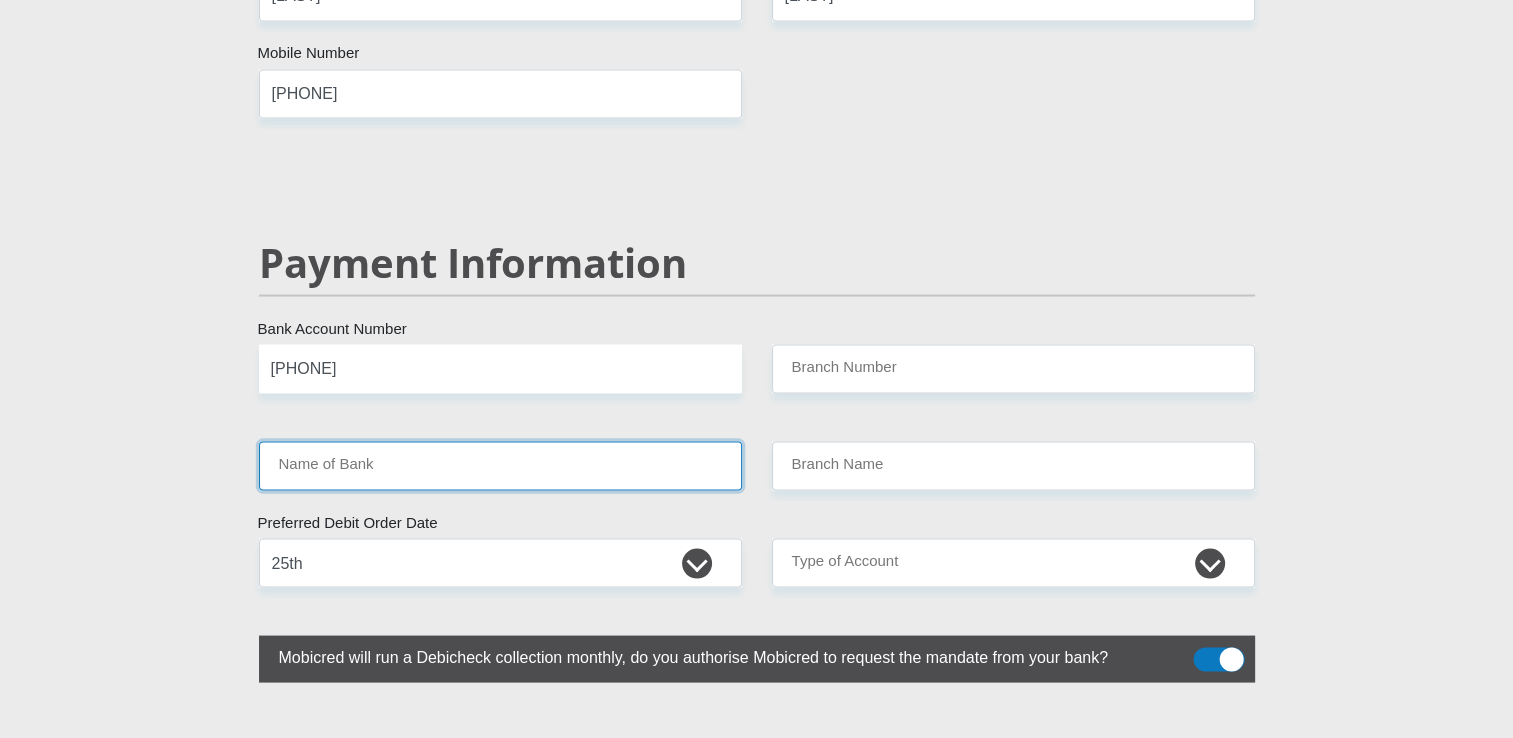 click on "Name of Bank" at bounding box center [500, 465] 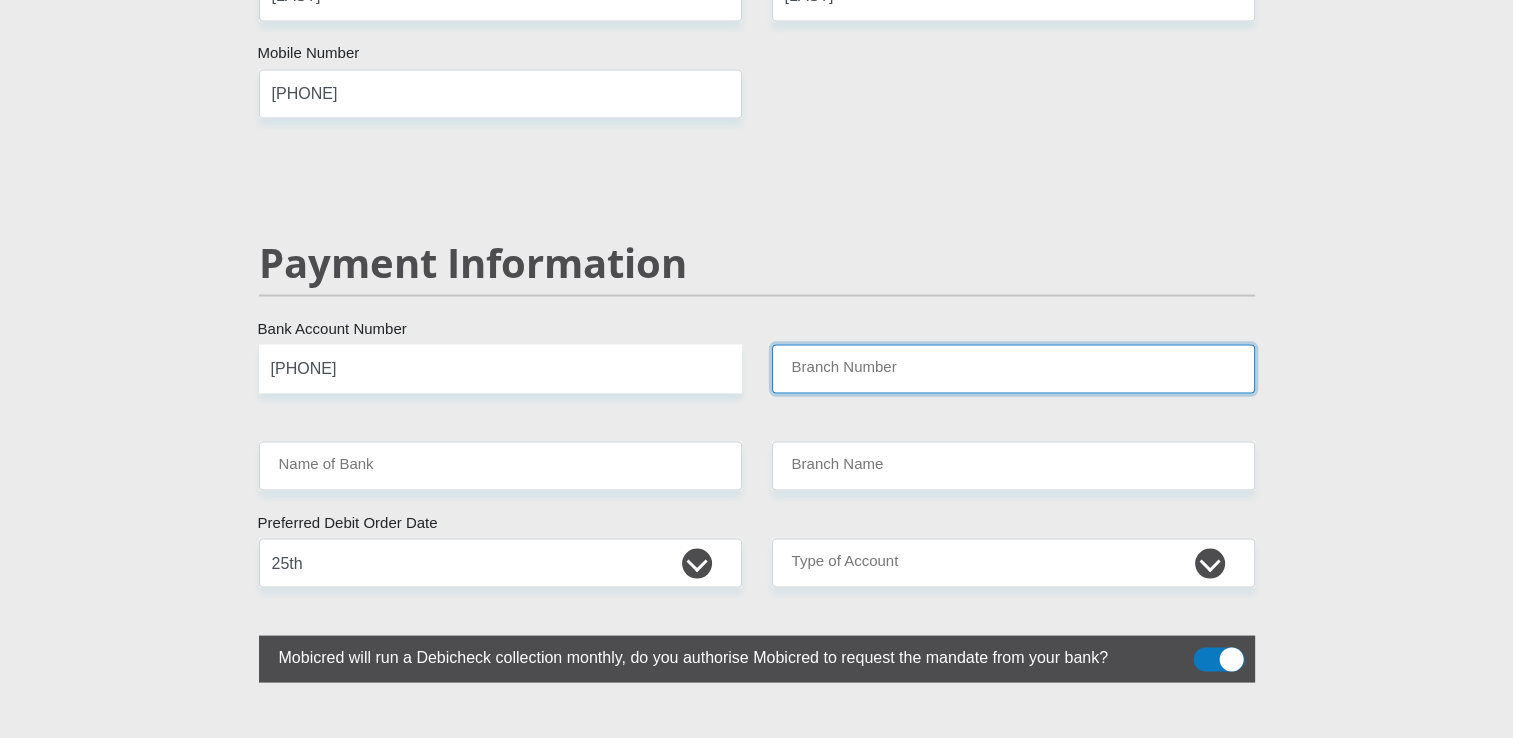 click on "Branch Number" at bounding box center (1013, 368) 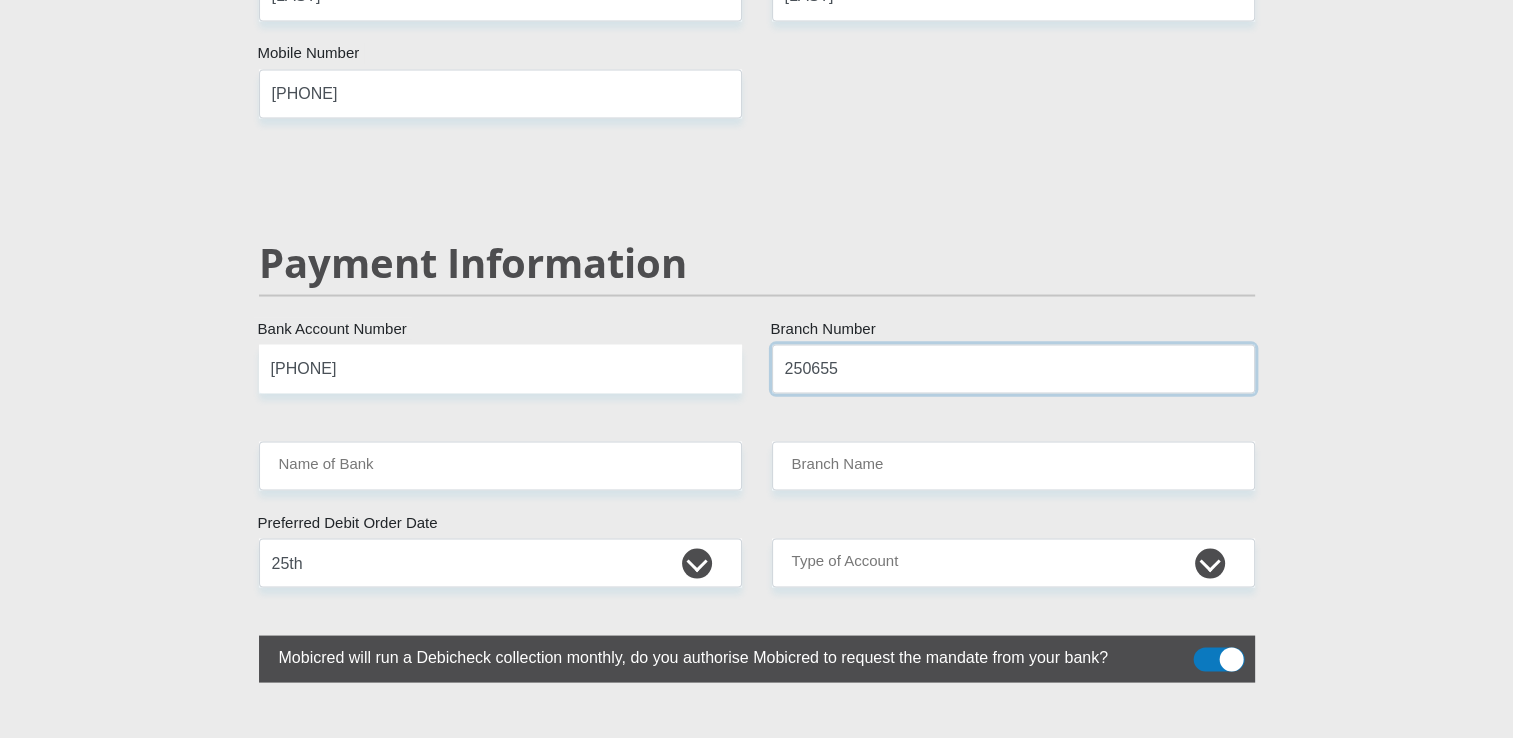 type on "250655" 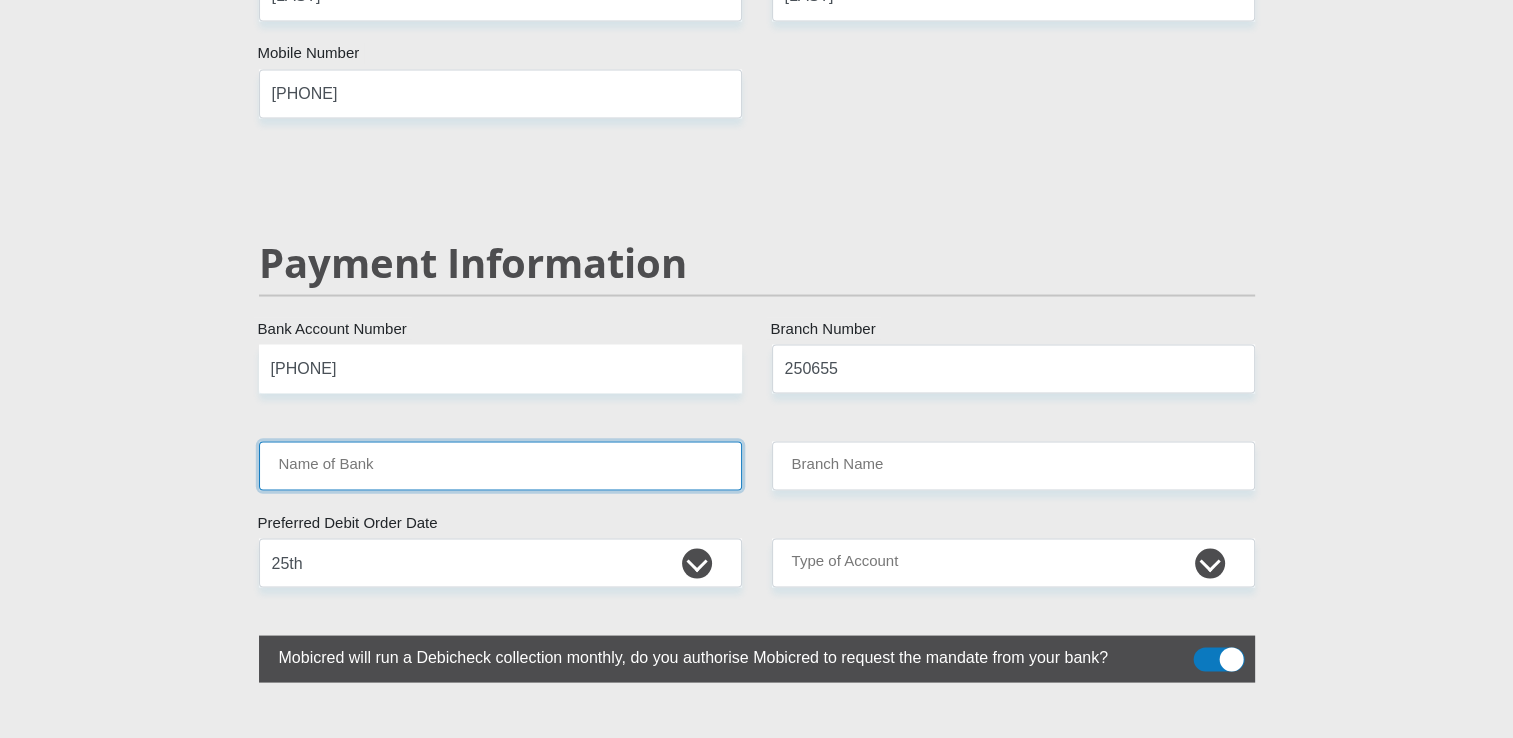 click on "Name of Bank" at bounding box center [500, 465] 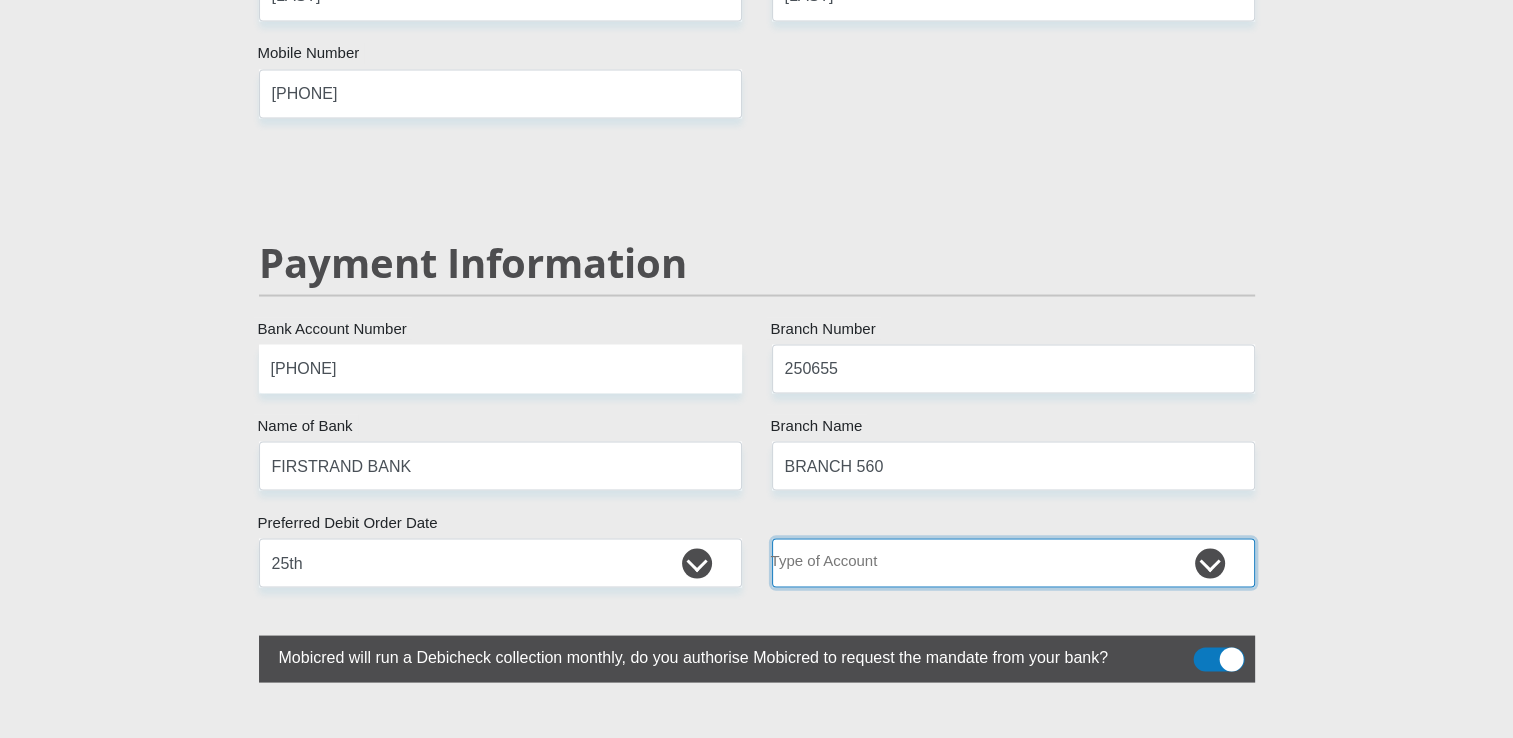 click on "Cheque
Savings" at bounding box center (1013, 562) 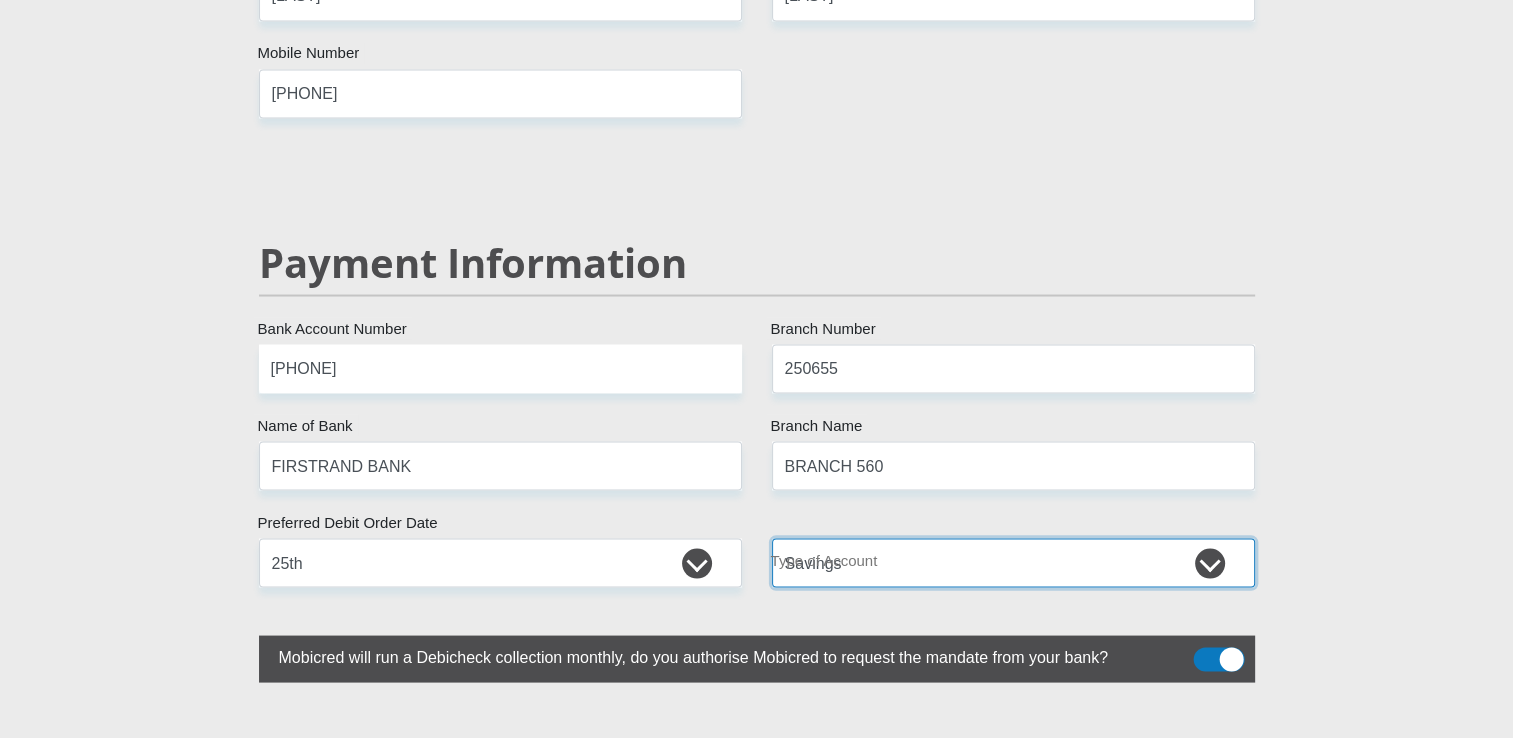 click on "Cheque
Savings" at bounding box center [1013, 562] 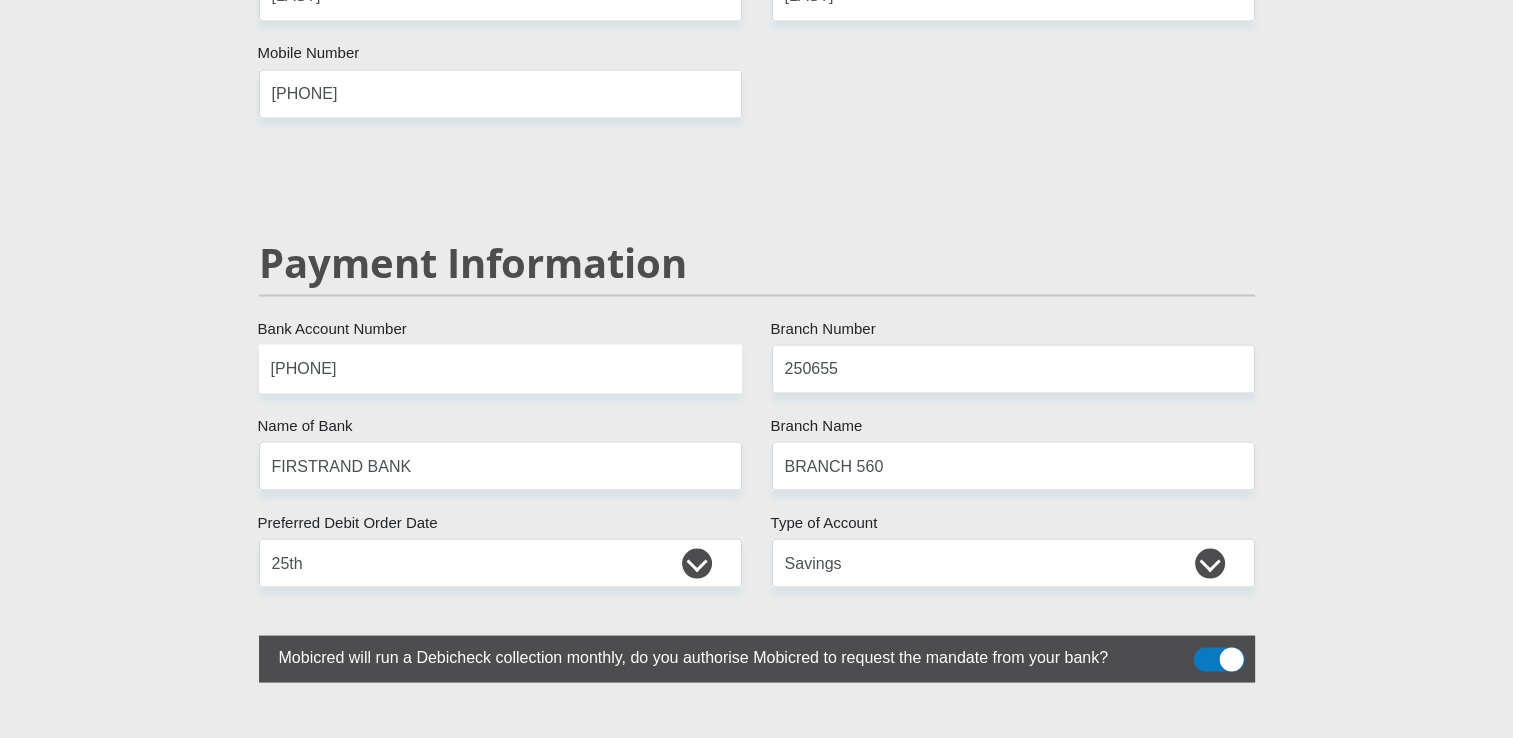 click at bounding box center [1218, 659] 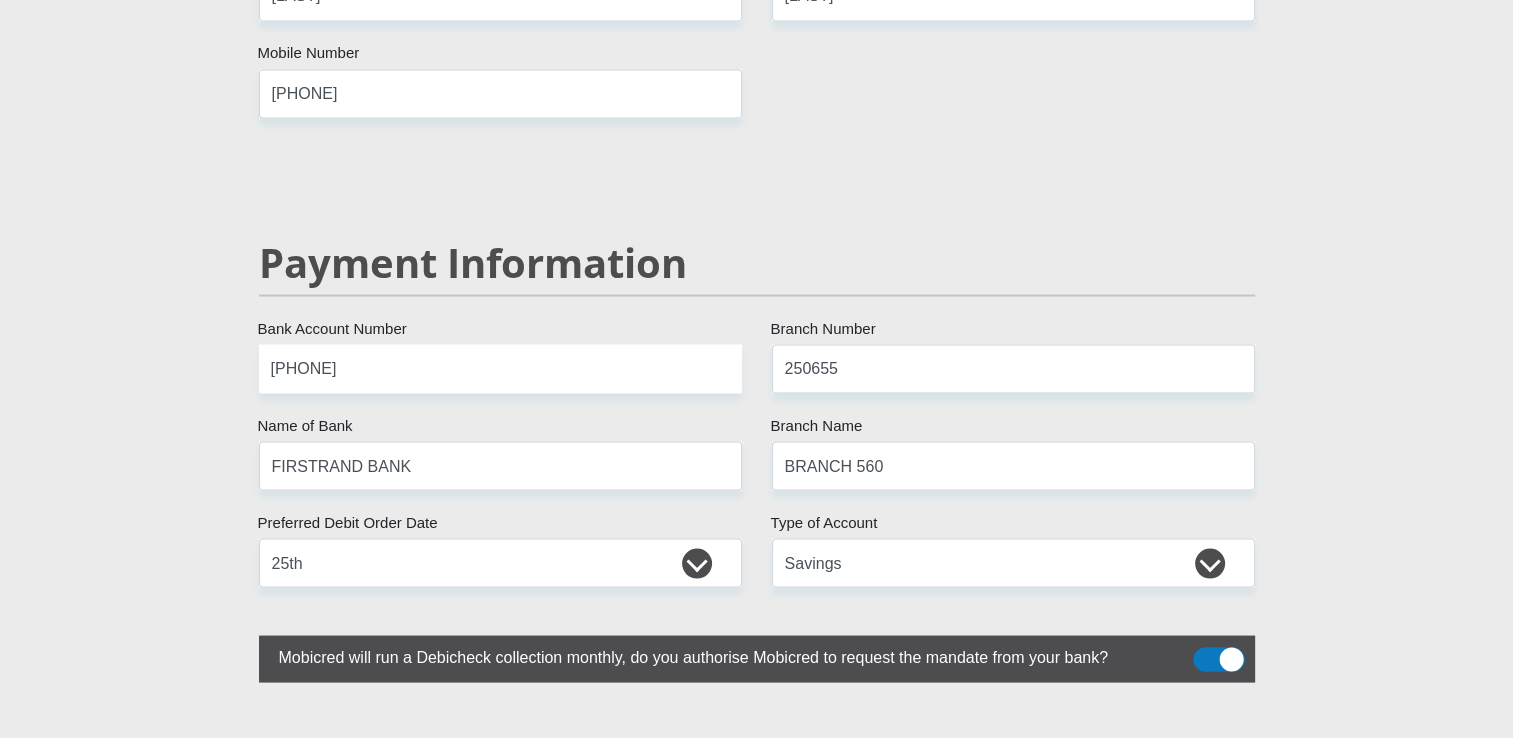 click at bounding box center (1205, 652) 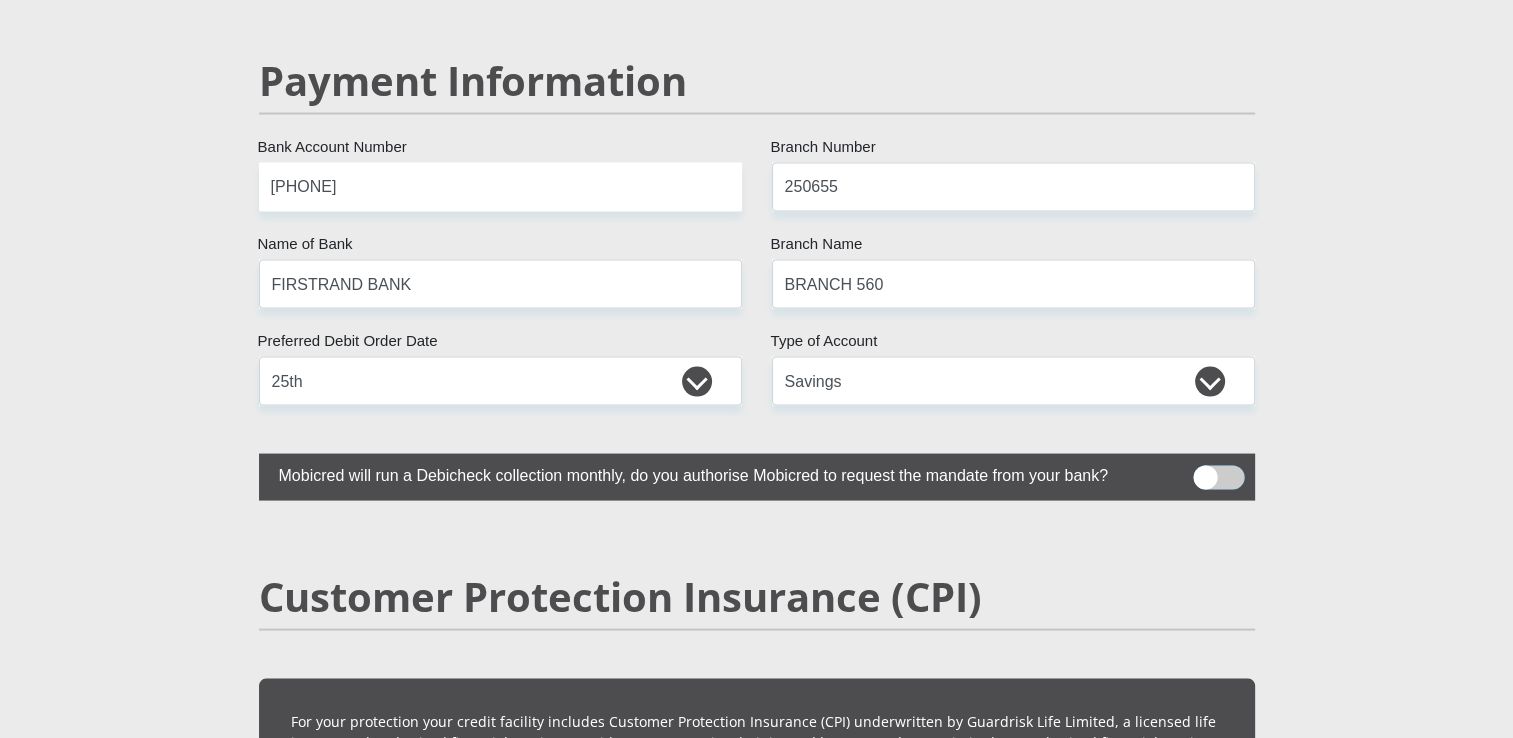 scroll, scrollTop: 3906, scrollLeft: 0, axis: vertical 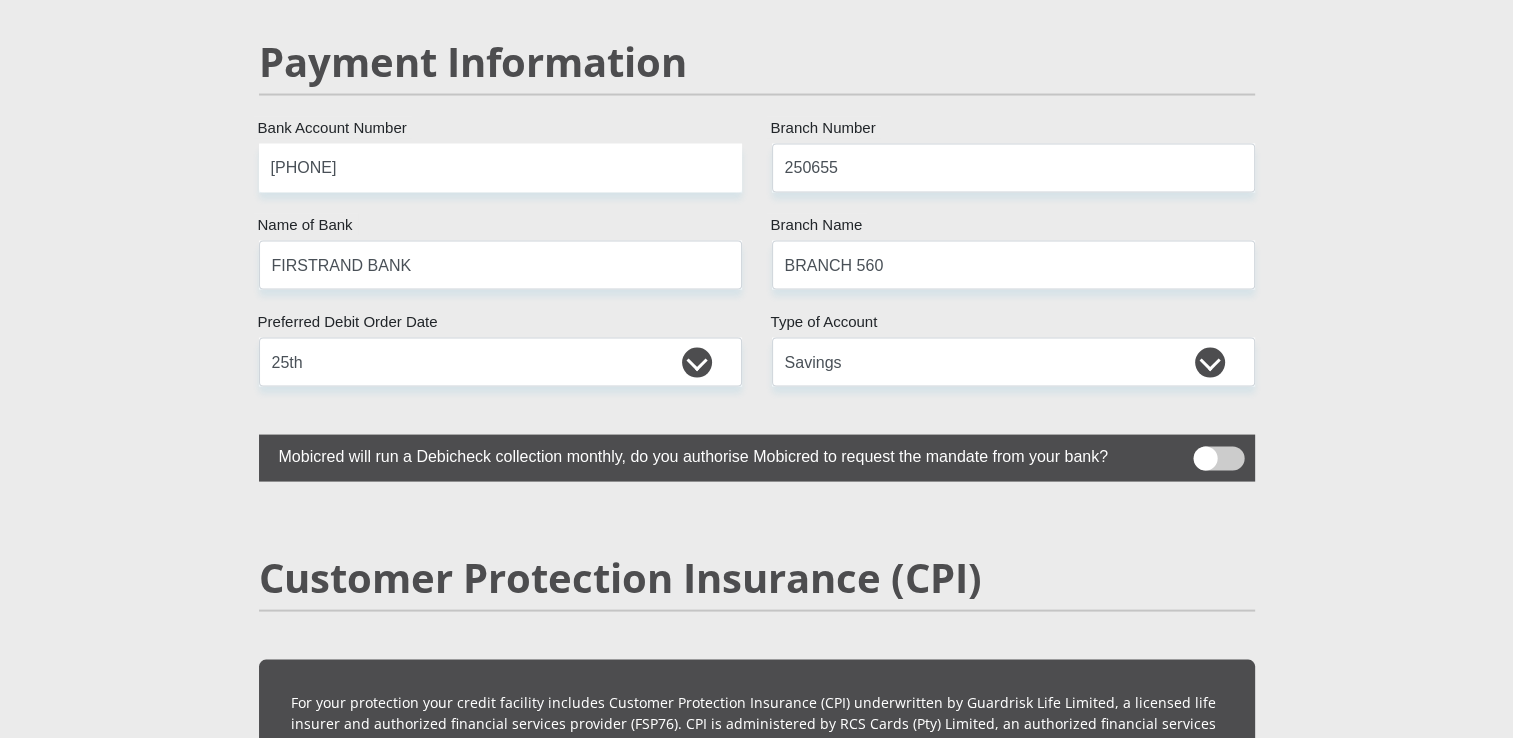 click at bounding box center [1218, 459] 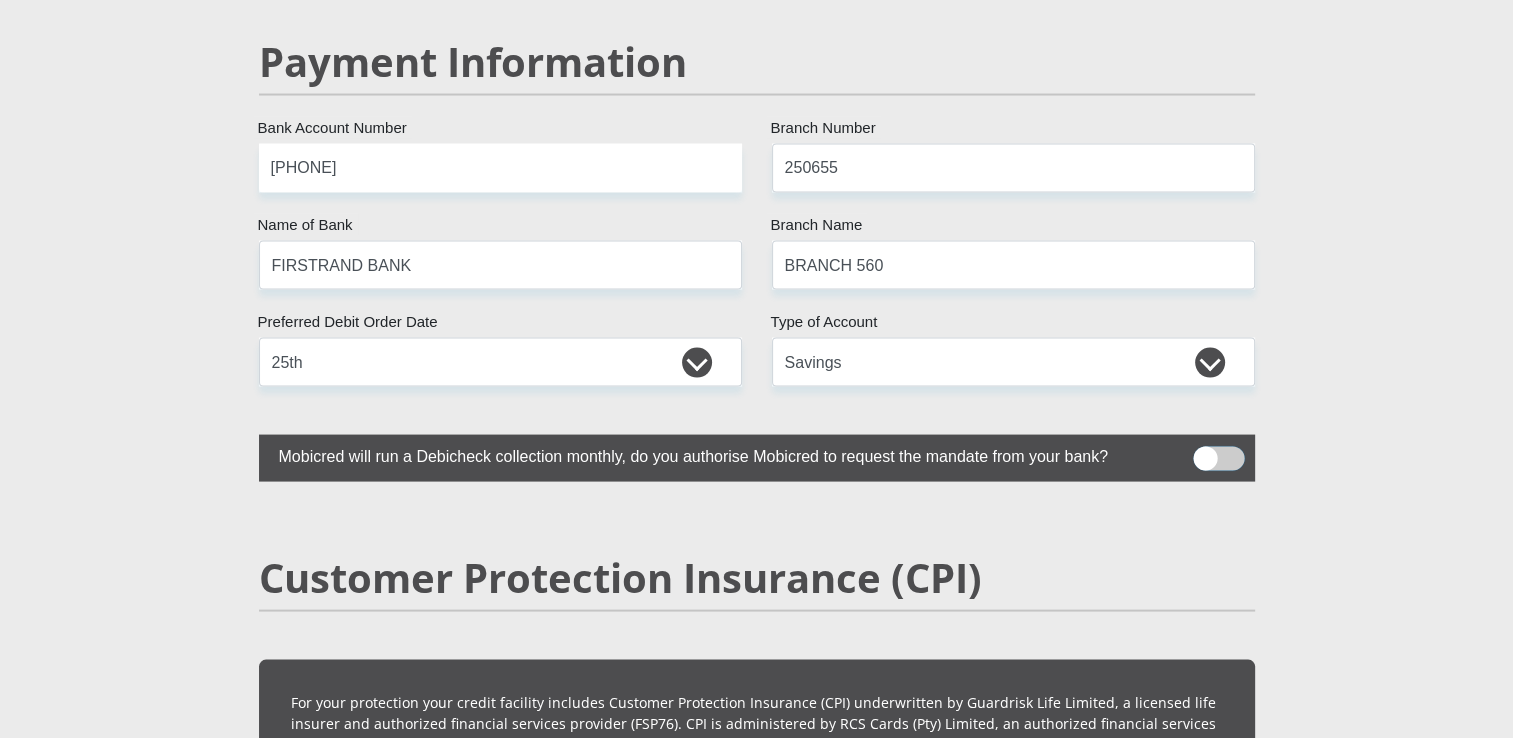 click at bounding box center [1205, 452] 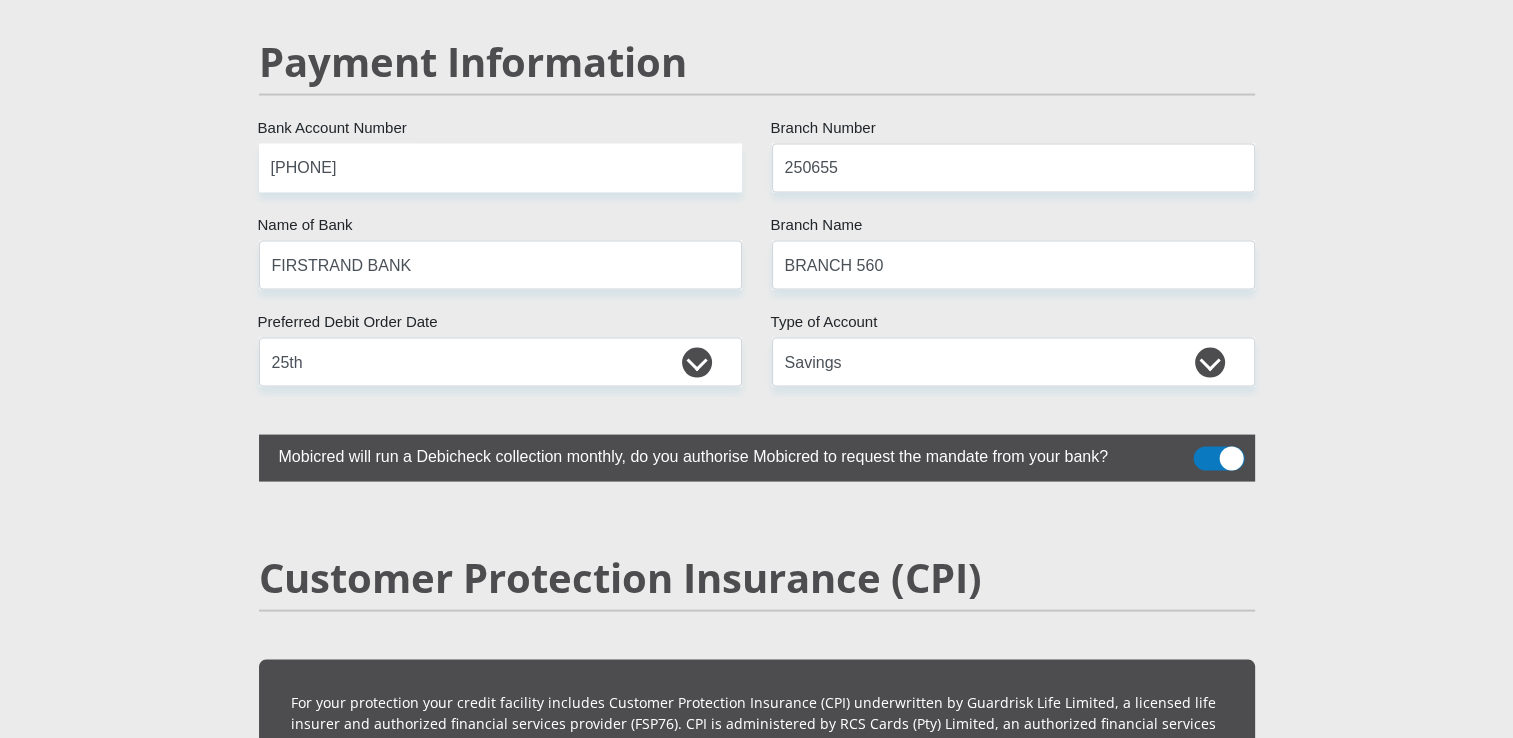 click at bounding box center [1218, 459] 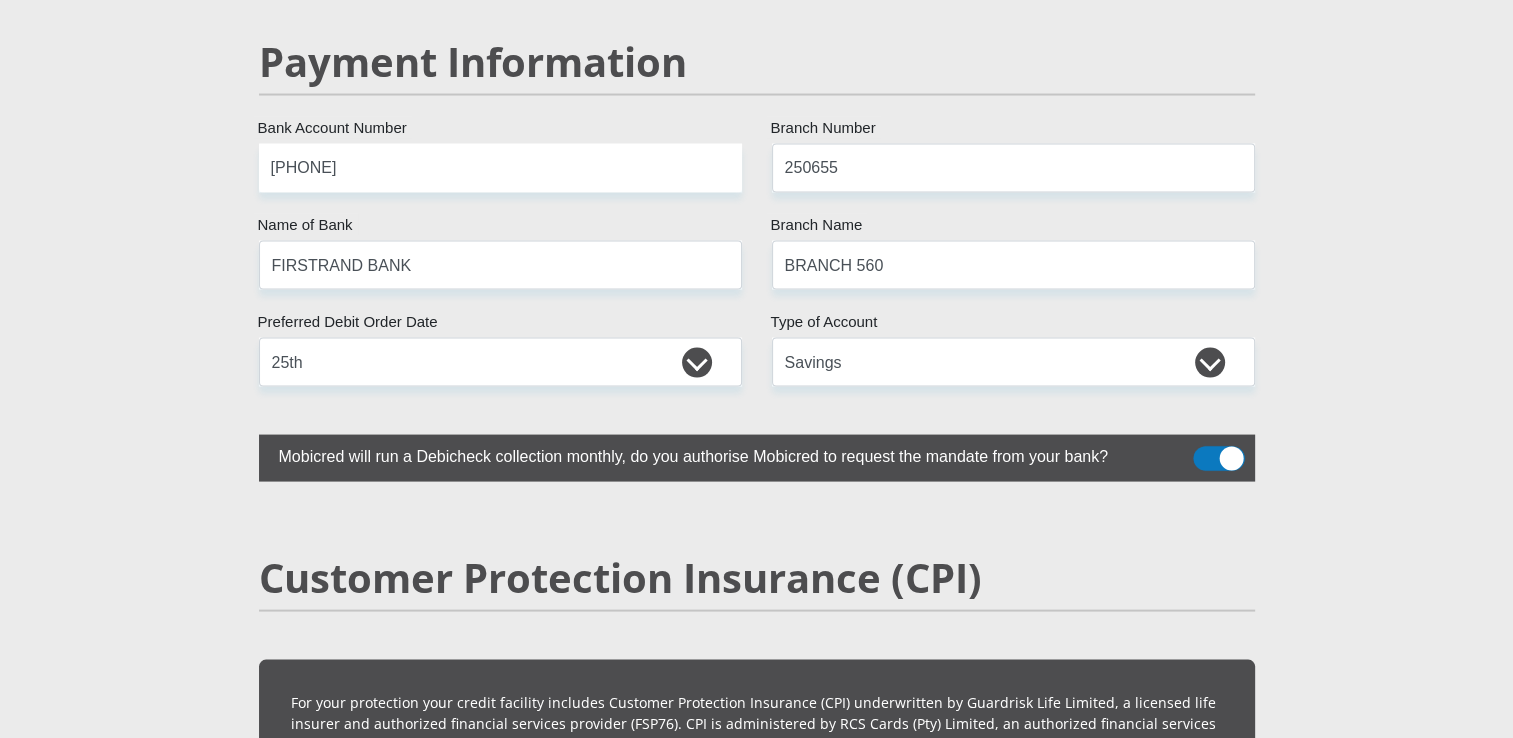 click at bounding box center (1205, 452) 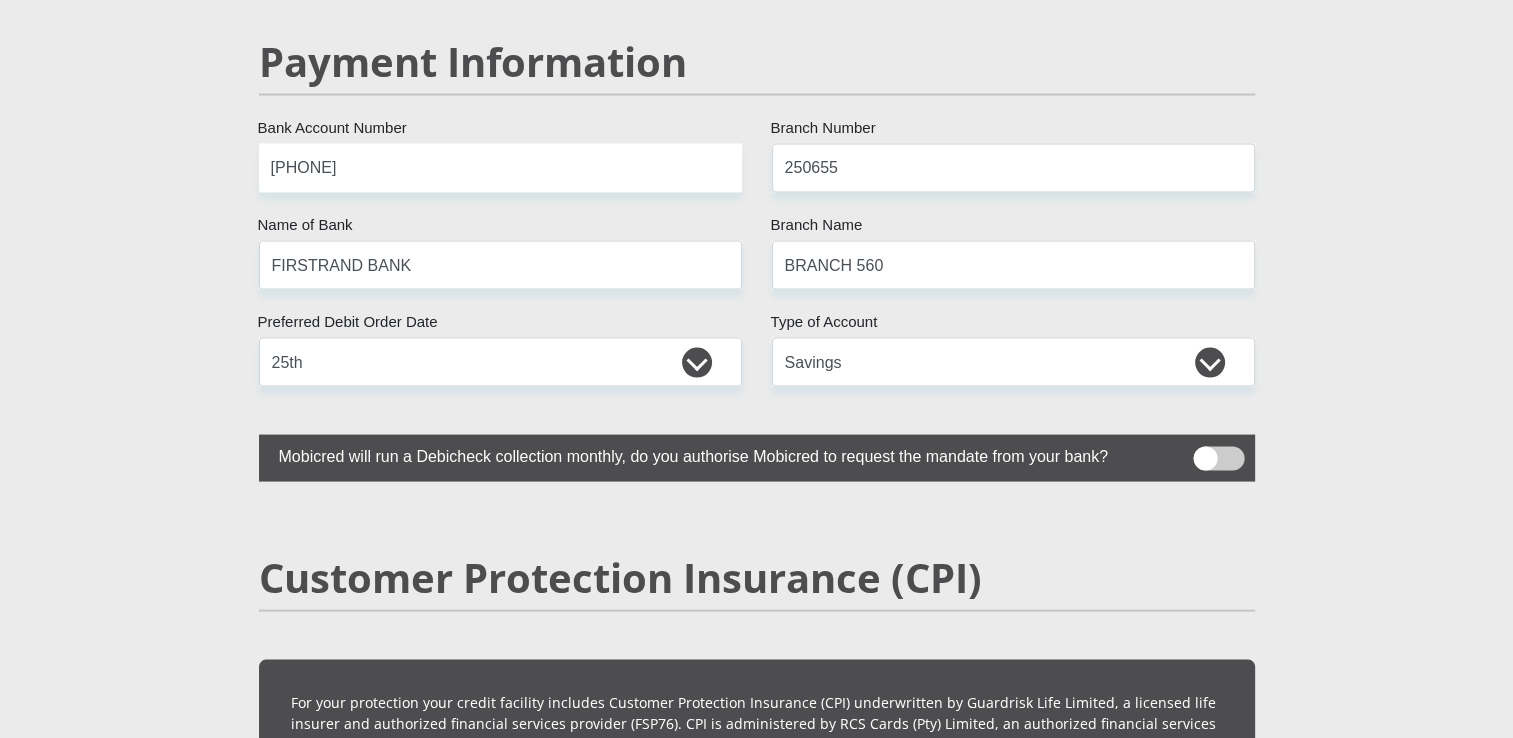 click at bounding box center [1218, 459] 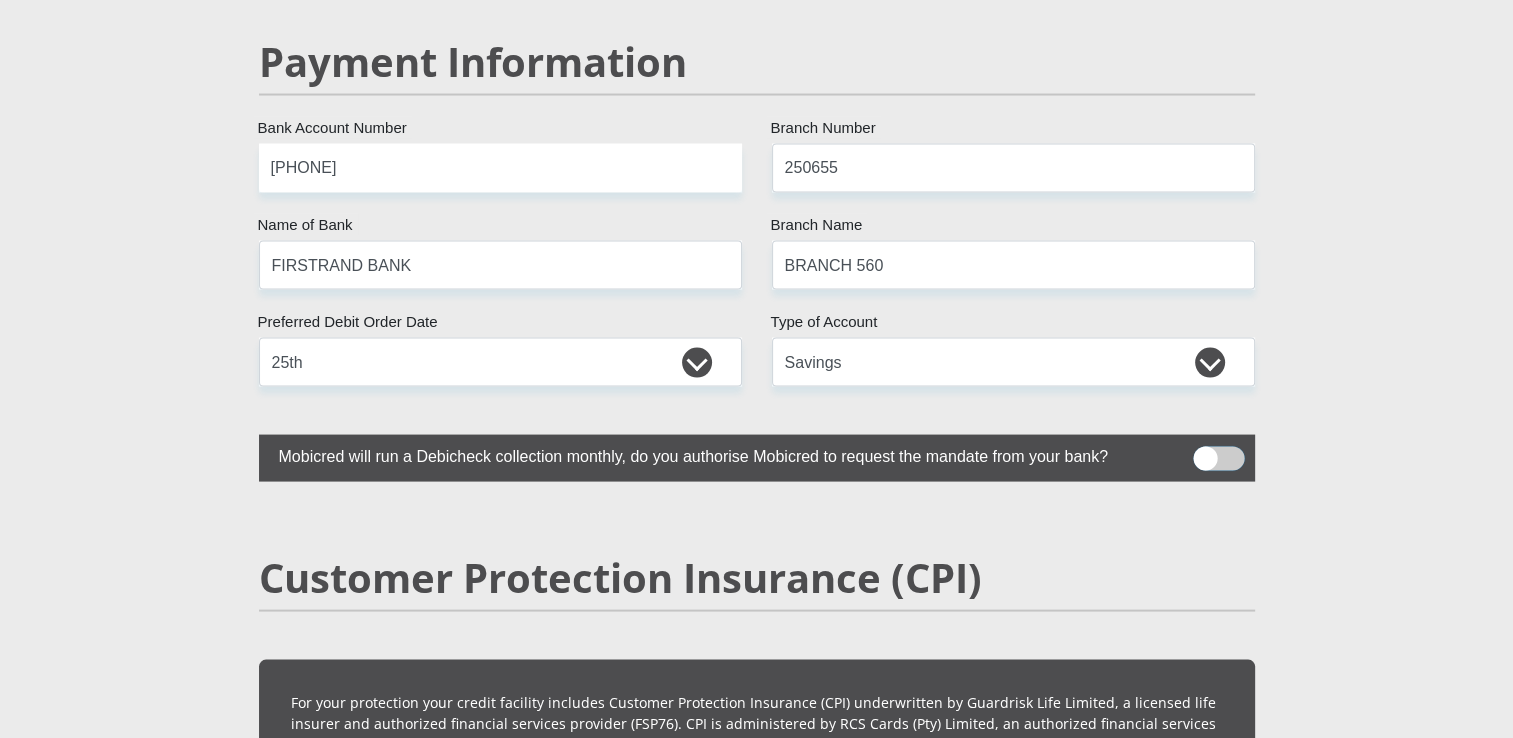click at bounding box center [1205, 452] 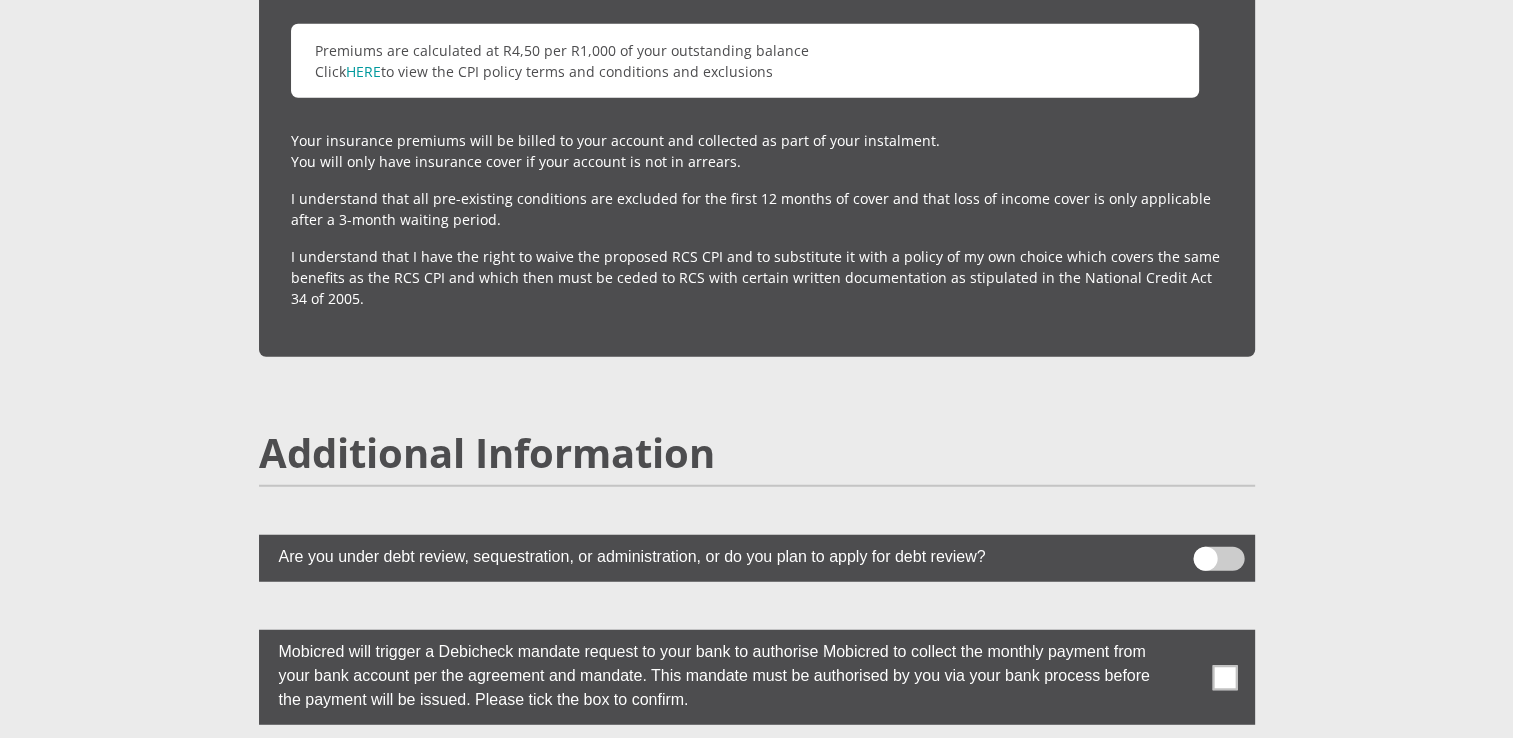 scroll, scrollTop: 5066, scrollLeft: 0, axis: vertical 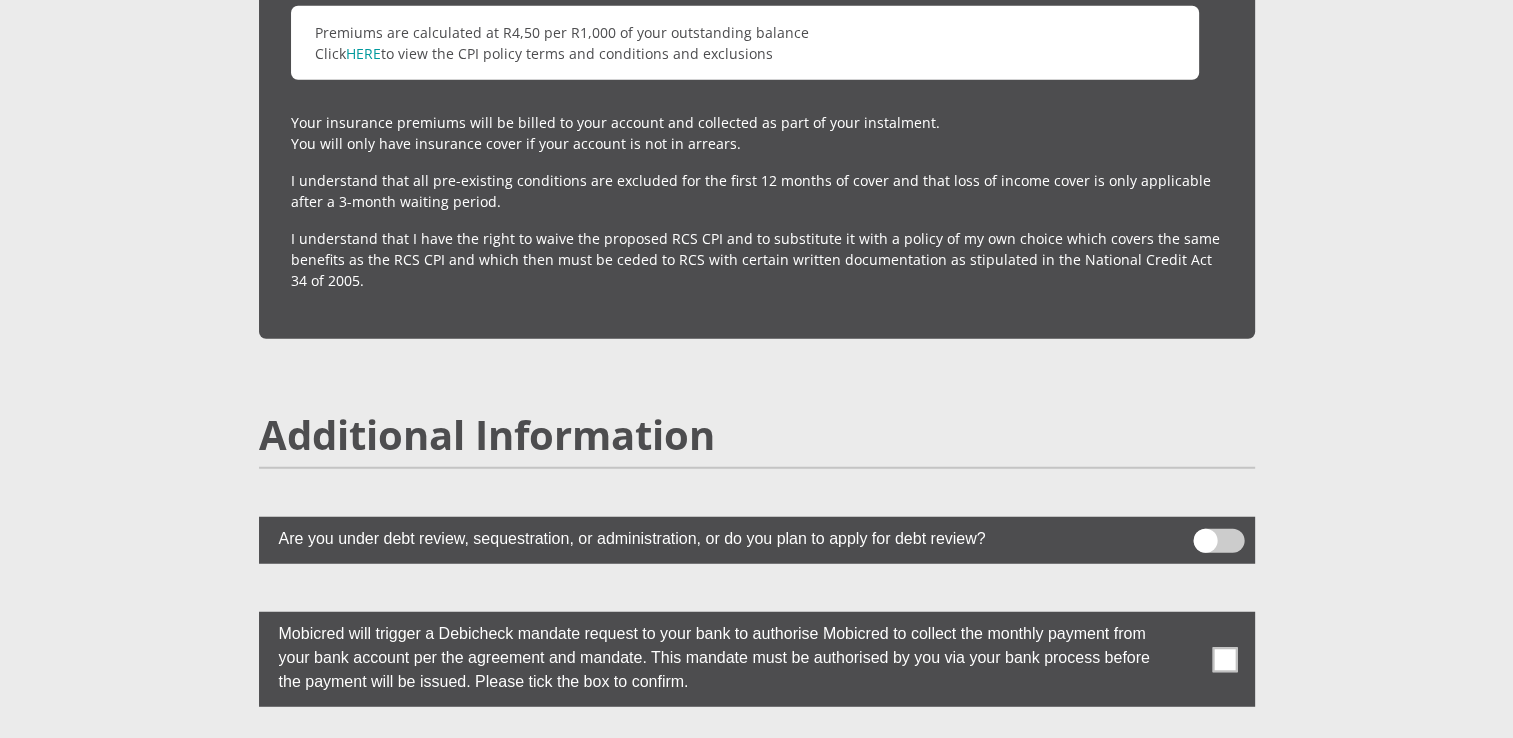 click at bounding box center (1224, 659) 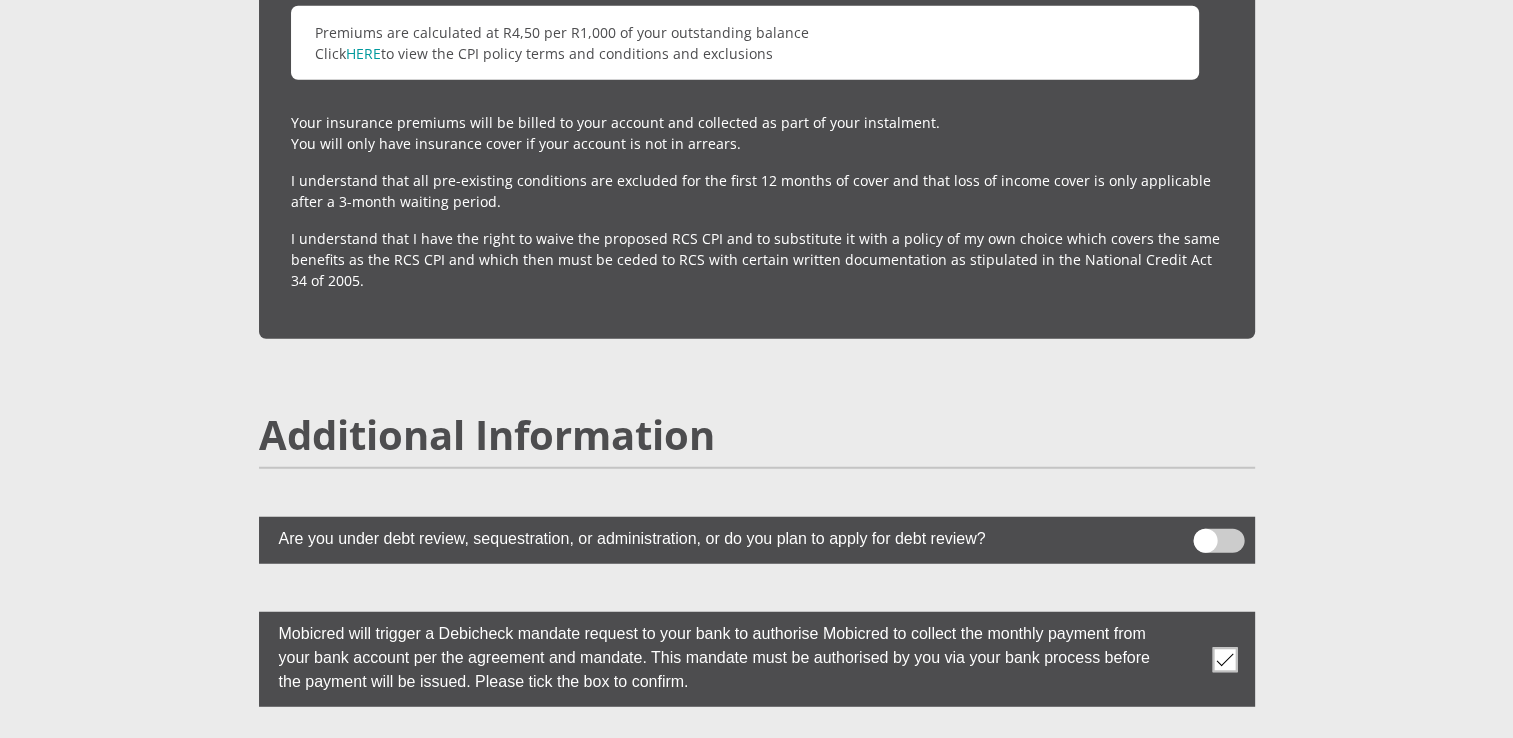 click at bounding box center [1218, 541] 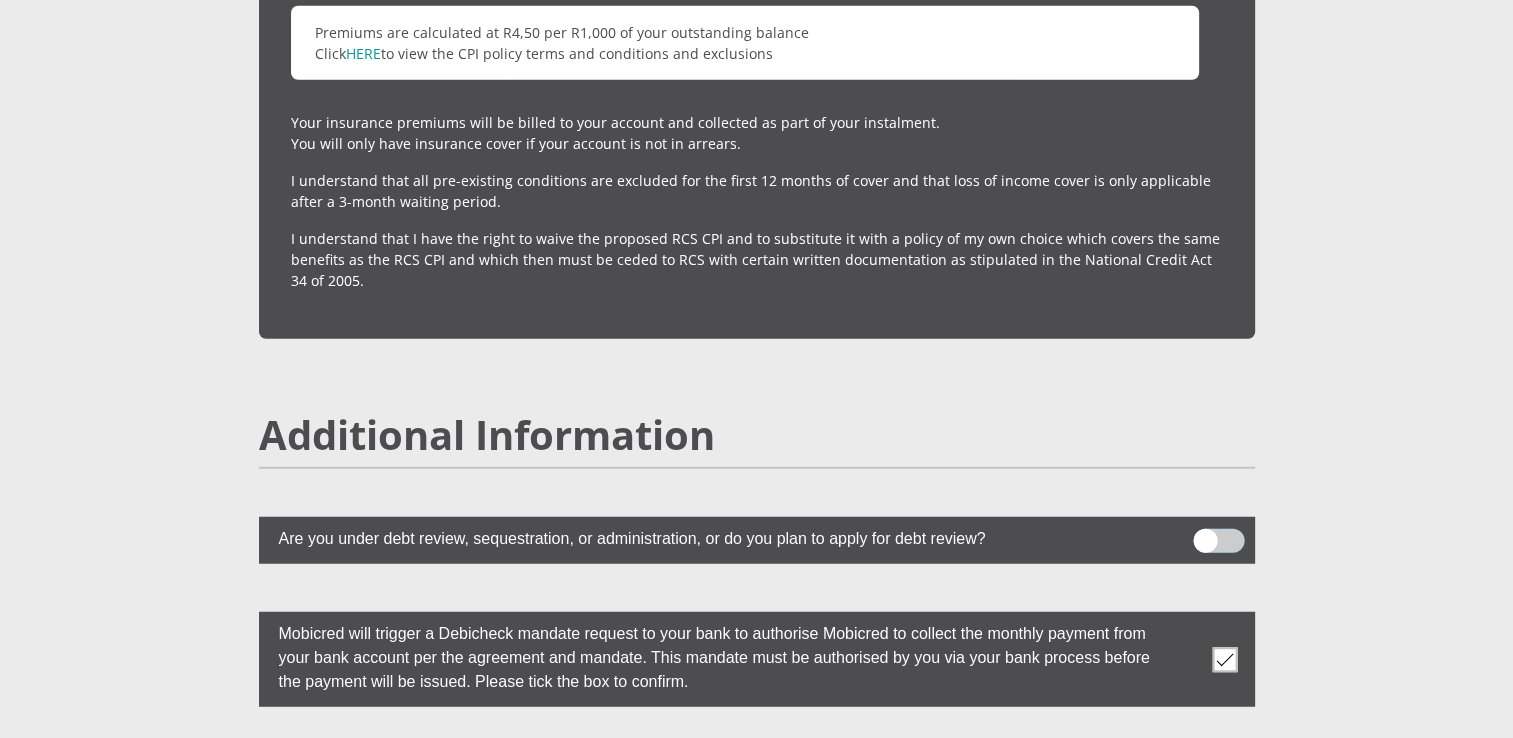 click at bounding box center [1205, 534] 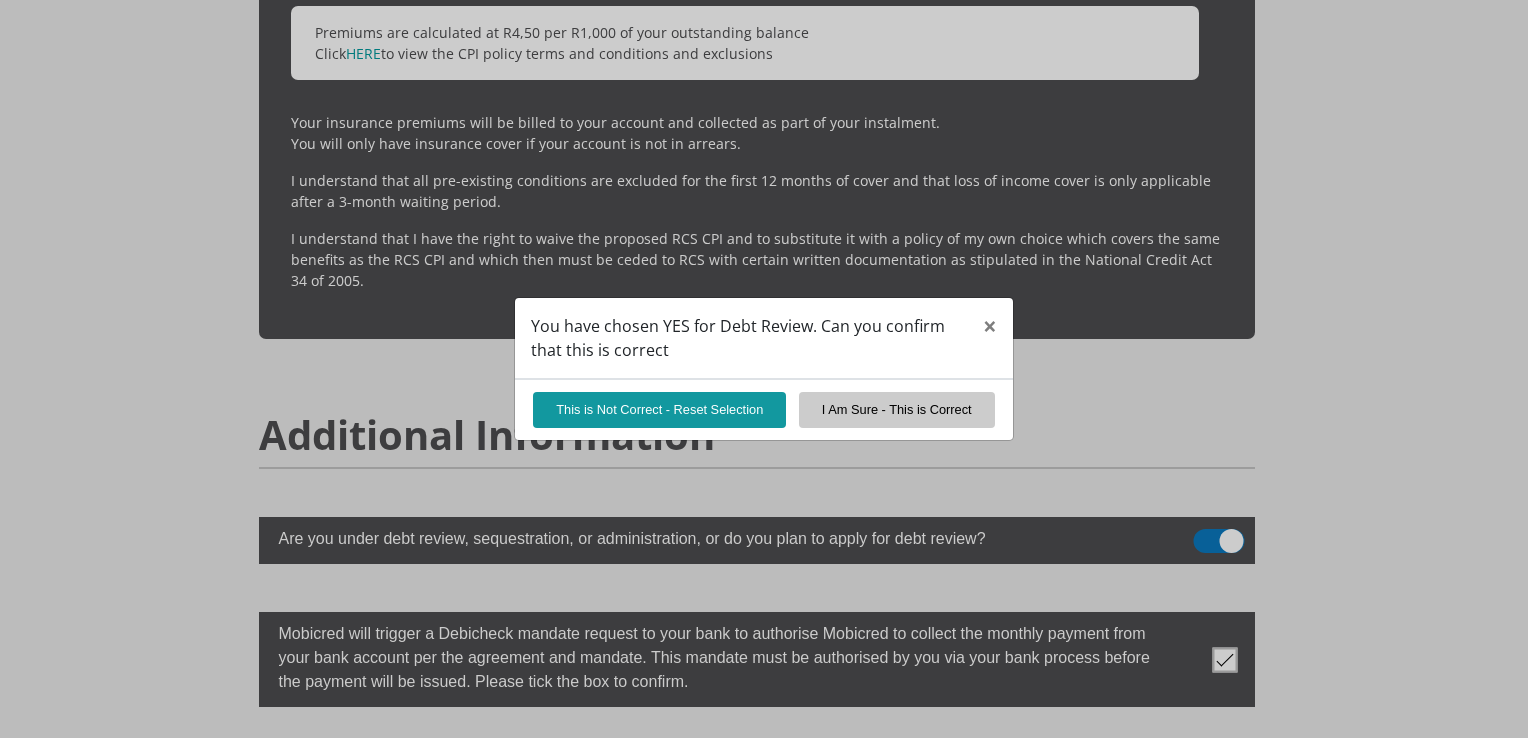 click on "You have chosen YES for Debt Review.
Can you confirm that this is correct
×
This is Not Correct - Reset Selection
I Am Sure - This is Correct" at bounding box center [764, 369] 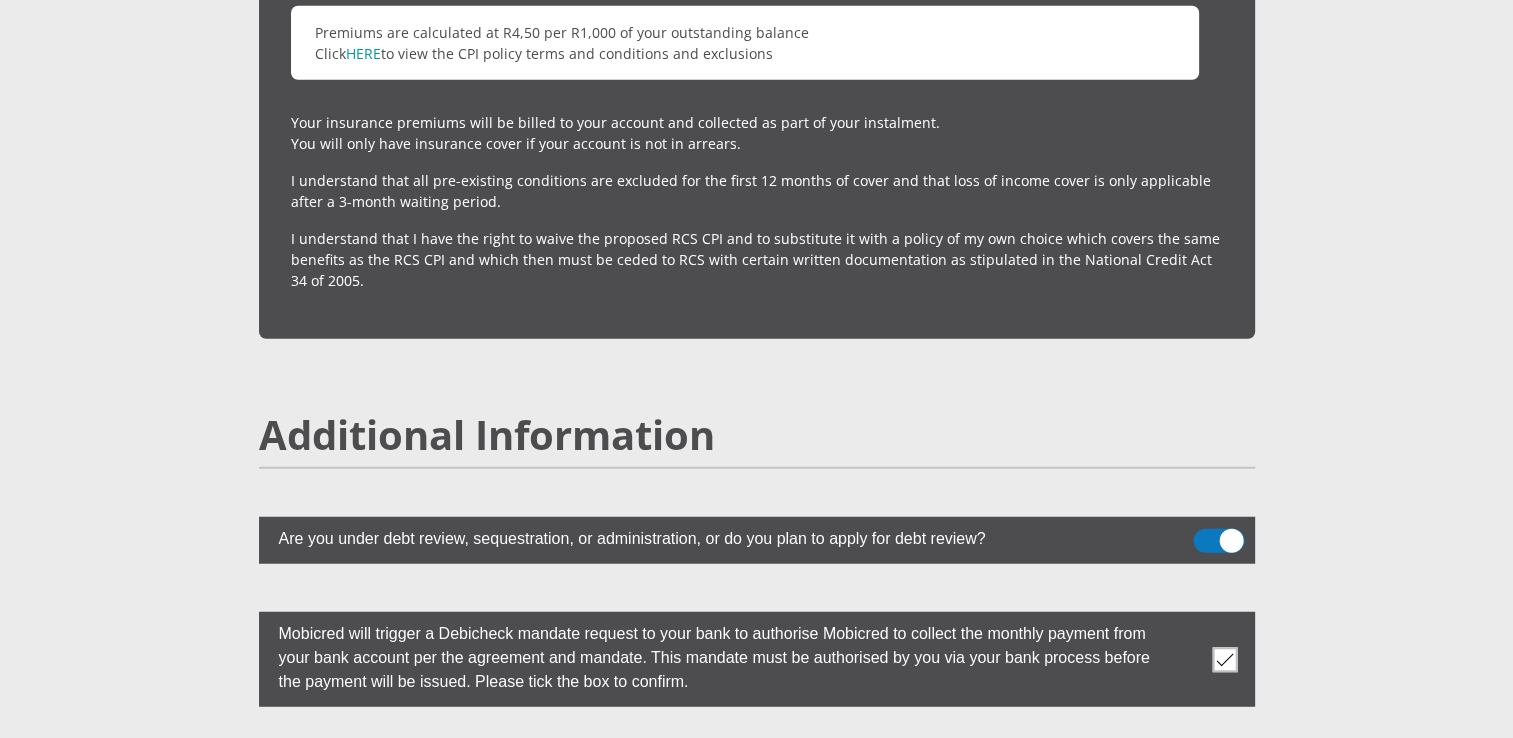 click at bounding box center [1218, 541] 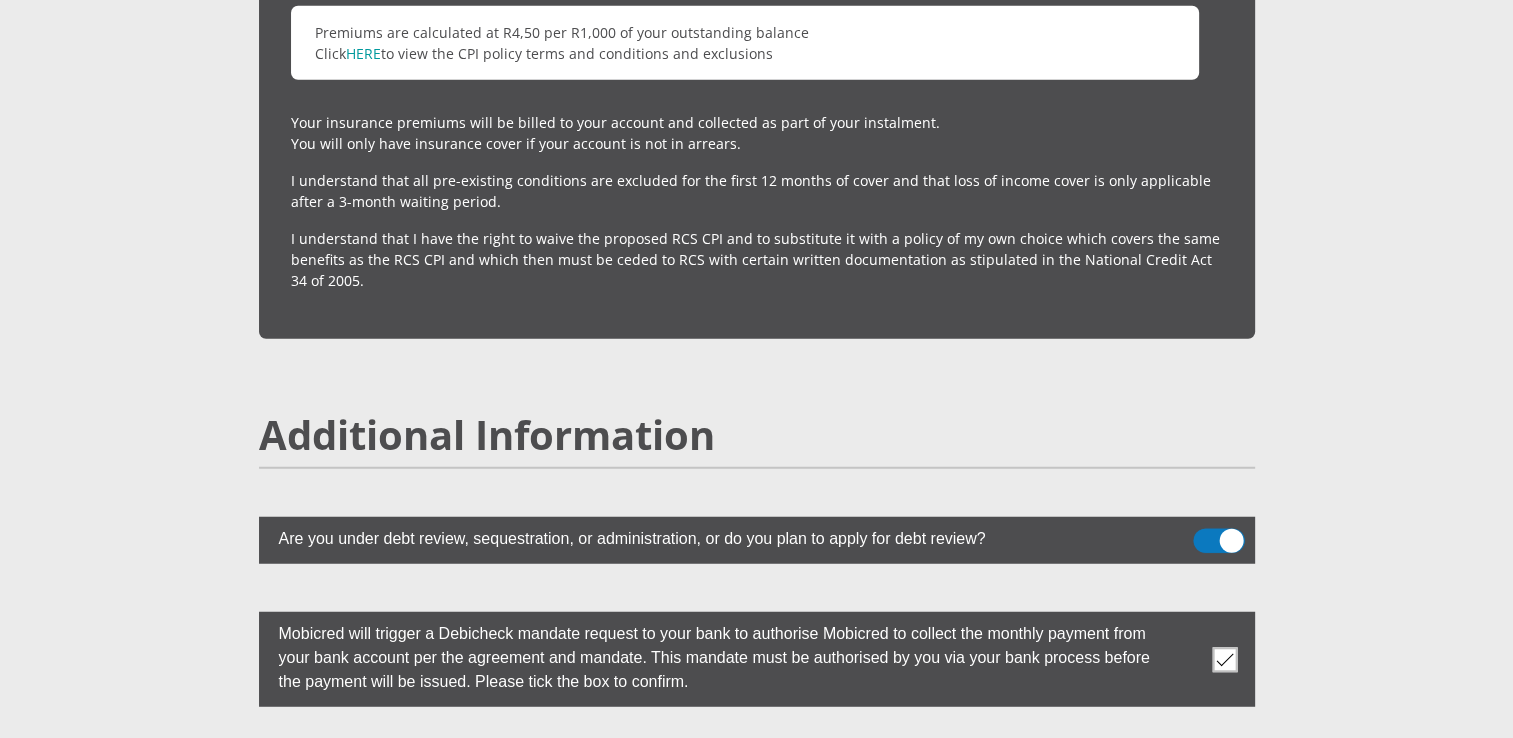 click at bounding box center (1205, 534) 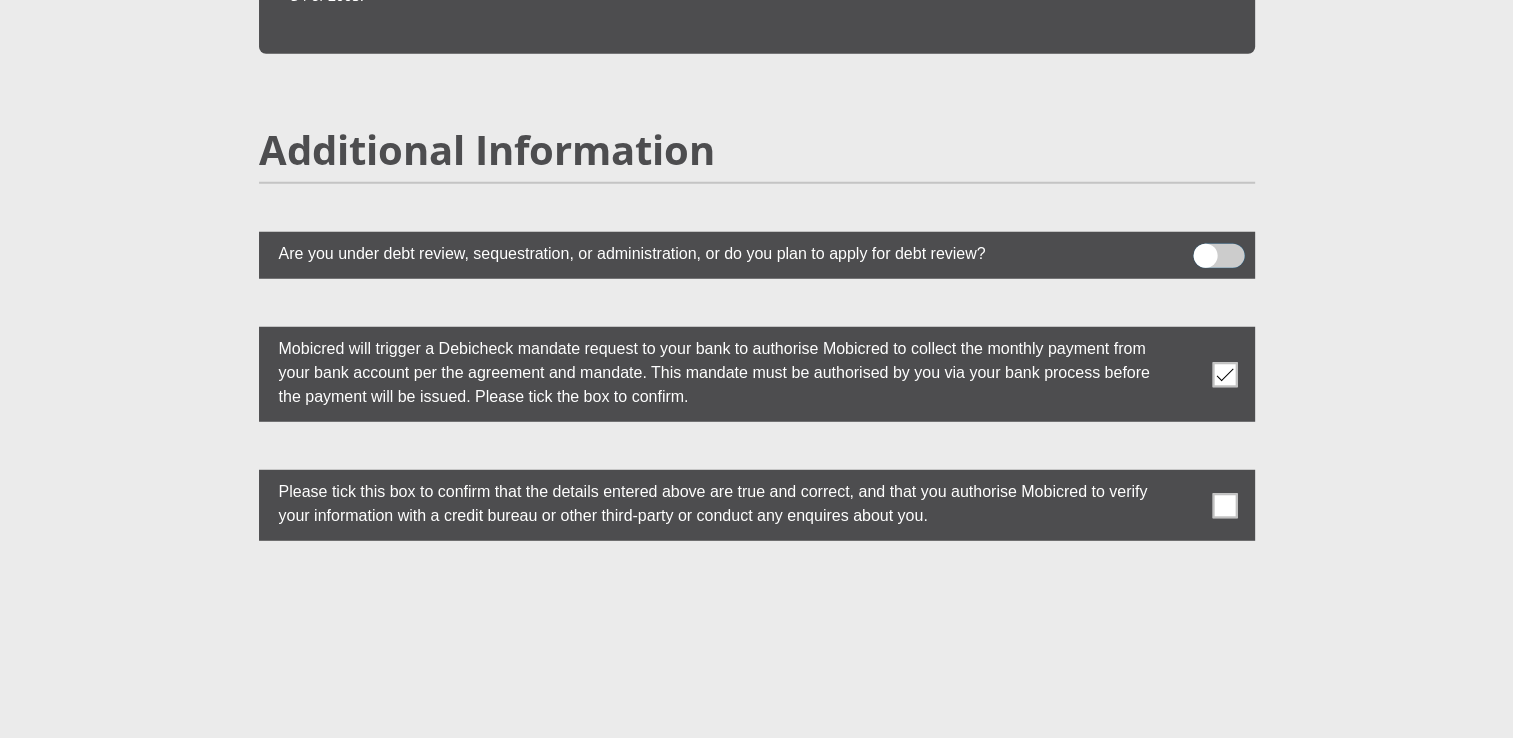 scroll, scrollTop: 5360, scrollLeft: 0, axis: vertical 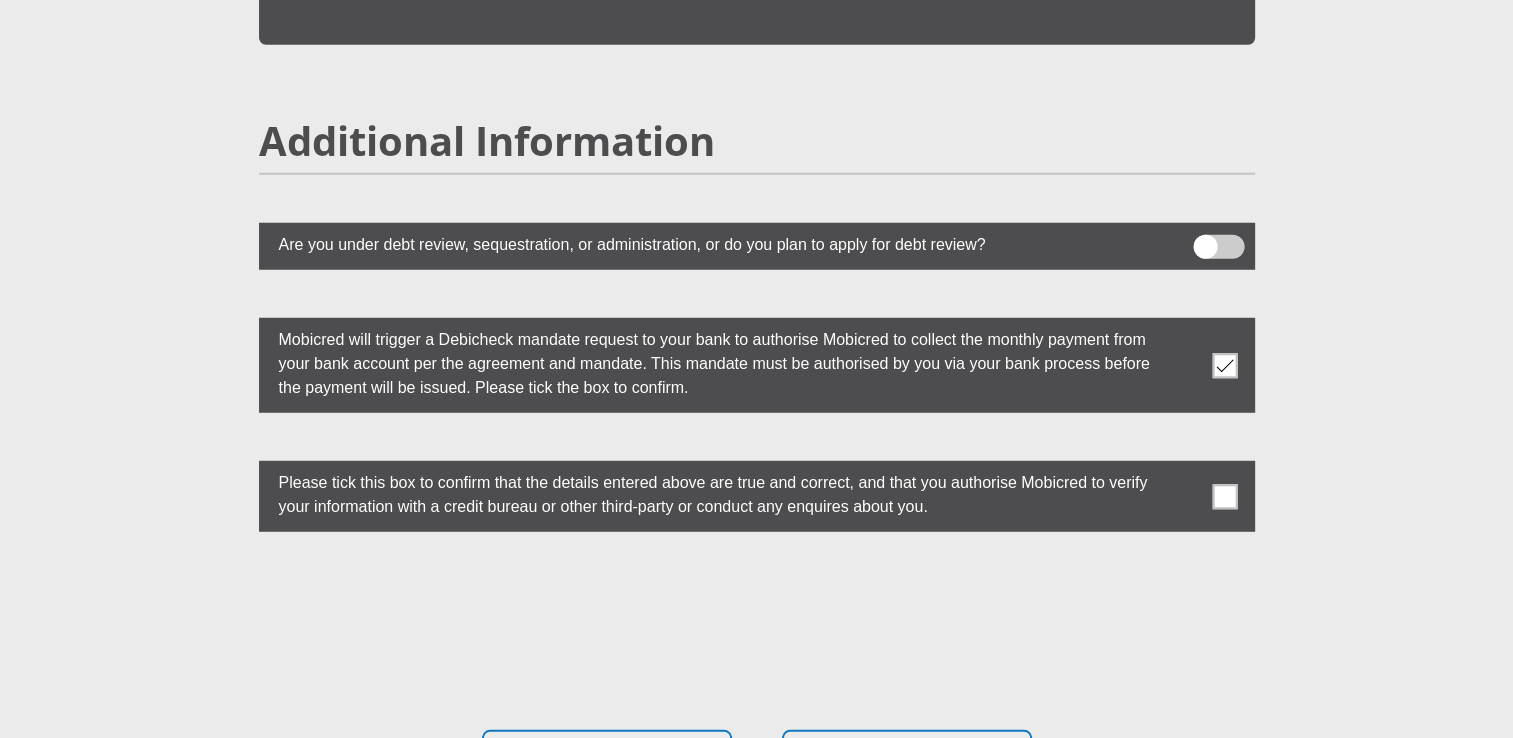 click at bounding box center (1224, 496) 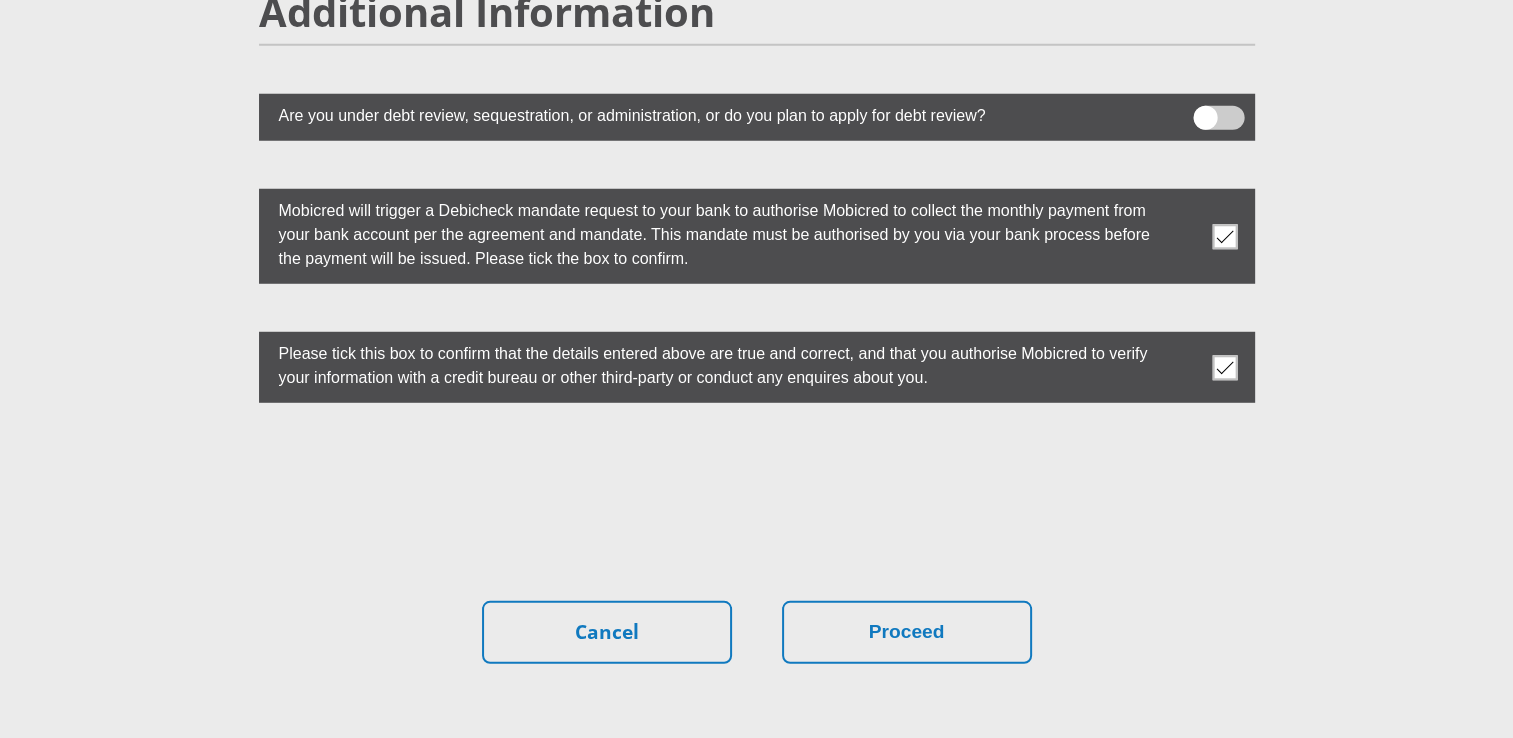 scroll, scrollTop: 5520, scrollLeft: 0, axis: vertical 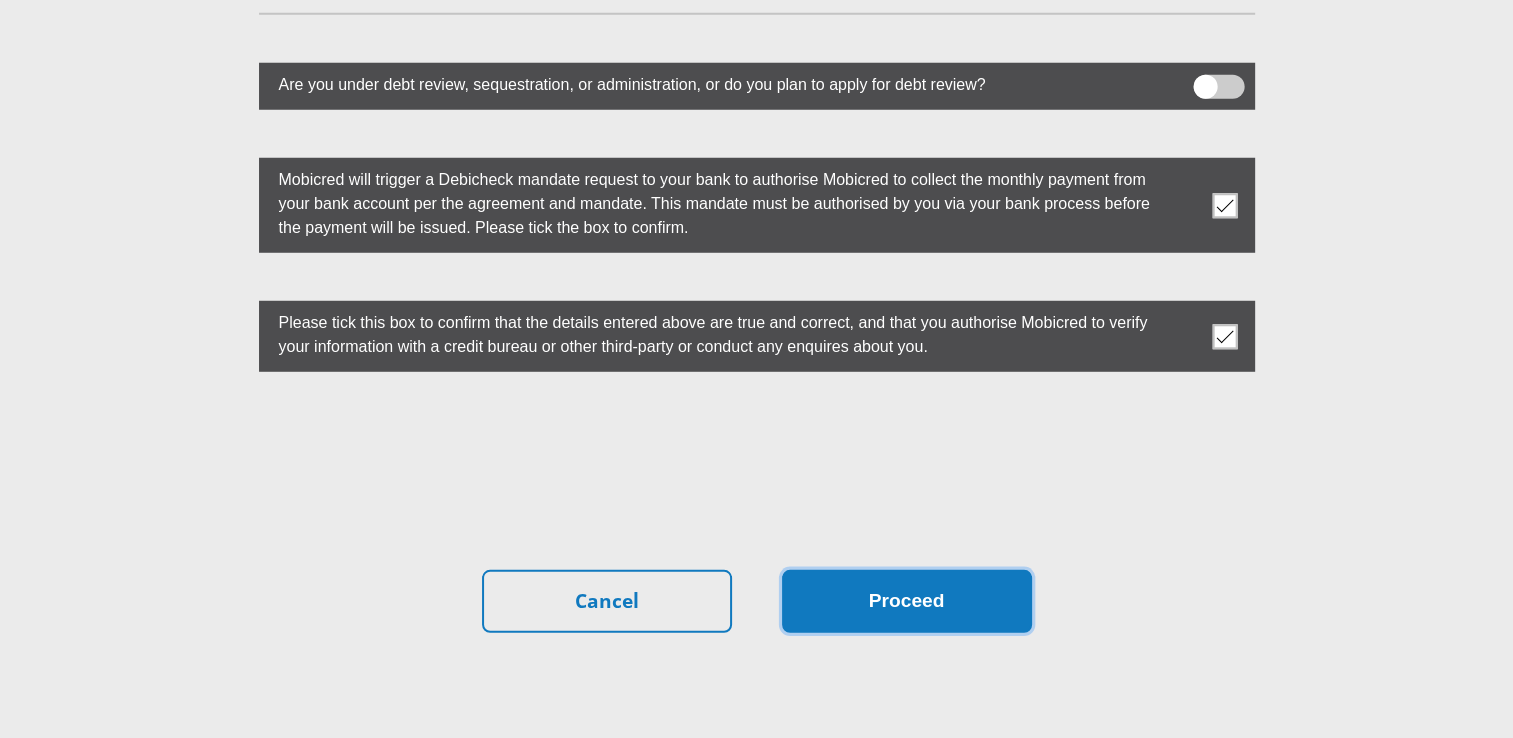 click on "Proceed" at bounding box center [907, 601] 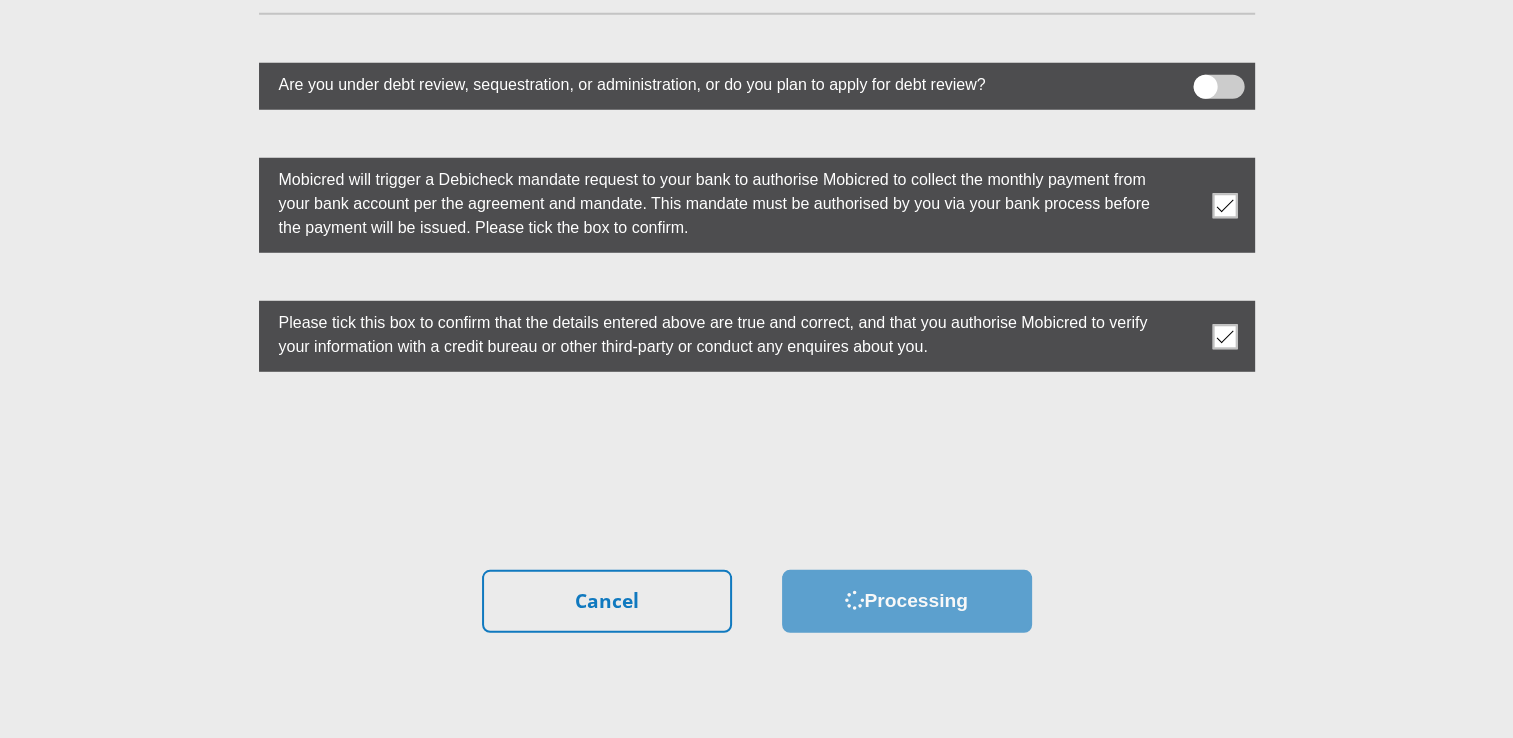 scroll, scrollTop: 0, scrollLeft: 0, axis: both 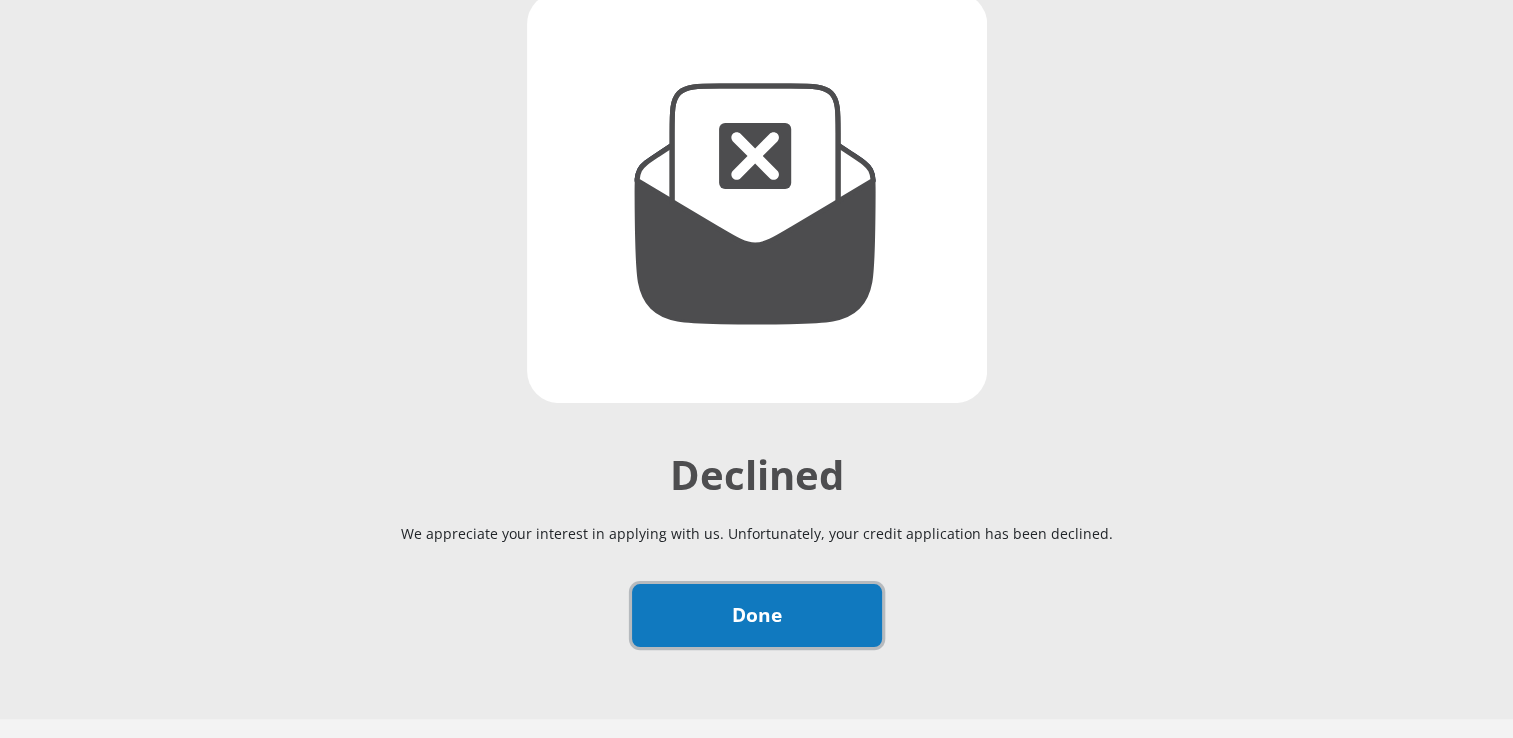 click on "Done" at bounding box center [757, 615] 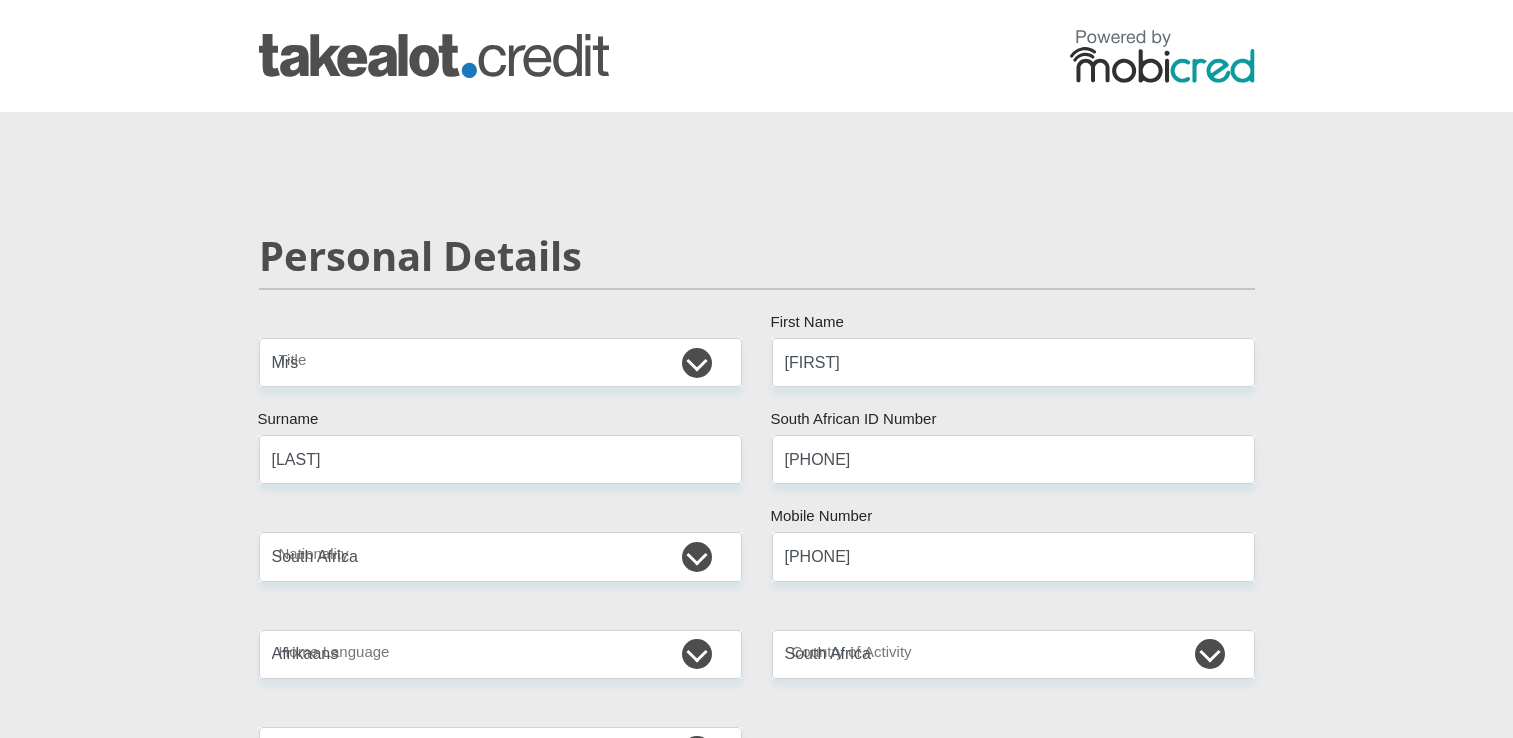 select on "Mrs" 